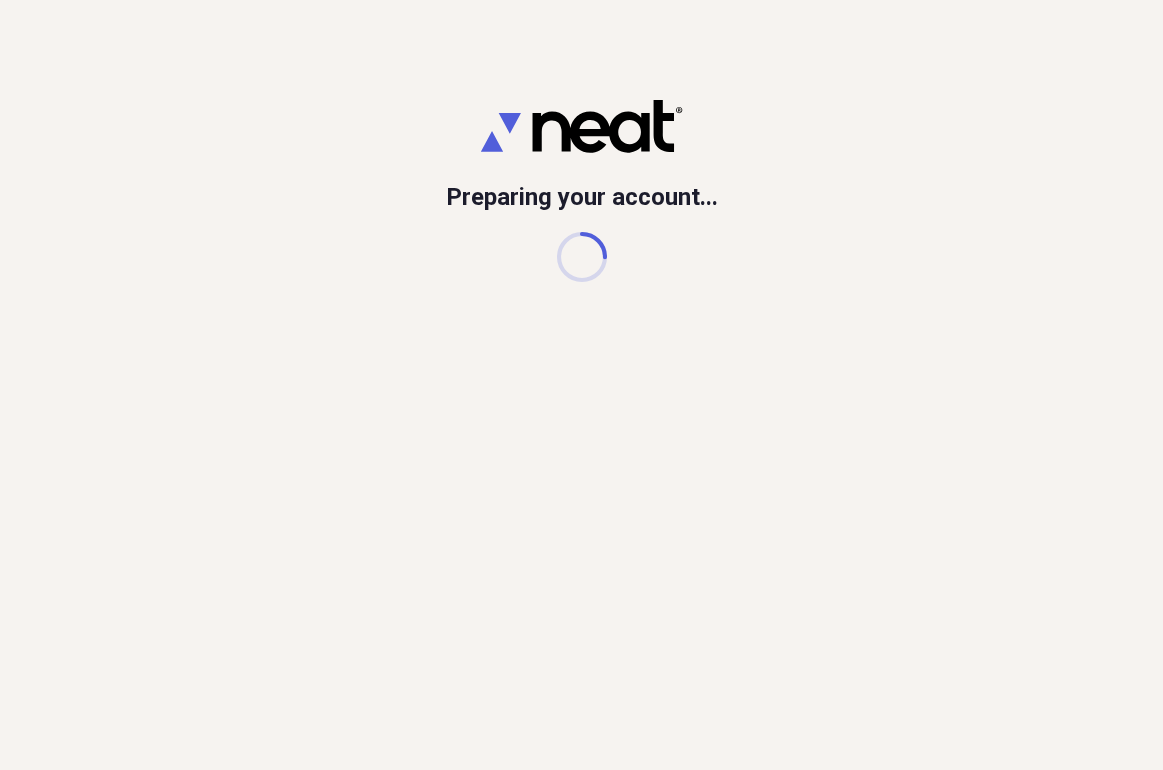 scroll, scrollTop: 0, scrollLeft: 0, axis: both 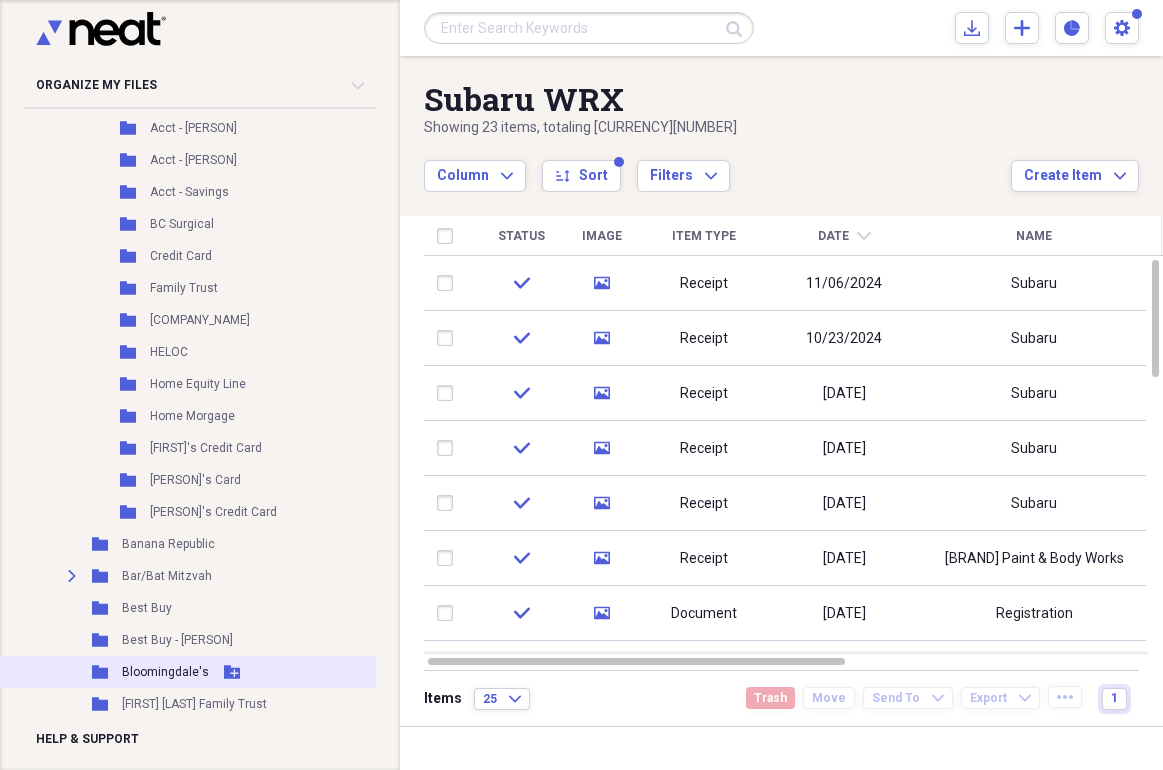 click on "Bloomingdale's" at bounding box center [165, 672] 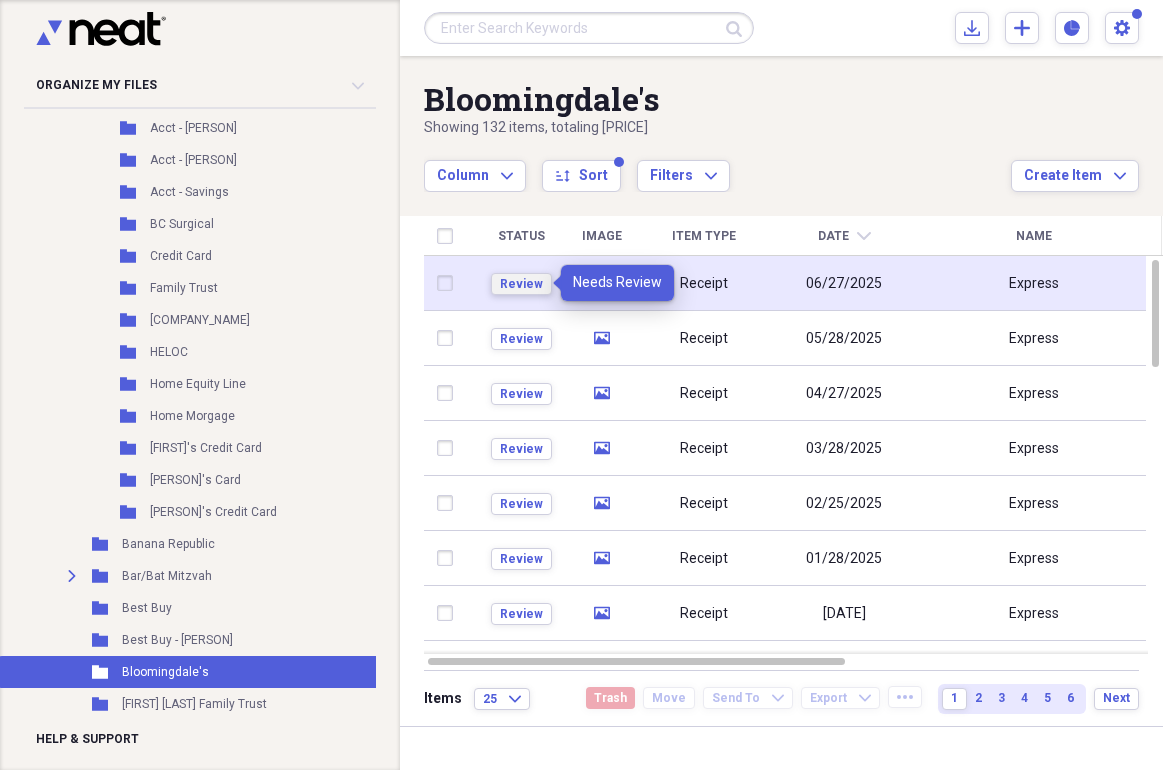 click on "Review" at bounding box center (521, 284) 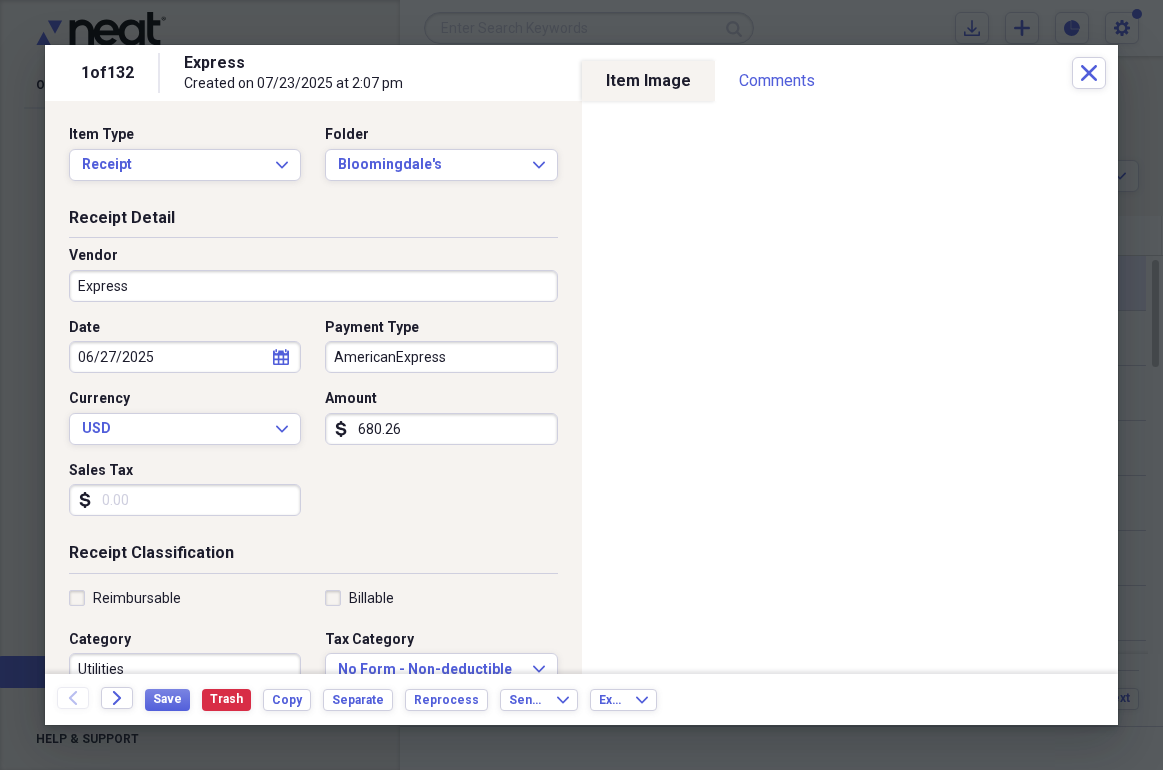 click on "Express" at bounding box center [313, 286] 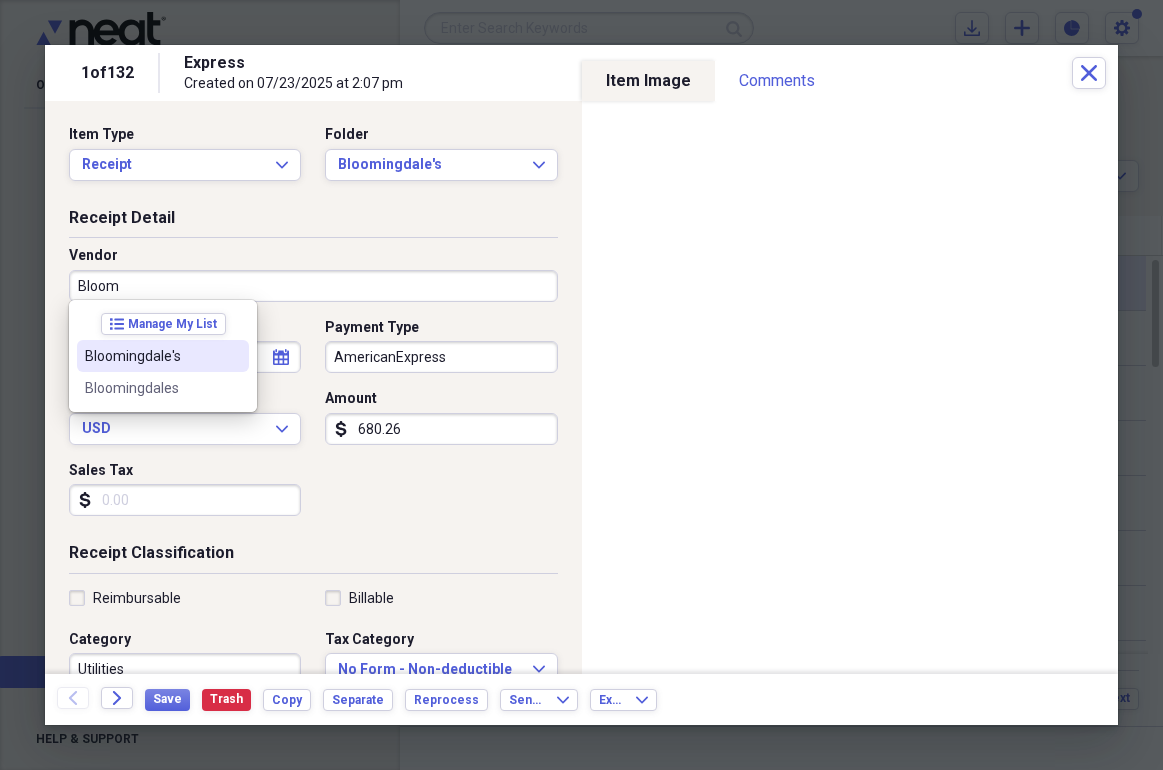 click on "Bloomingdale's" at bounding box center [151, 356] 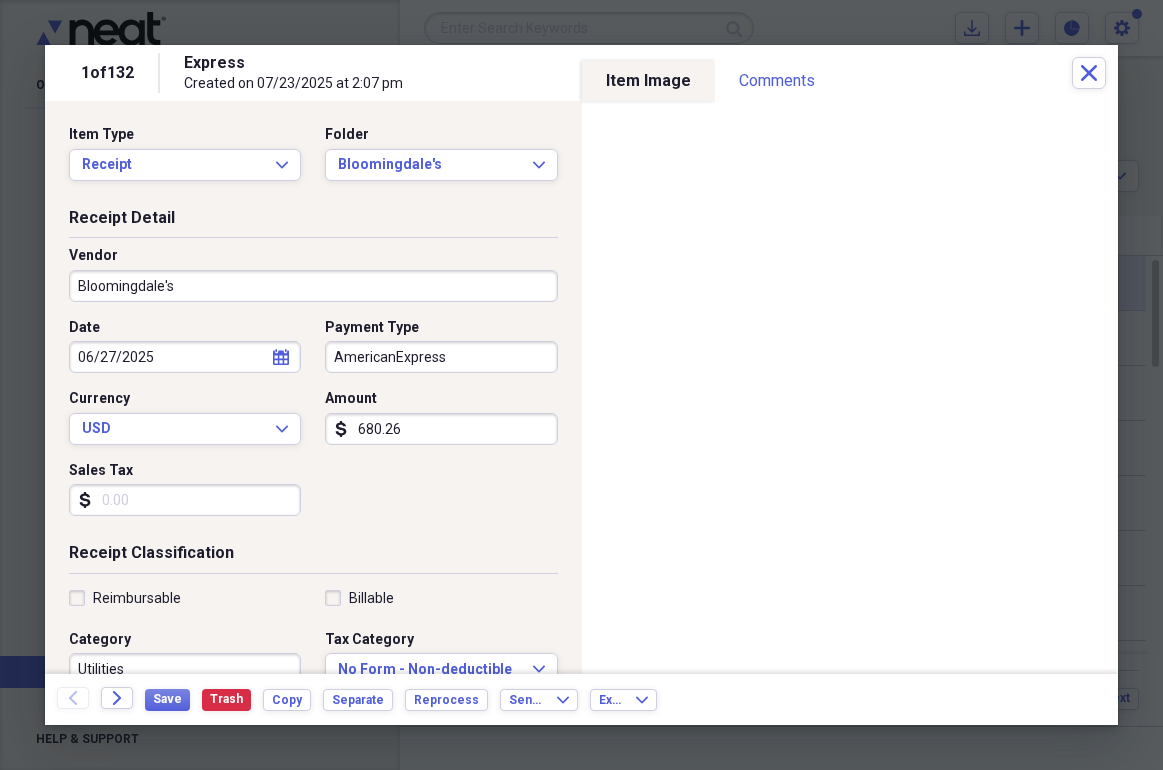 type on "Department Store" 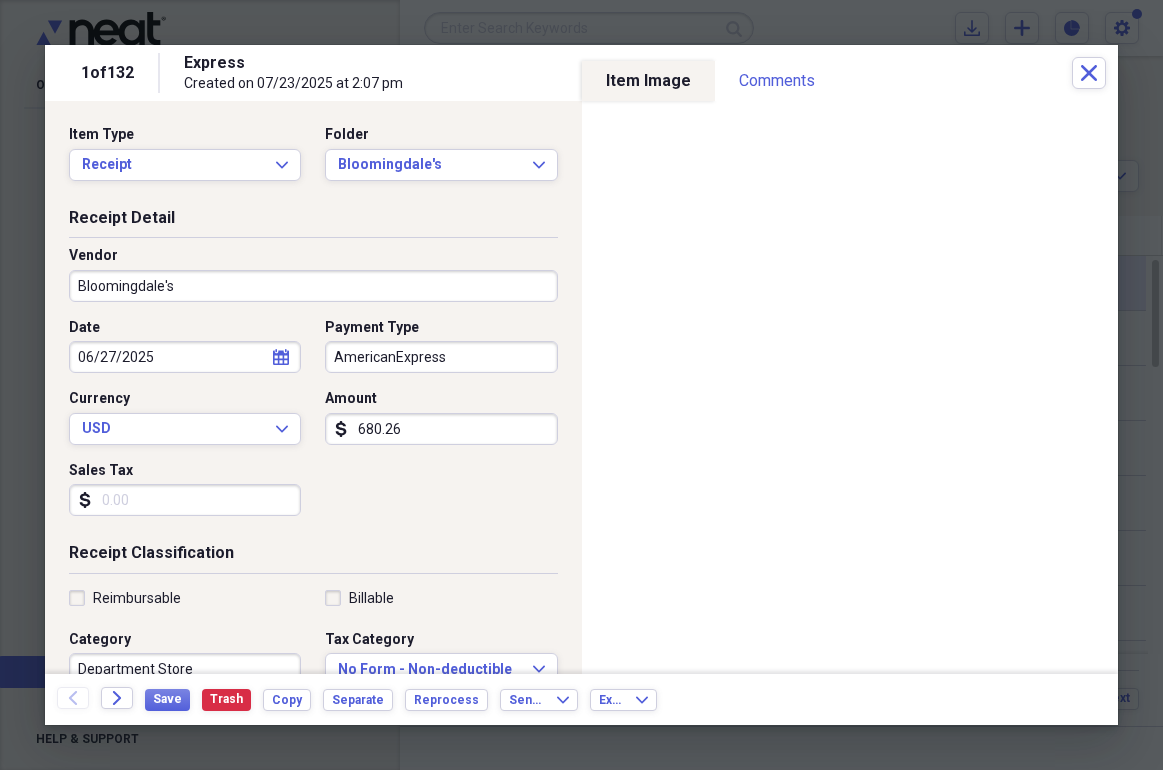 click 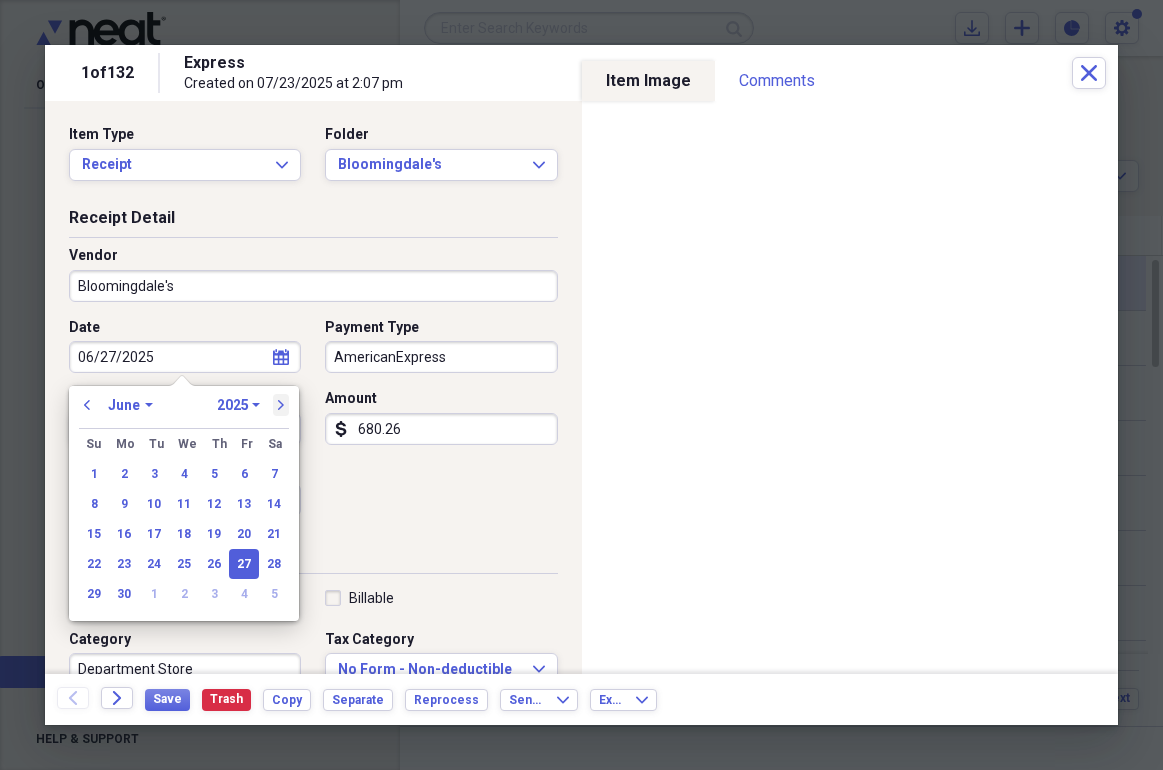 click on "next" at bounding box center [281, 405] 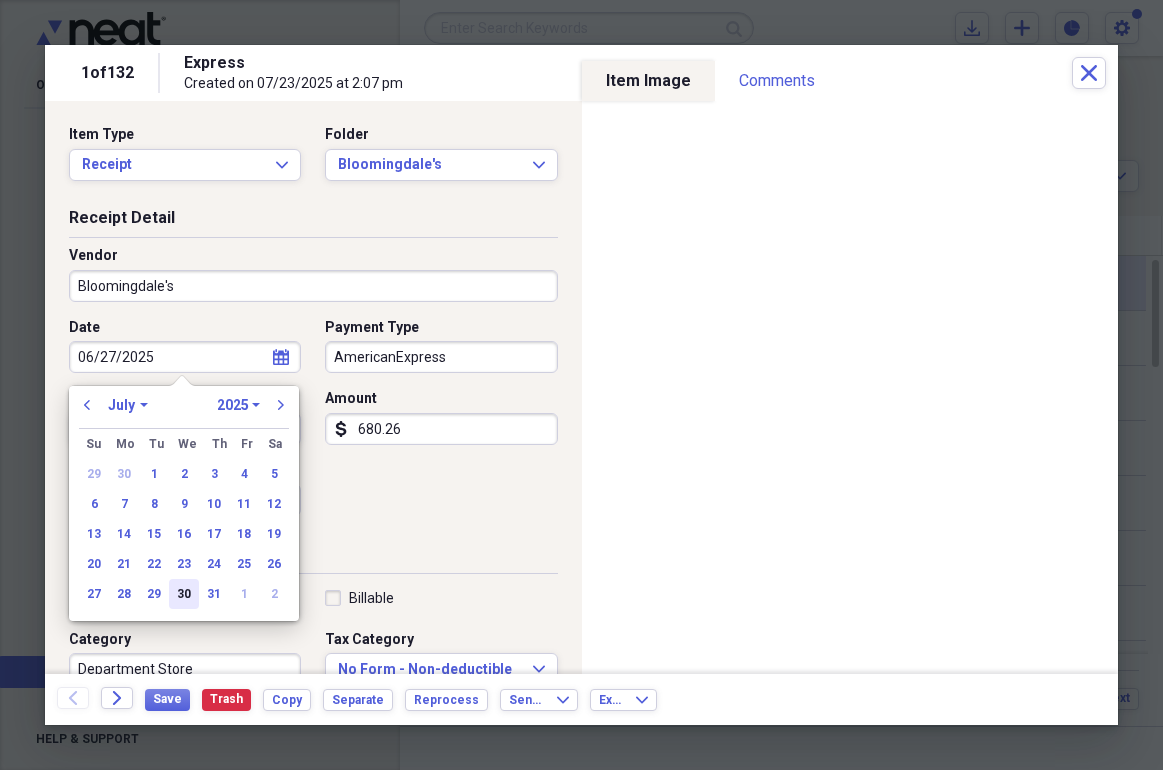 click on "30" at bounding box center [184, 594] 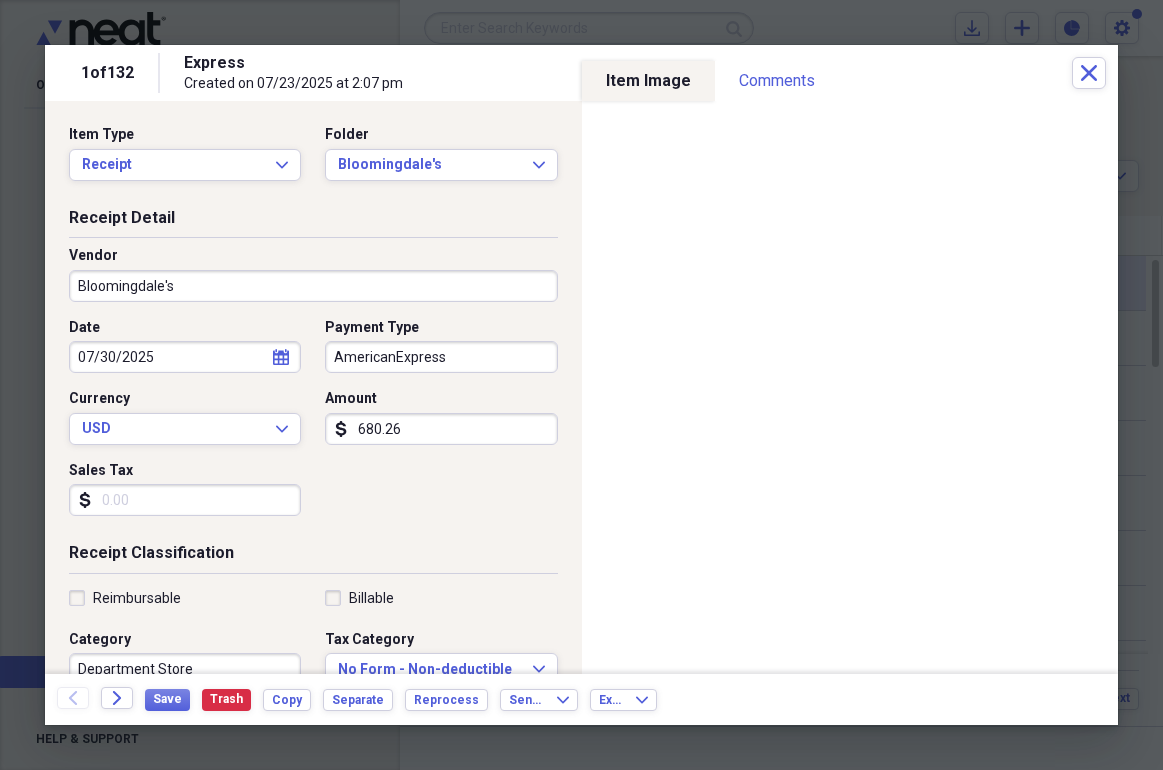 click on "AmericanExpress" at bounding box center [441, 357] 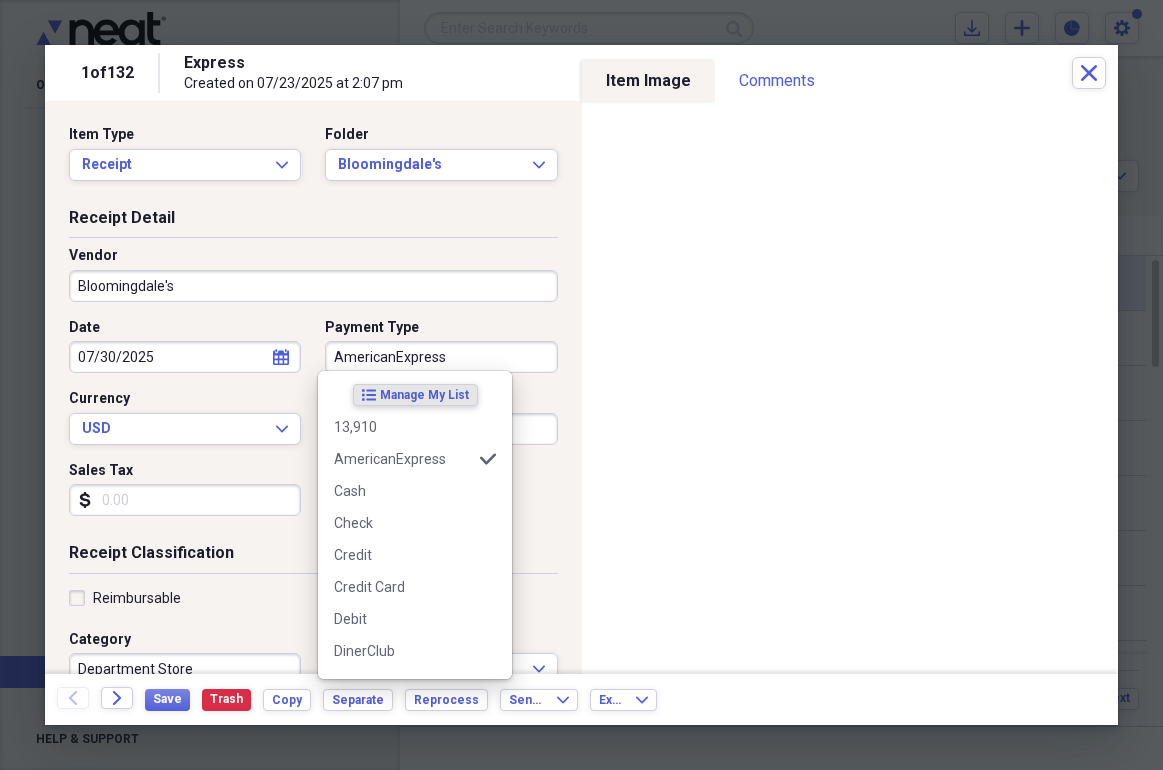 click on "AmericanExpress" at bounding box center (441, 357) 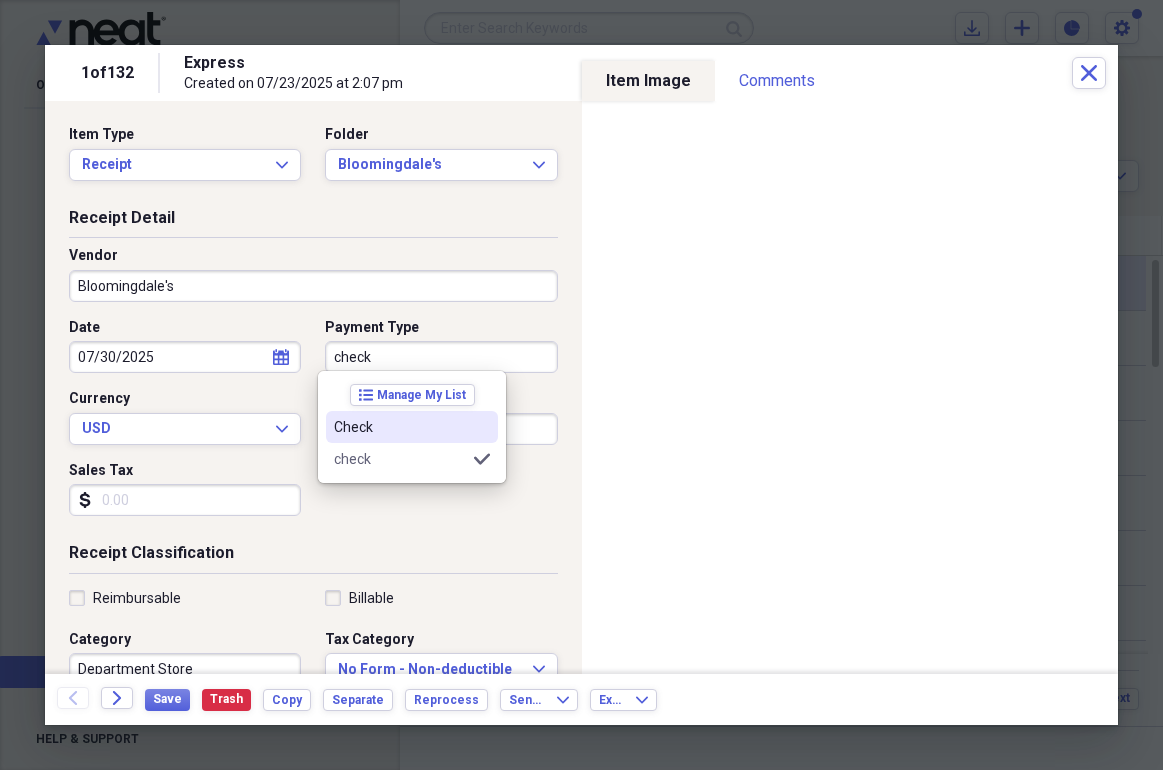 click on "Check" at bounding box center [400, 427] 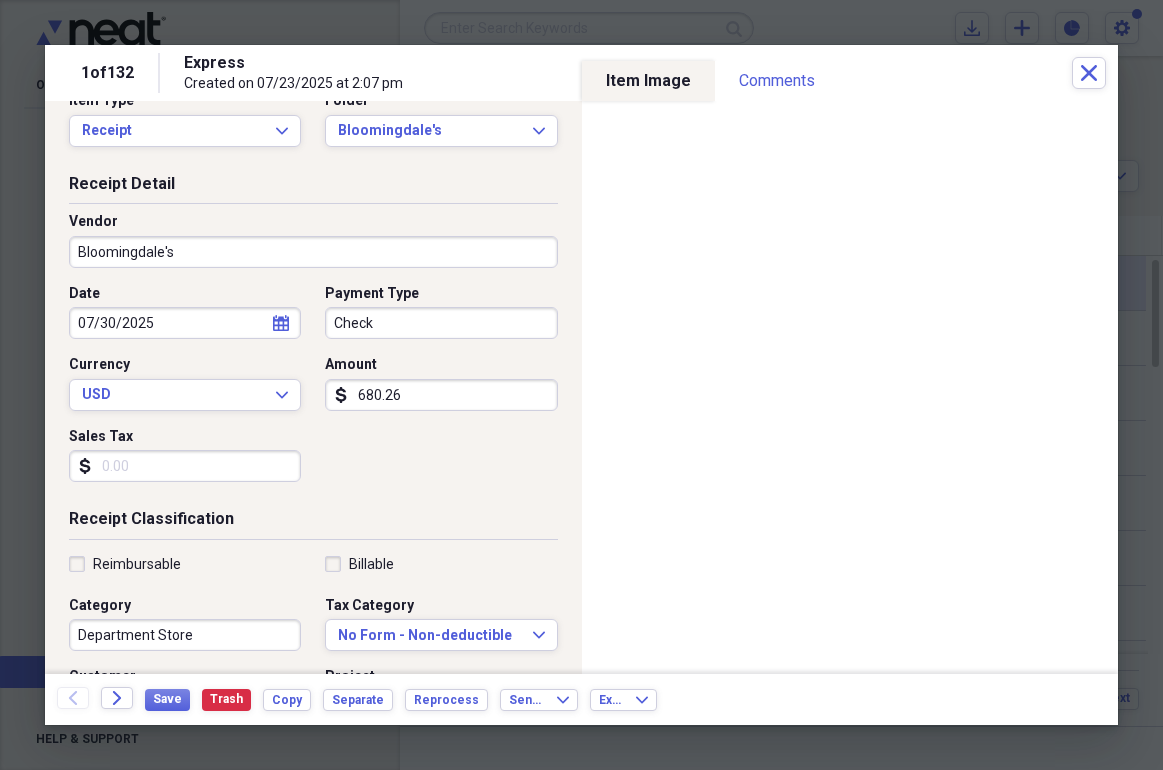 scroll, scrollTop: 36, scrollLeft: 0, axis: vertical 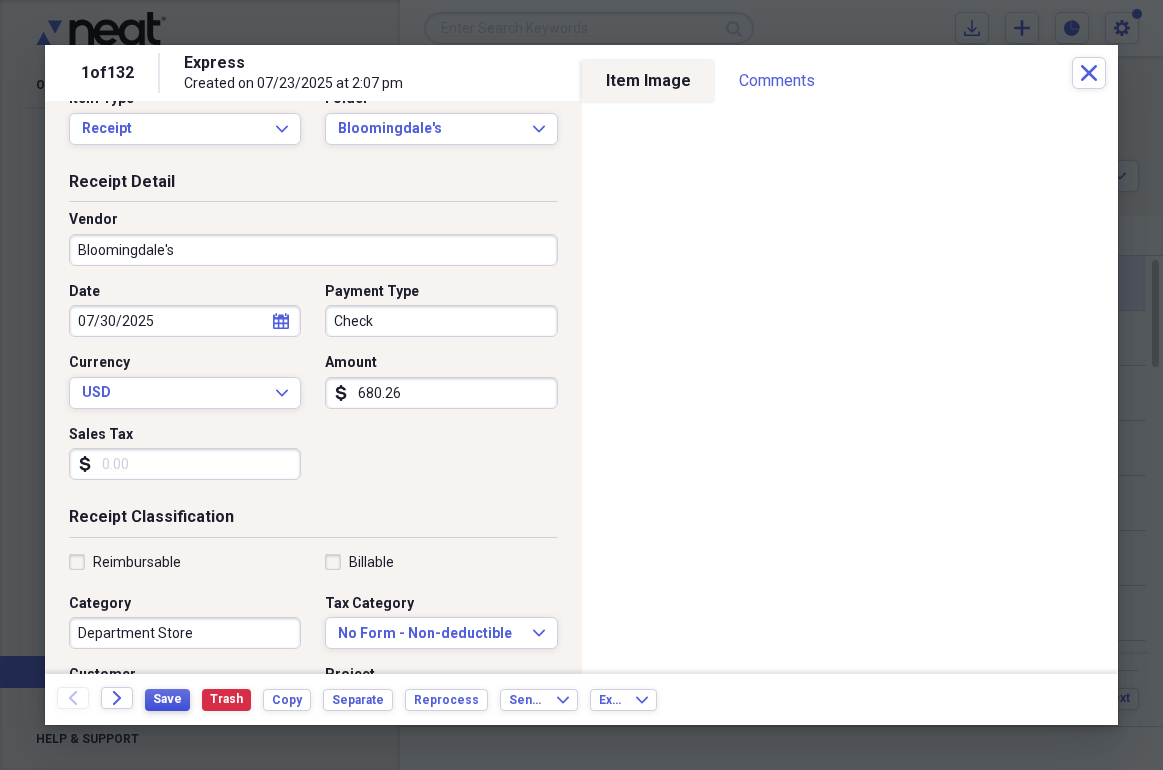 click on "Save" at bounding box center (167, 699) 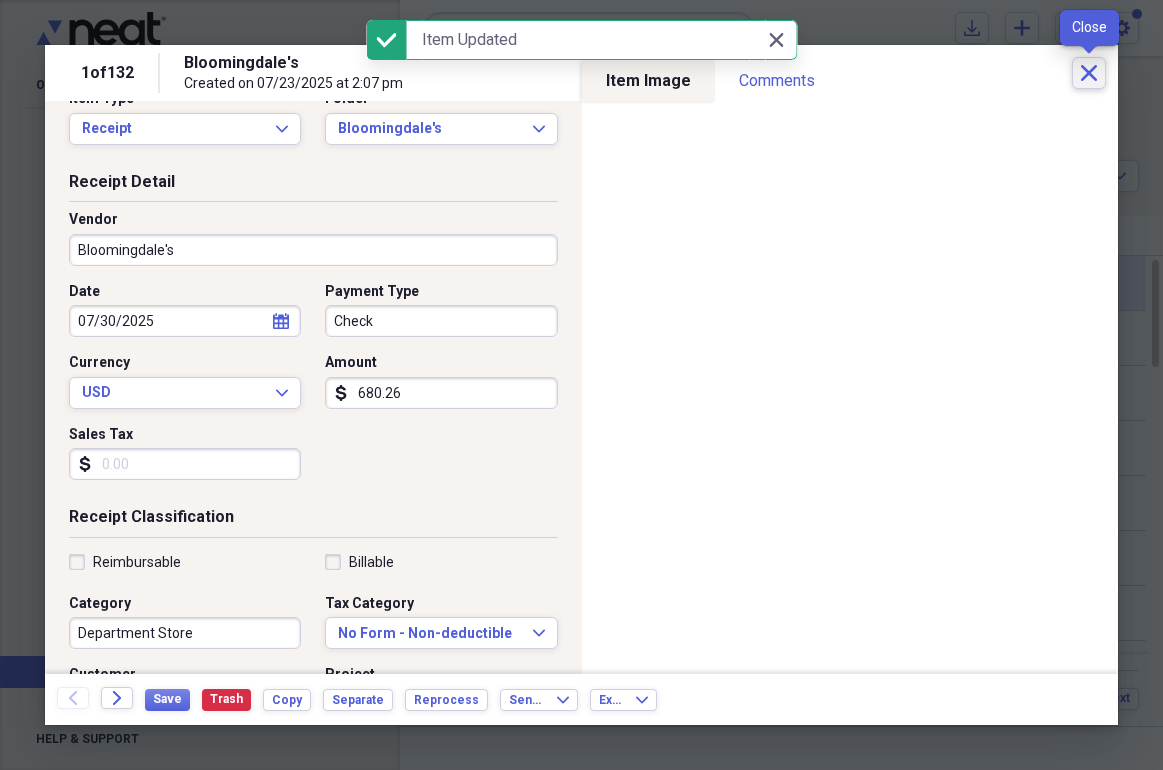 click on "Close" 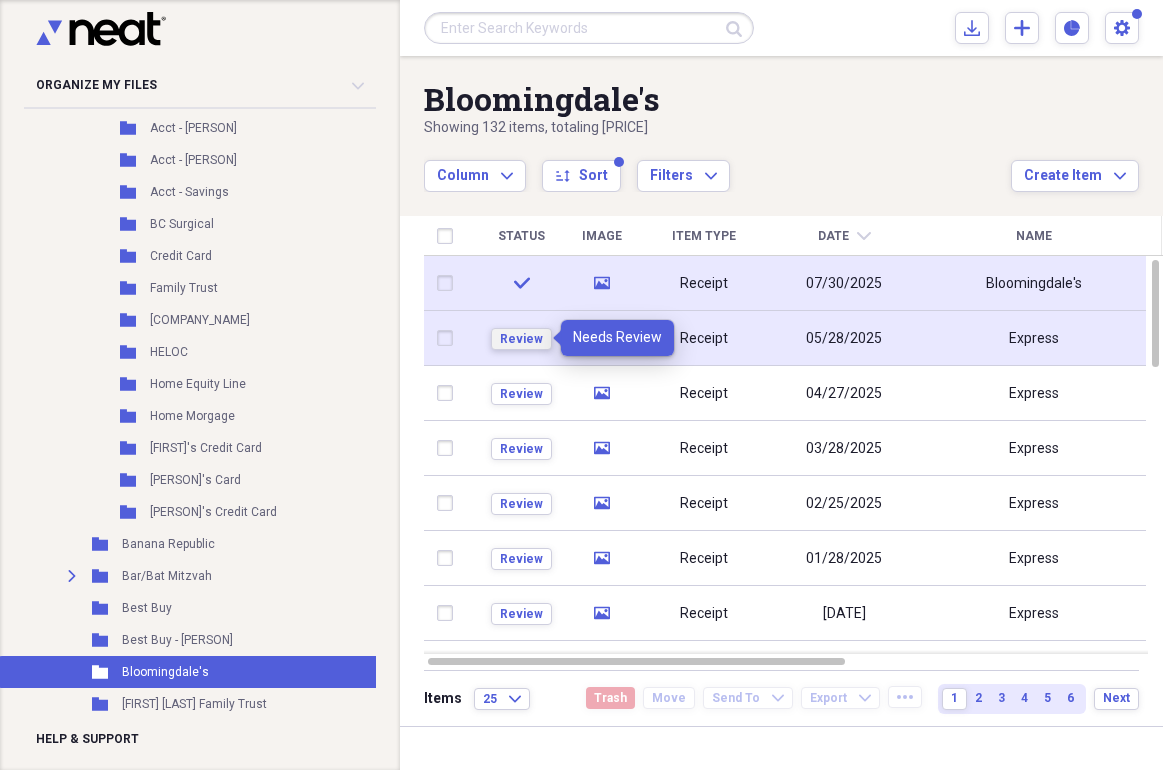 click on "Review" at bounding box center [521, 339] 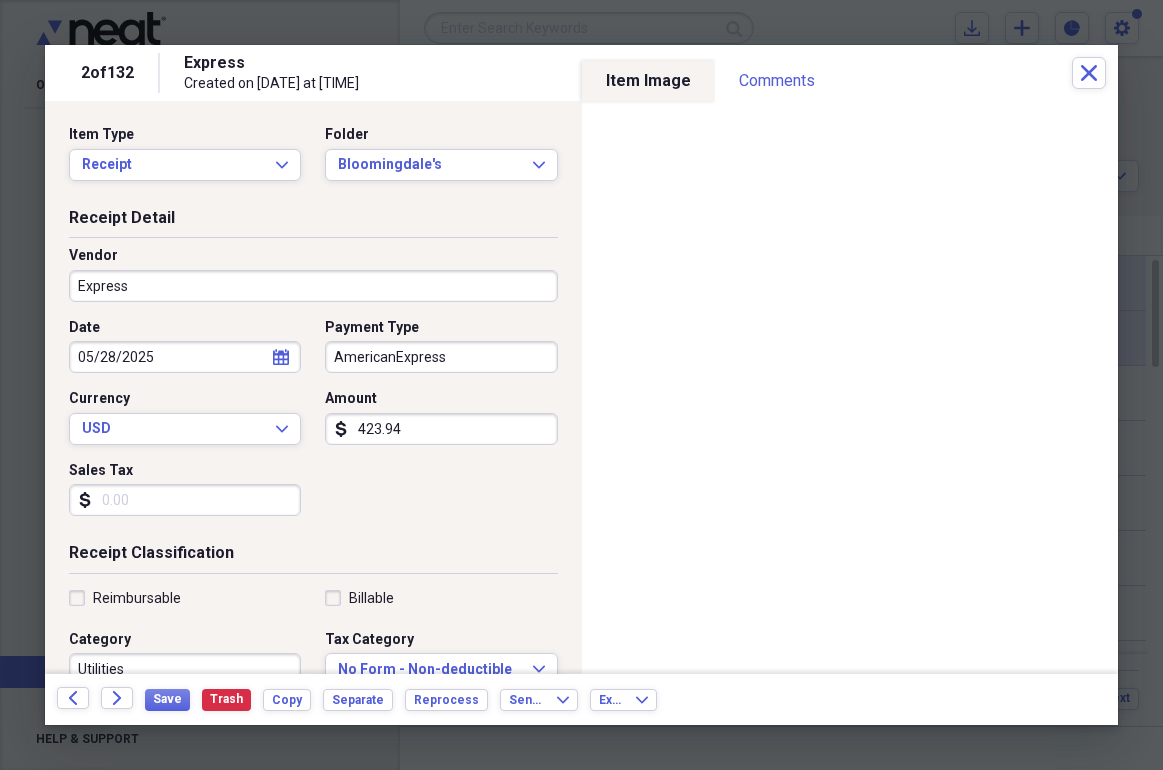 click on "Express" at bounding box center (313, 286) 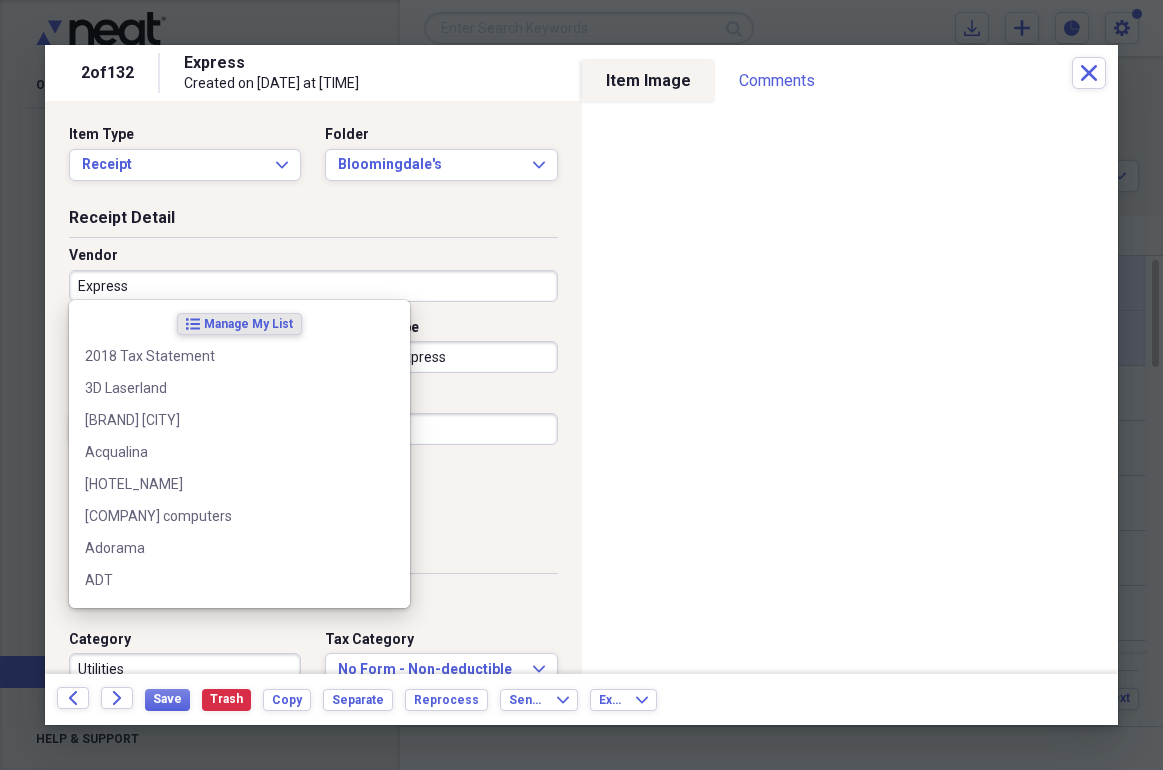 click on "Express" at bounding box center (313, 286) 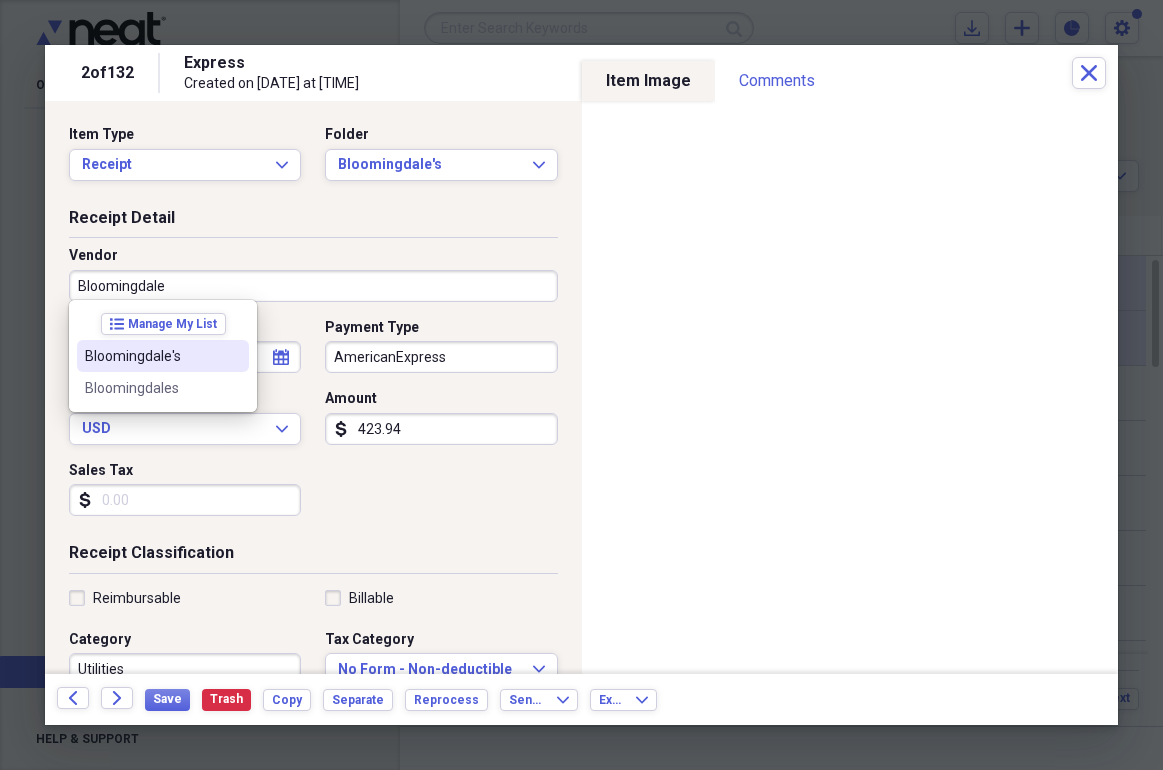 click on "Bloomingdale's" at bounding box center (151, 356) 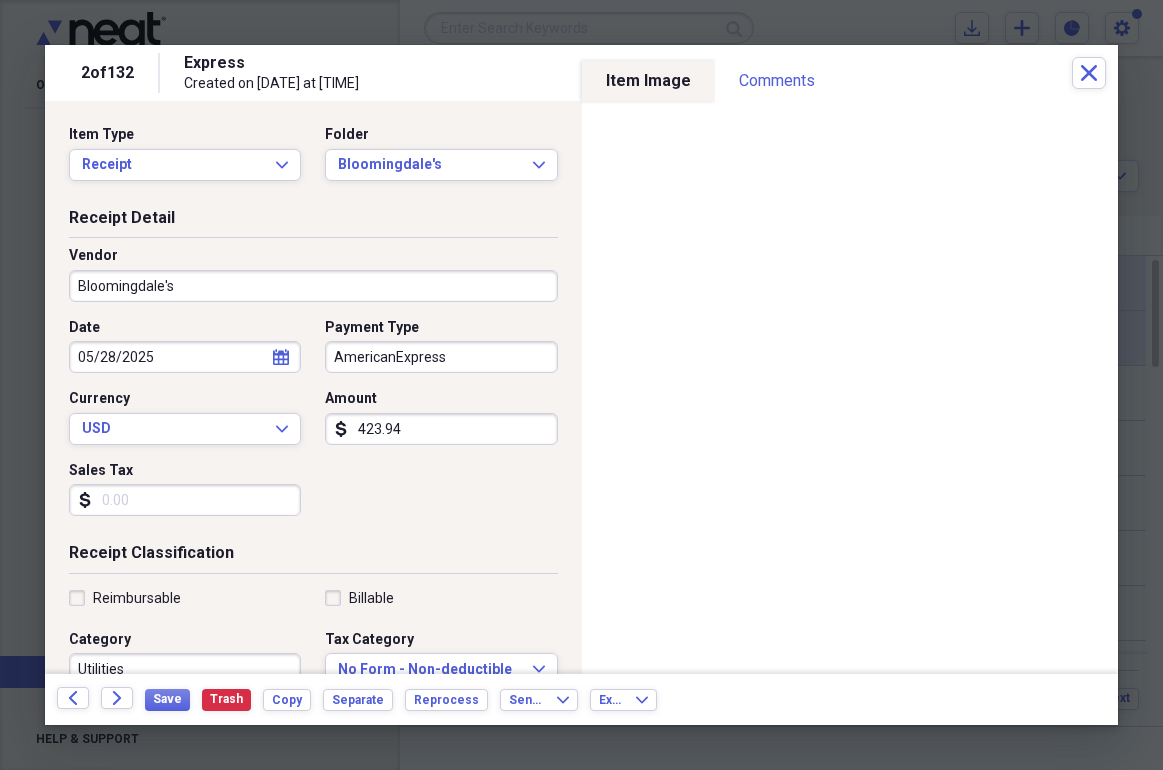 type on "Department Store" 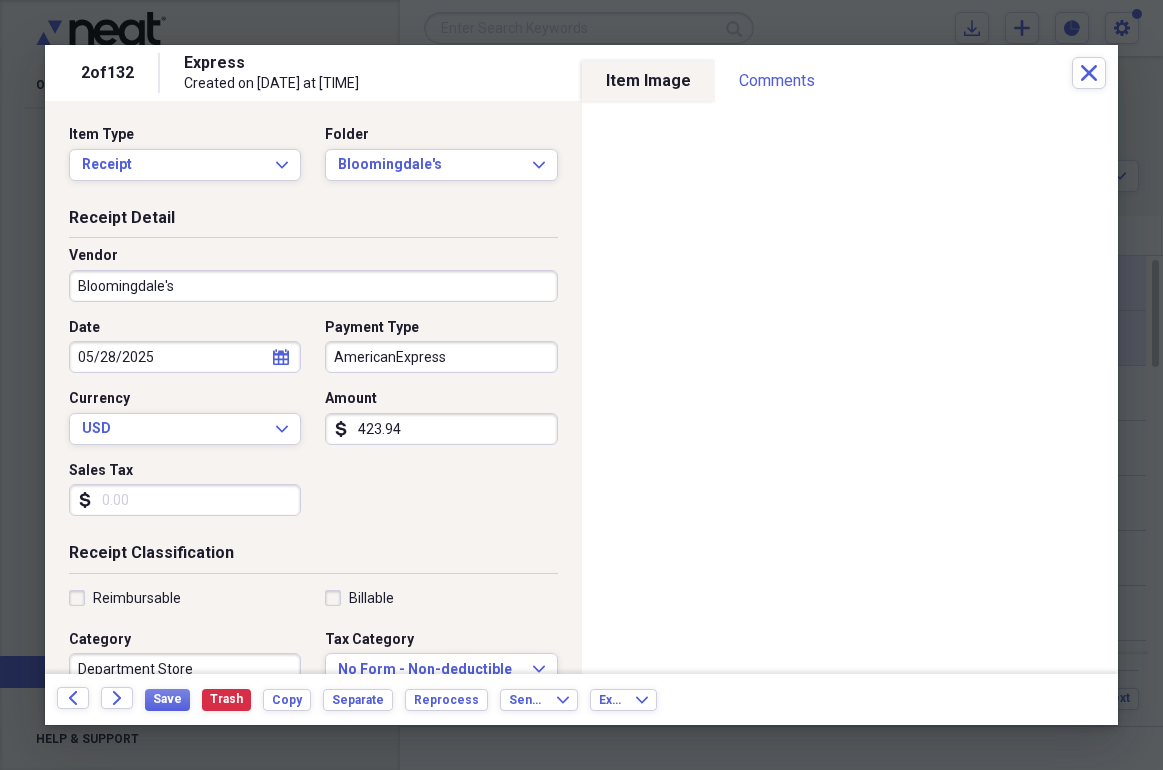 click on "AmericanExpress" at bounding box center [441, 357] 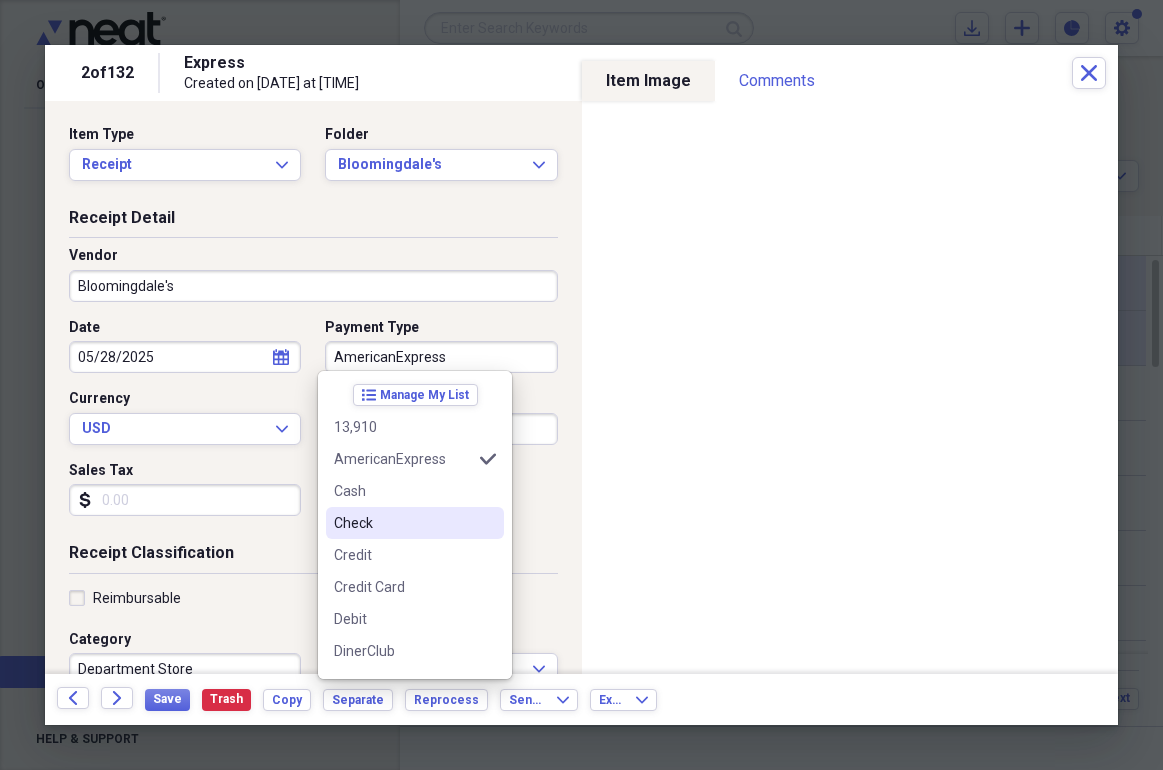 click on "Check" at bounding box center (415, 523) 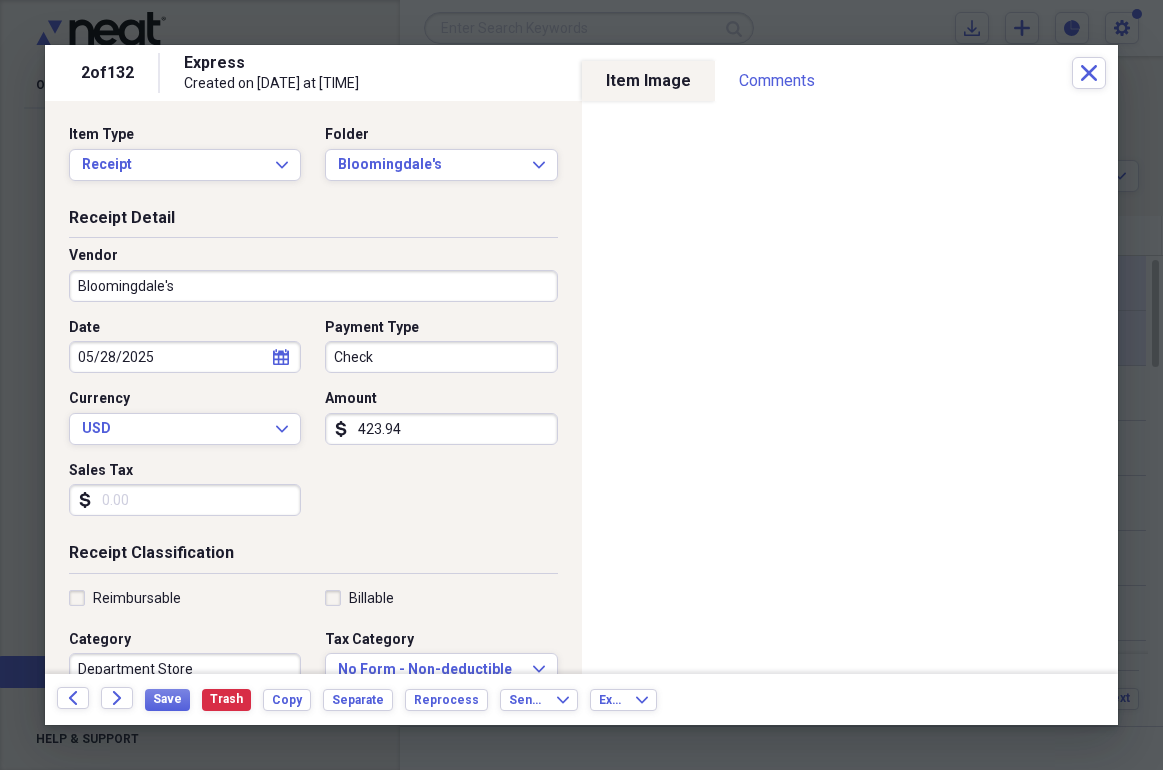 click 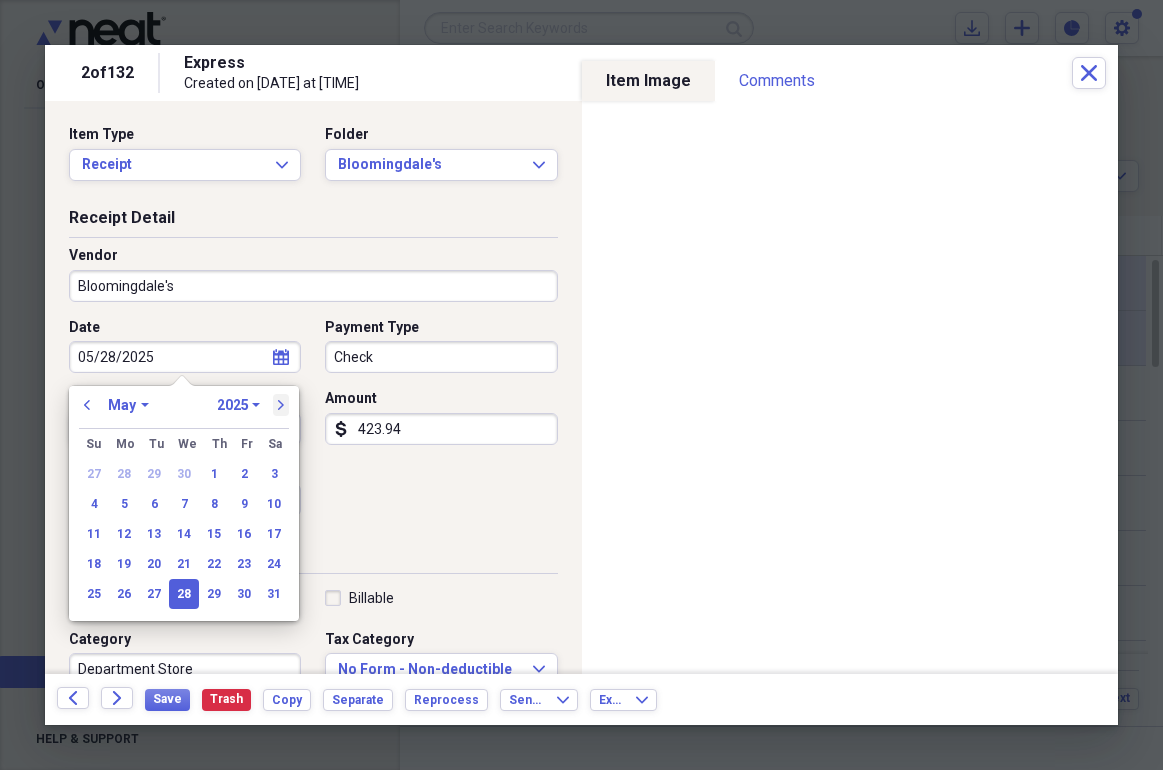 click on "next" at bounding box center (281, 405) 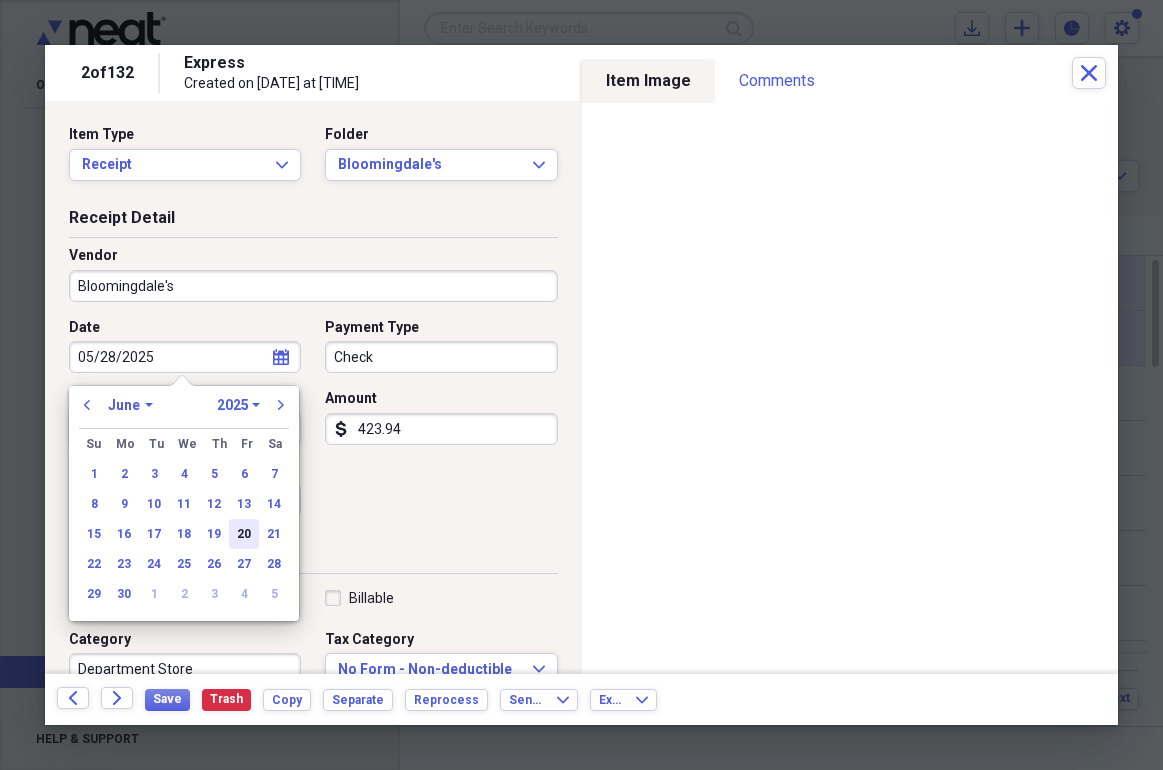 click on "20" at bounding box center [244, 534] 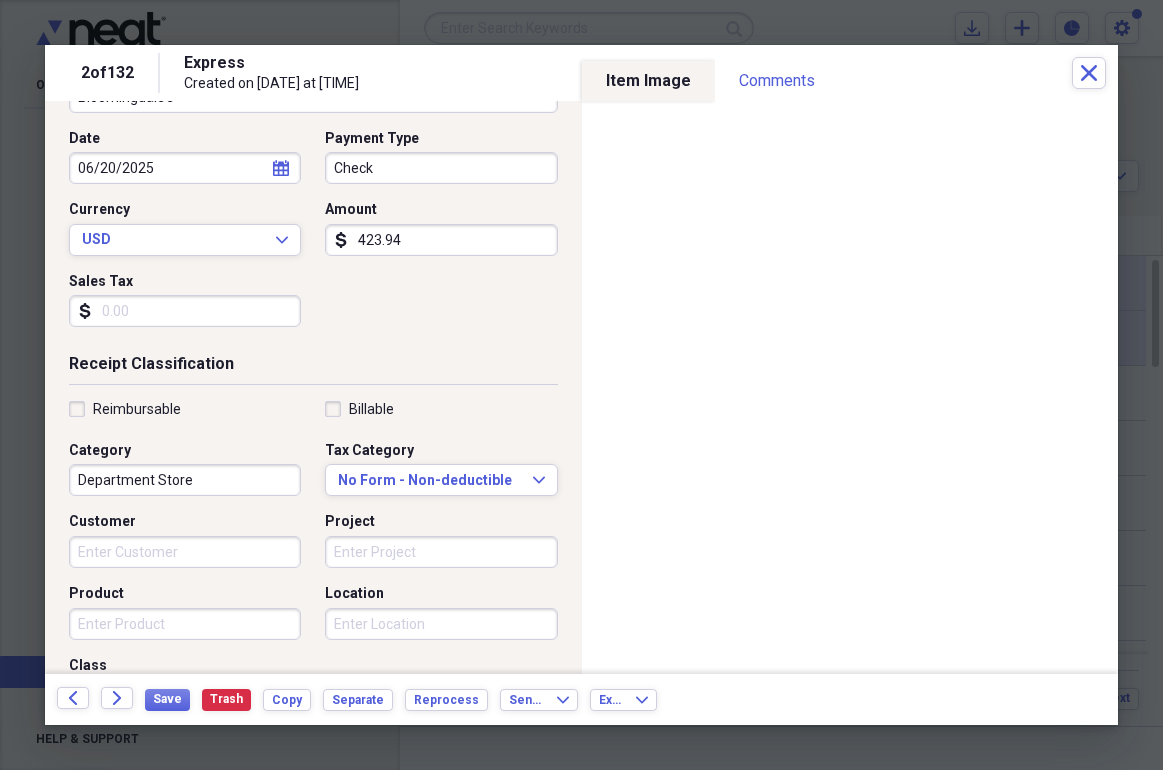 scroll, scrollTop: 235, scrollLeft: 0, axis: vertical 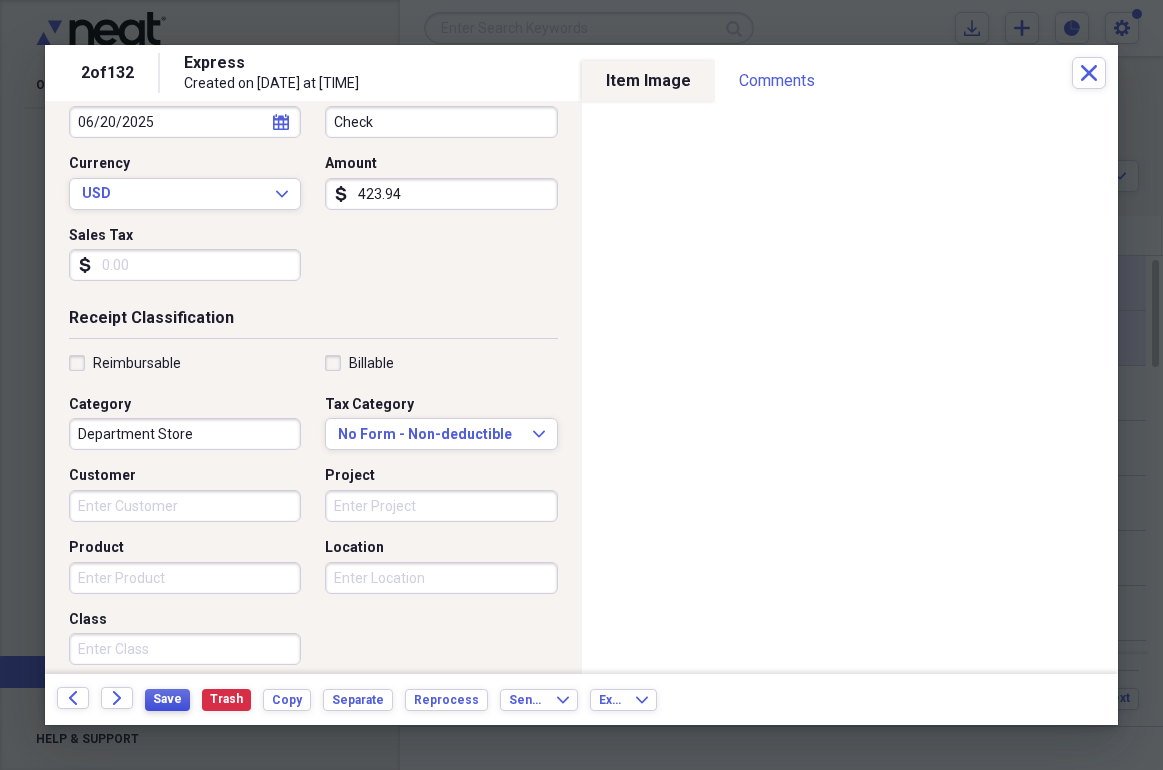 click on "Save" at bounding box center [167, 699] 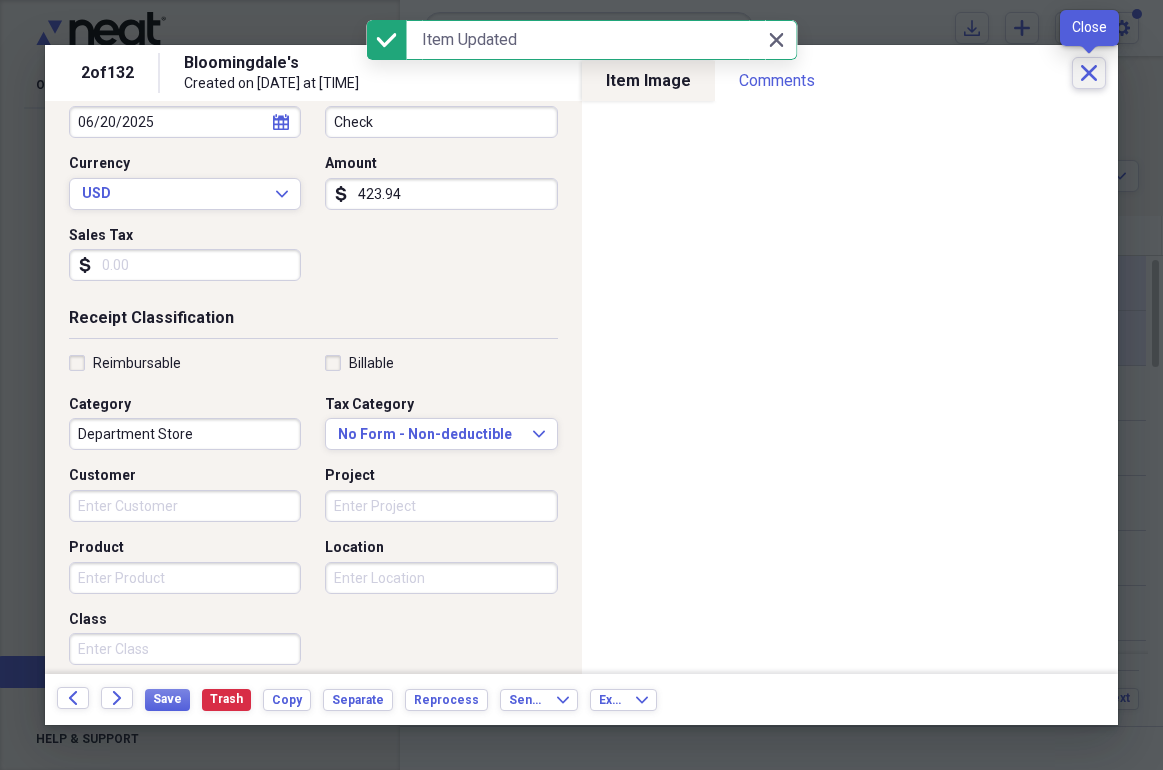 click on "Close" 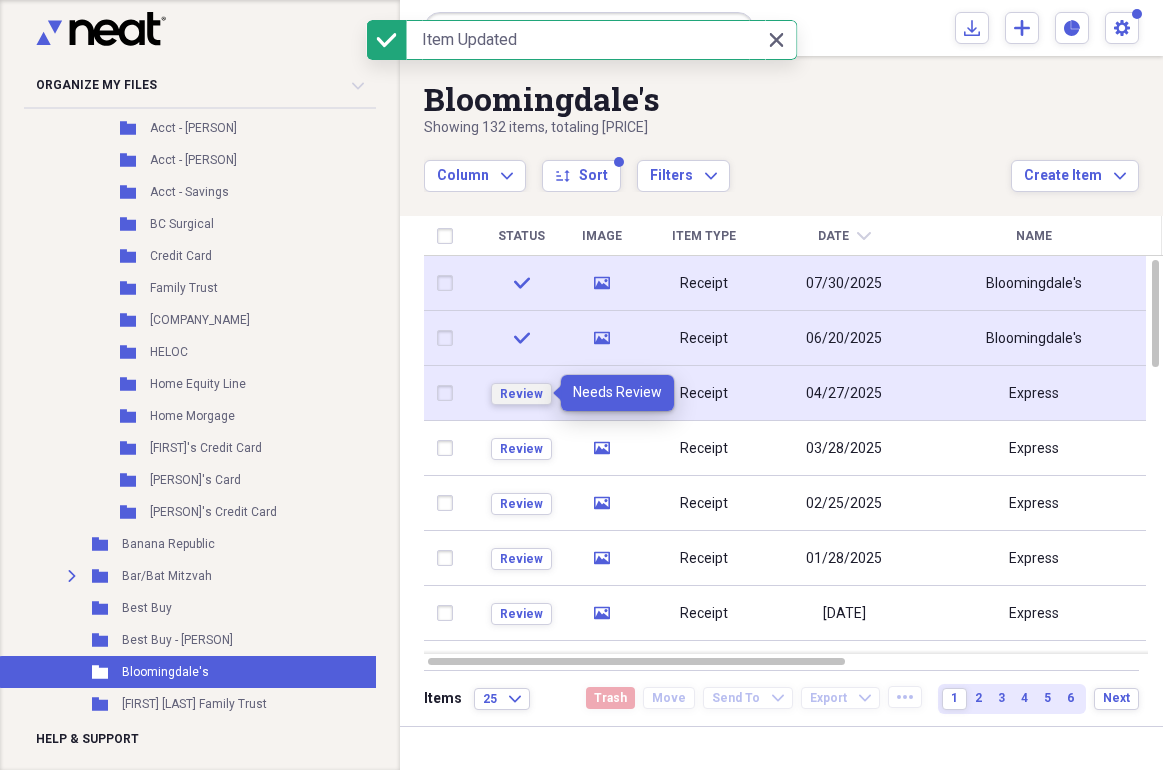 click on "Review" at bounding box center (521, 394) 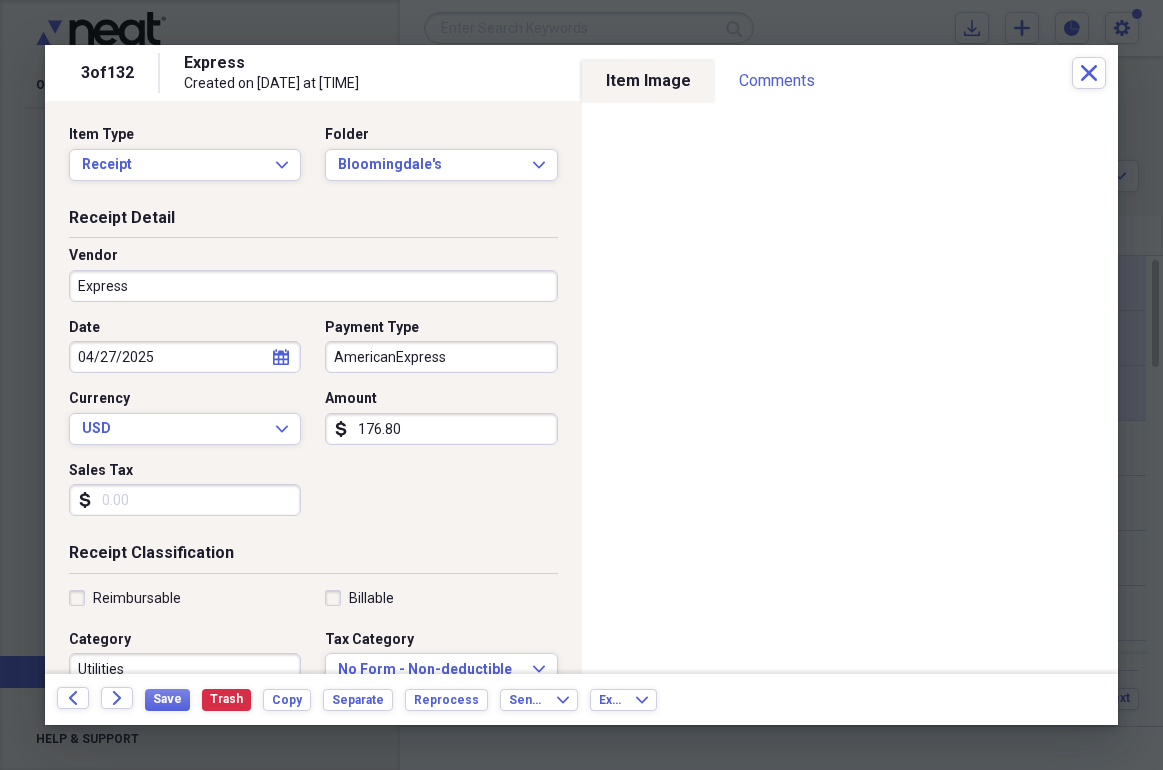 click on "Express" at bounding box center [313, 286] 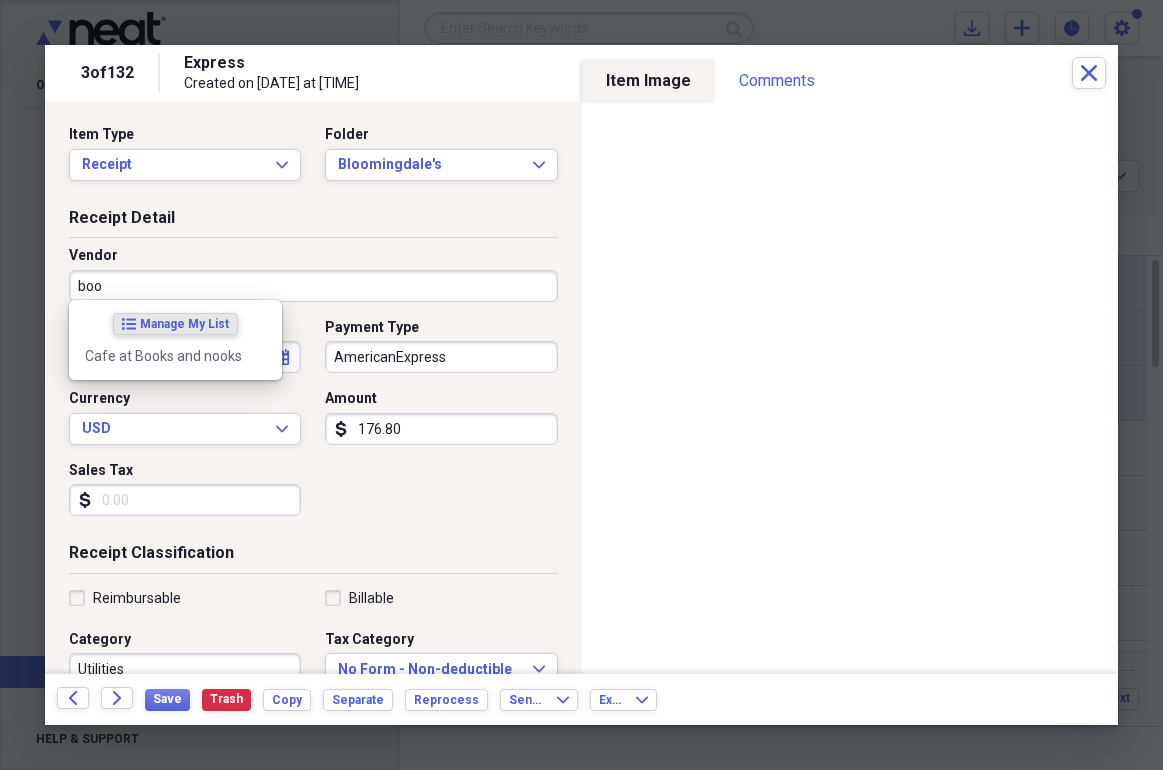 click on "Cafe at Books and nooks" at bounding box center (163, 356) 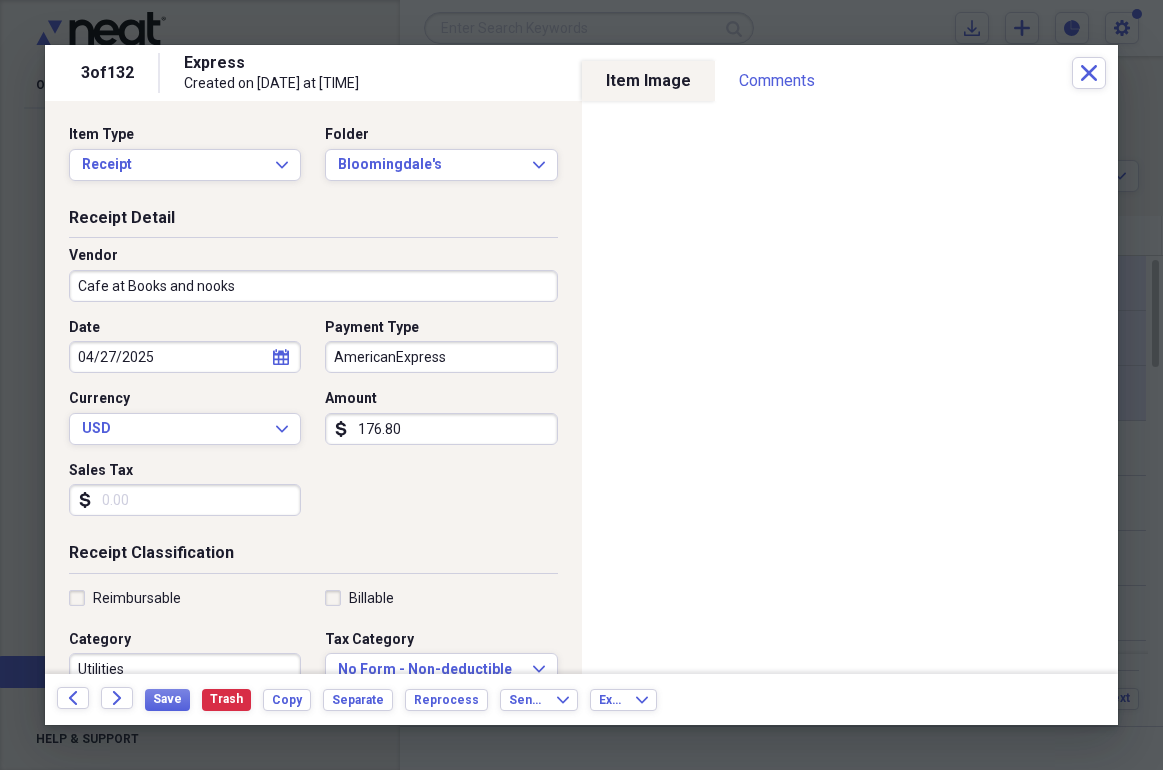 type on "Meals/Restaurant" 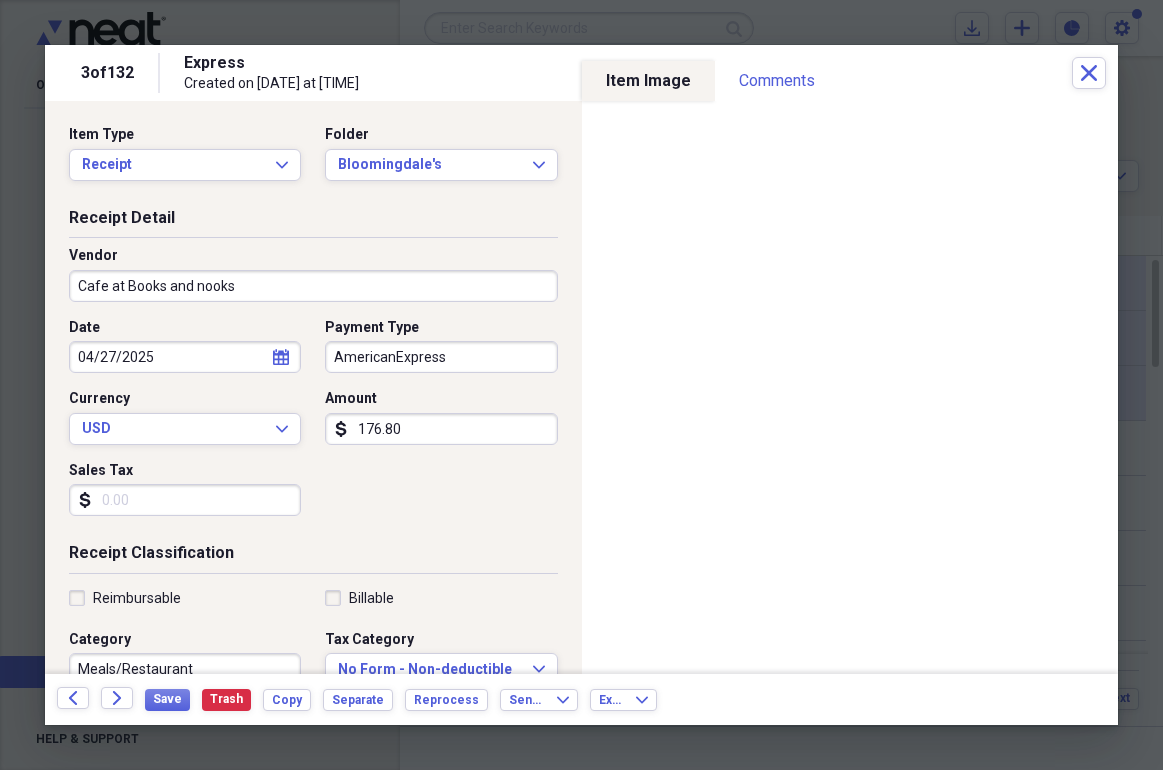 click on "AmericanExpress" at bounding box center [441, 357] 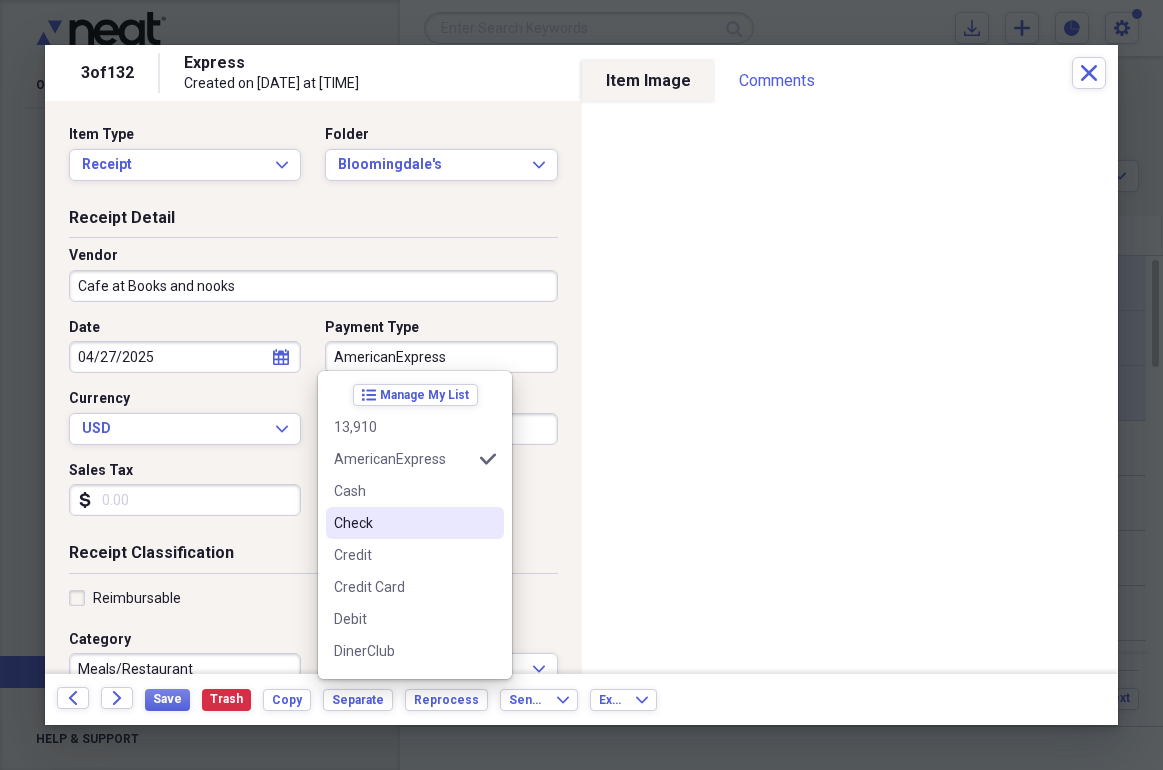 click on "Check" at bounding box center [403, 523] 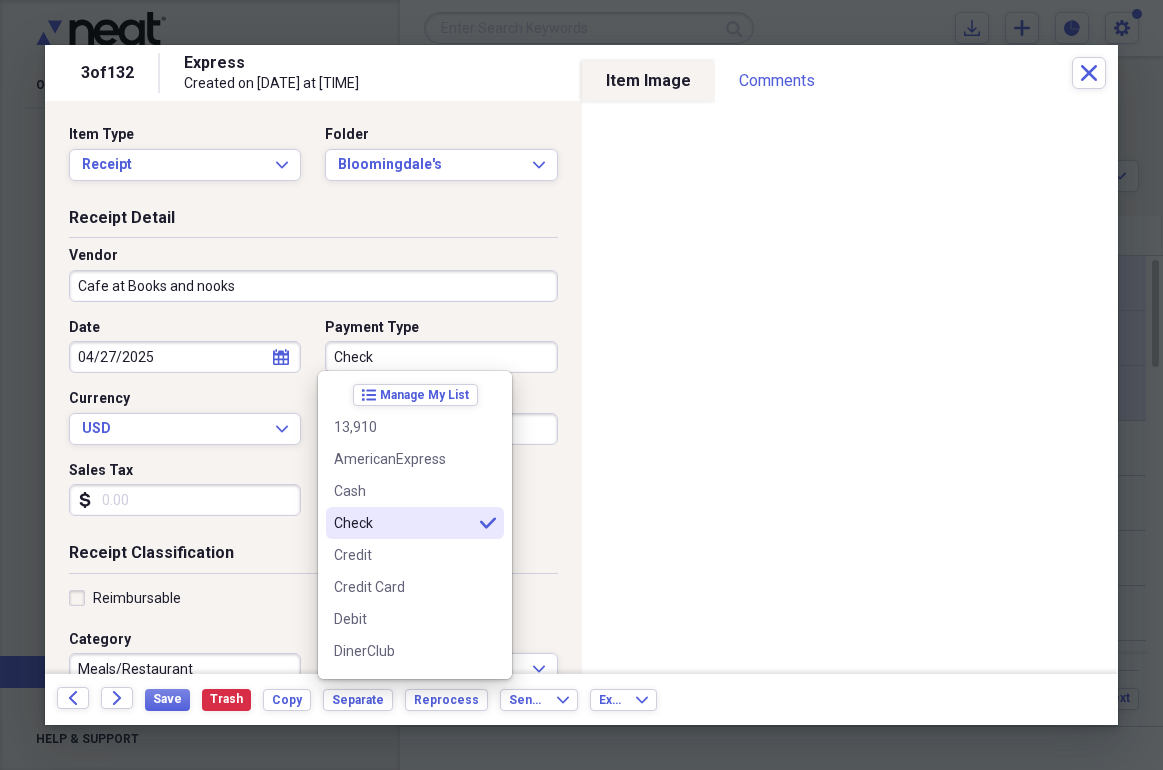 type on "Check" 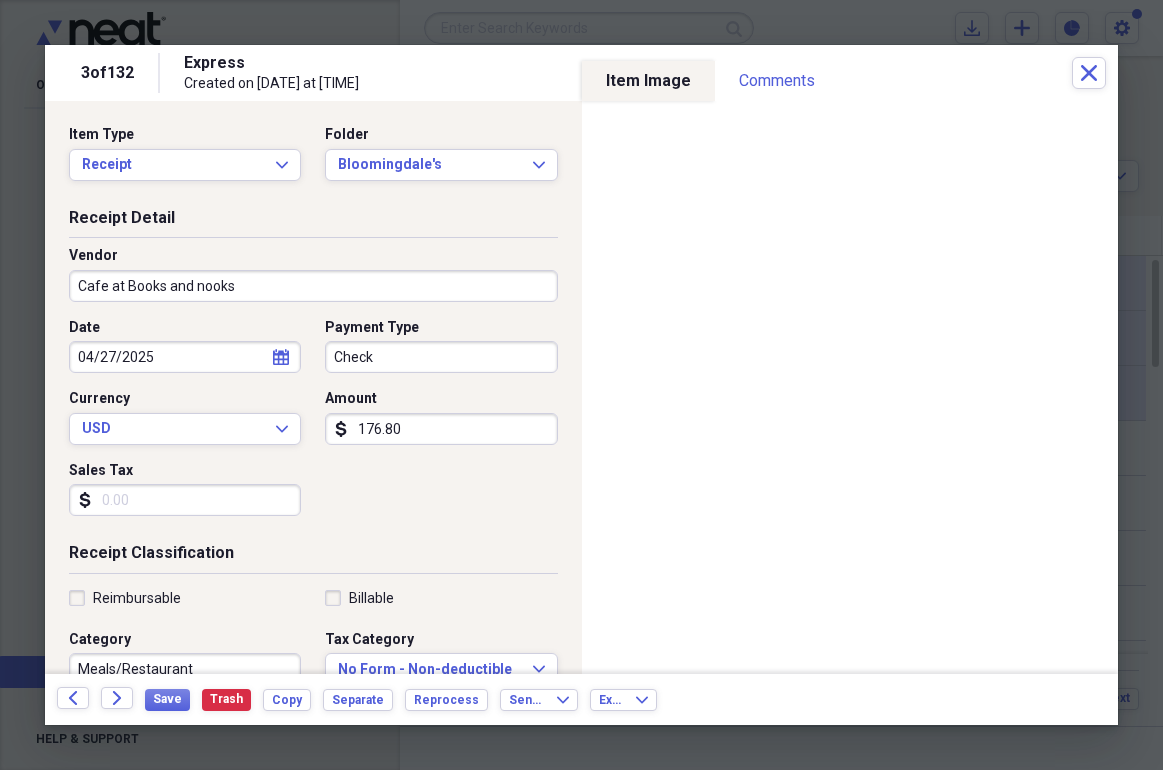 click on "calendar" 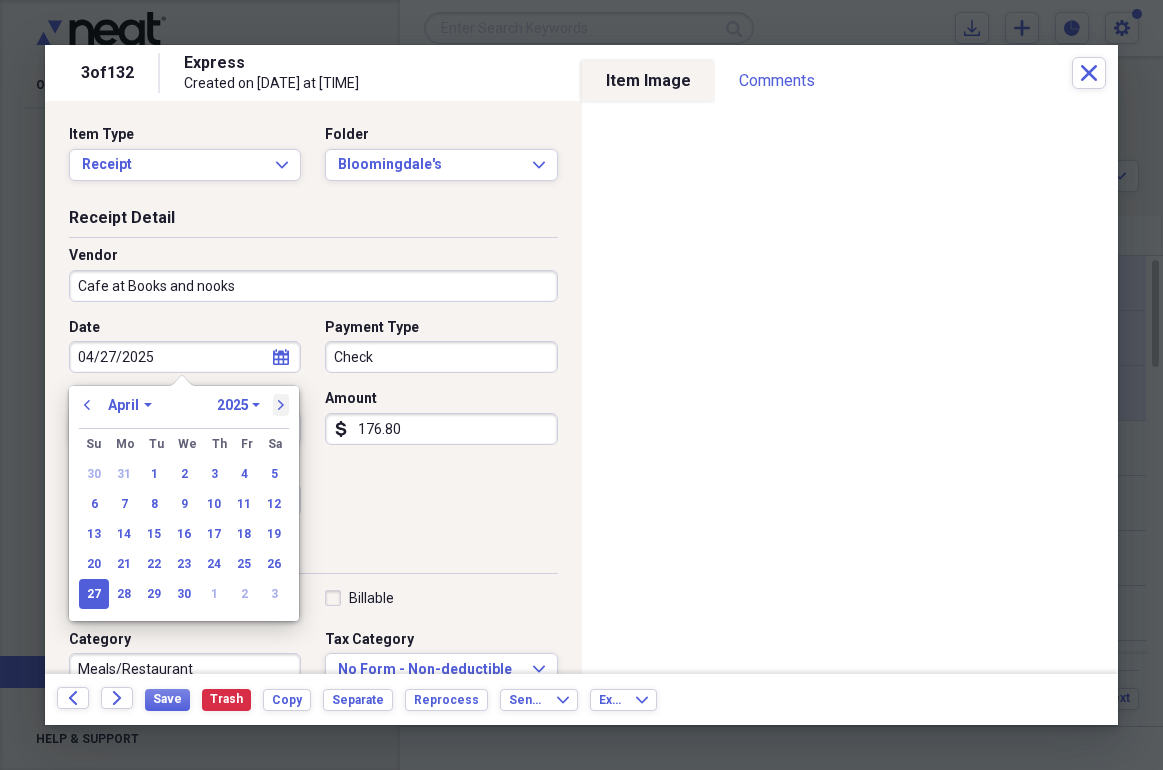 click on "next" at bounding box center [281, 405] 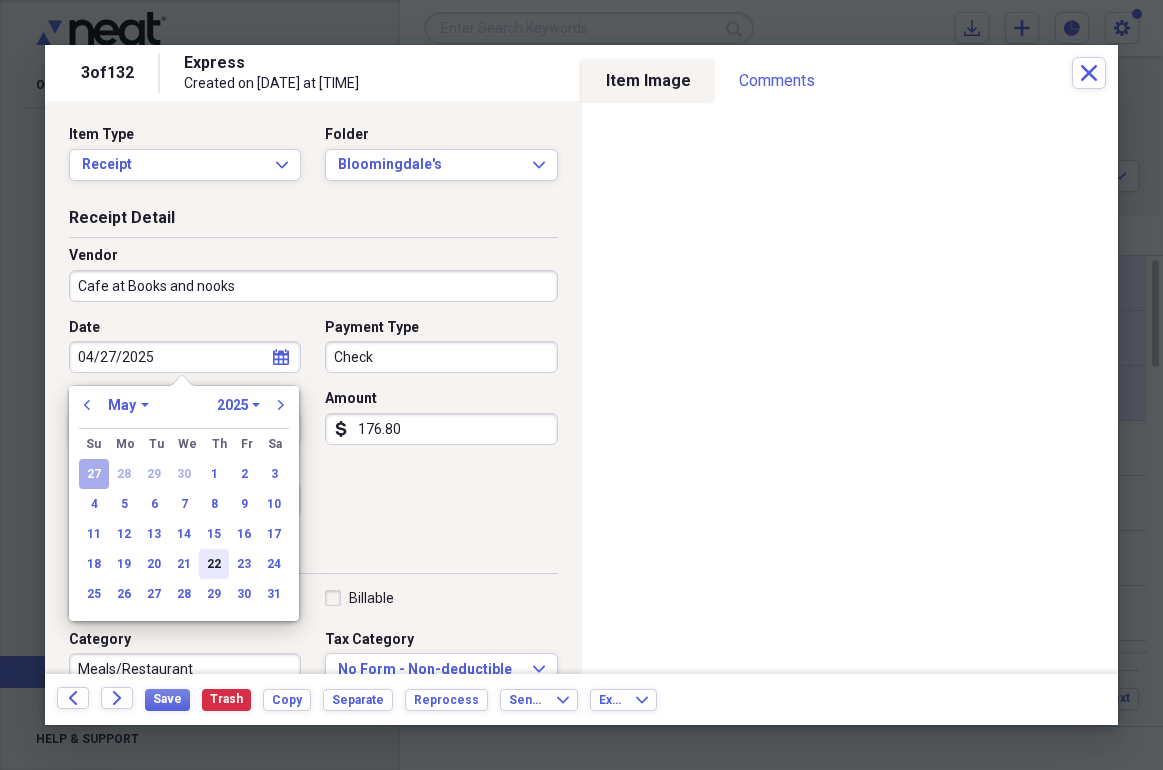 click on "22" at bounding box center (214, 564) 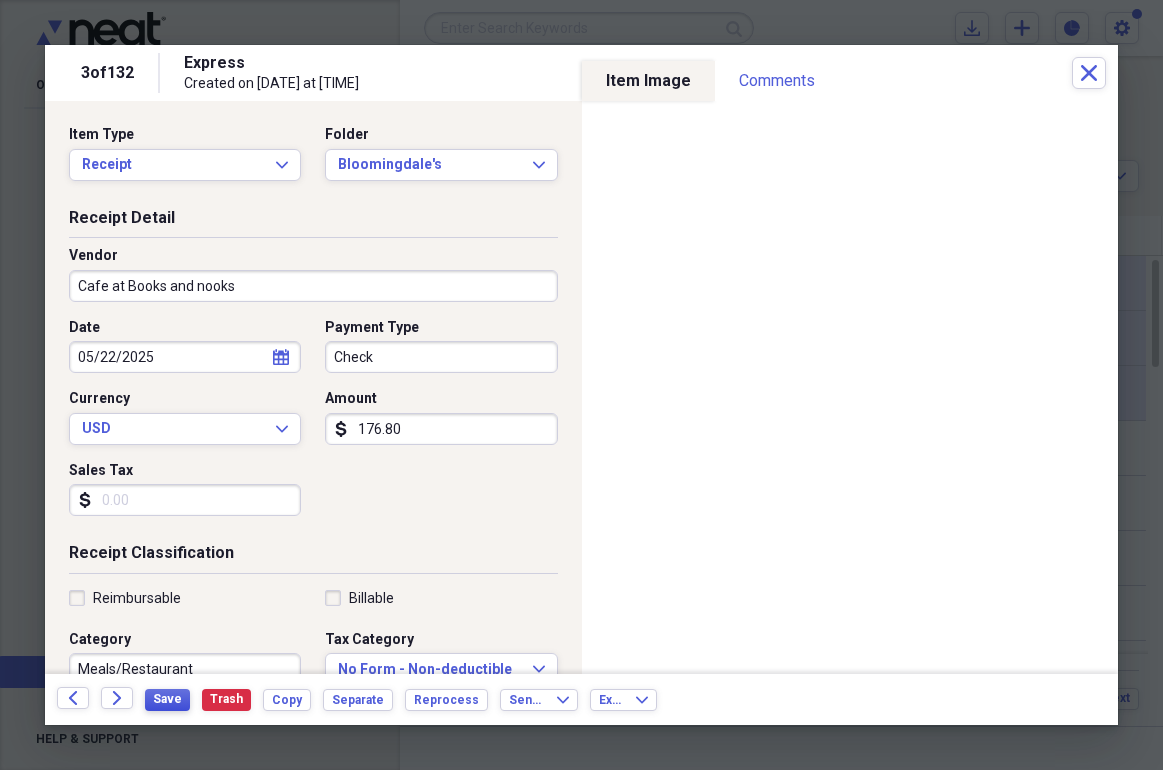 click on "Save" at bounding box center (167, 699) 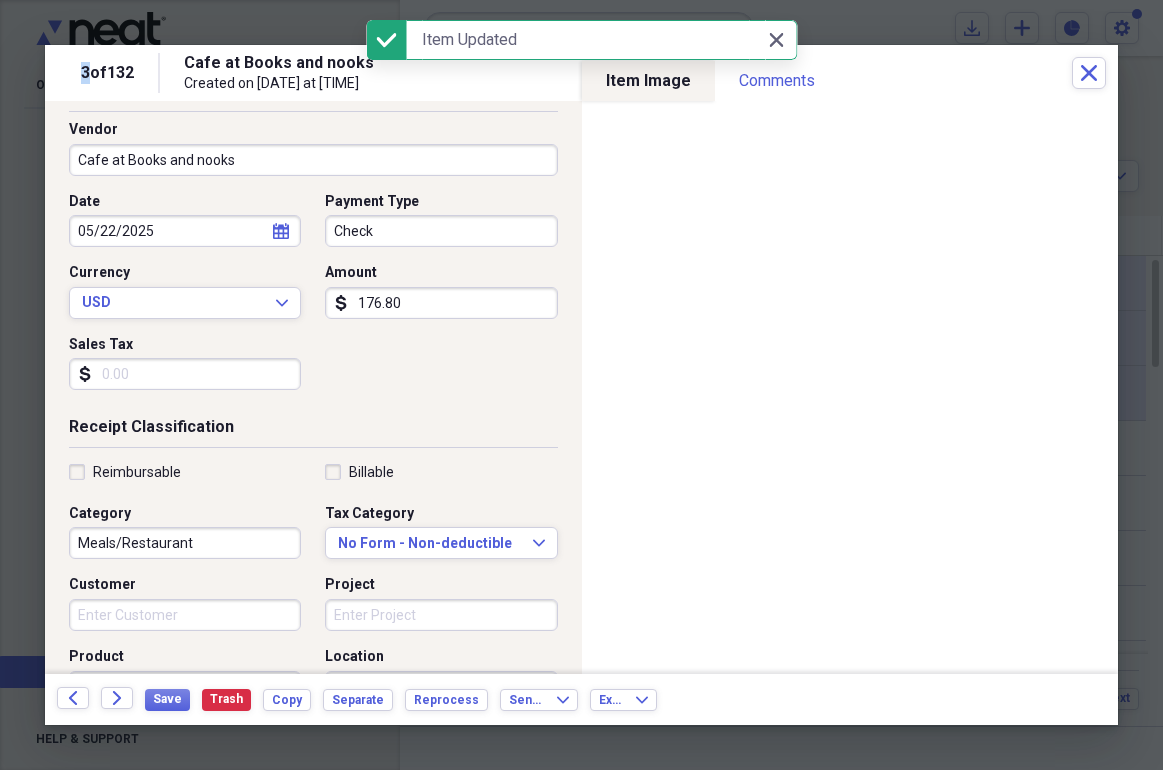 scroll, scrollTop: 127, scrollLeft: 0, axis: vertical 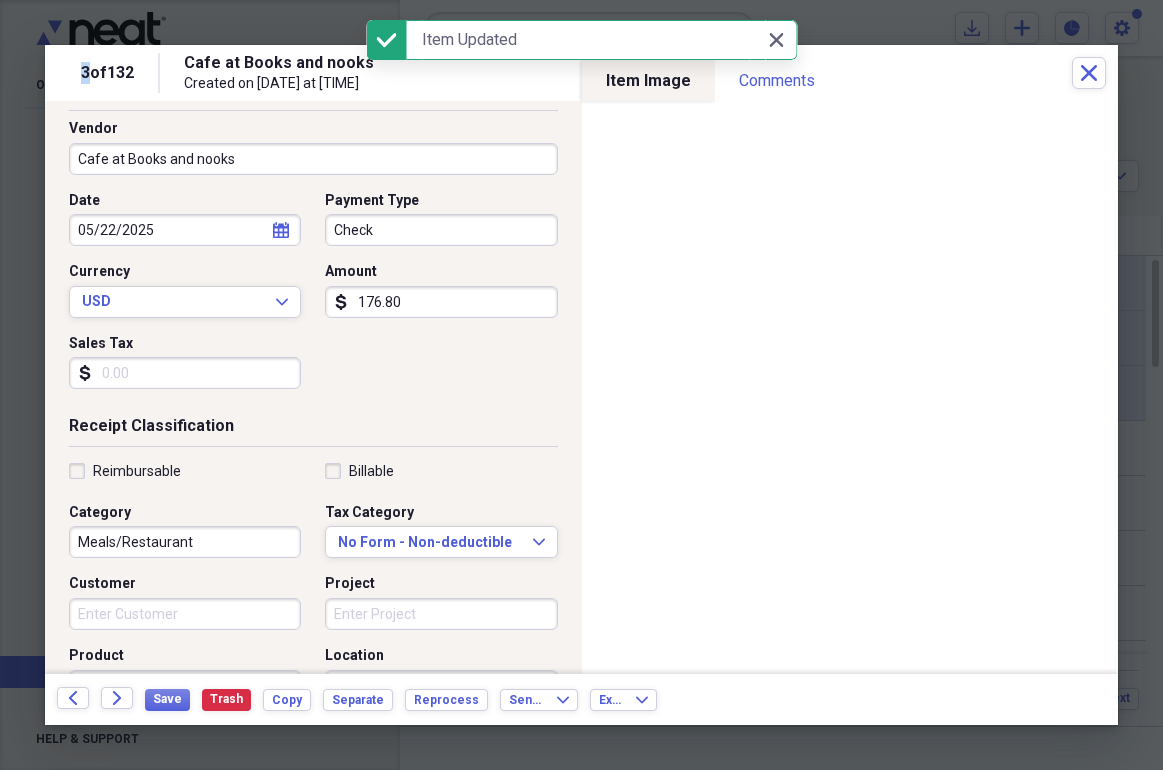 click on "Meals/Restaurant" at bounding box center (185, 542) 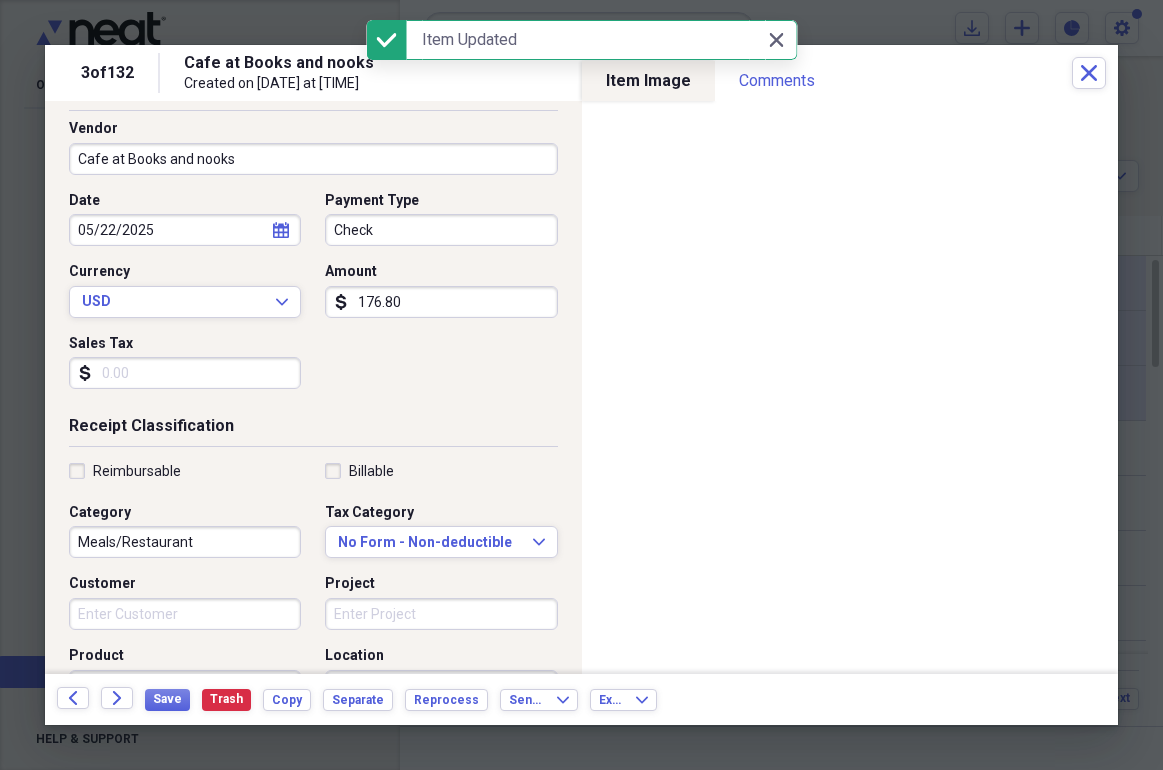 click on "Meals/Restaurant" at bounding box center [185, 542] 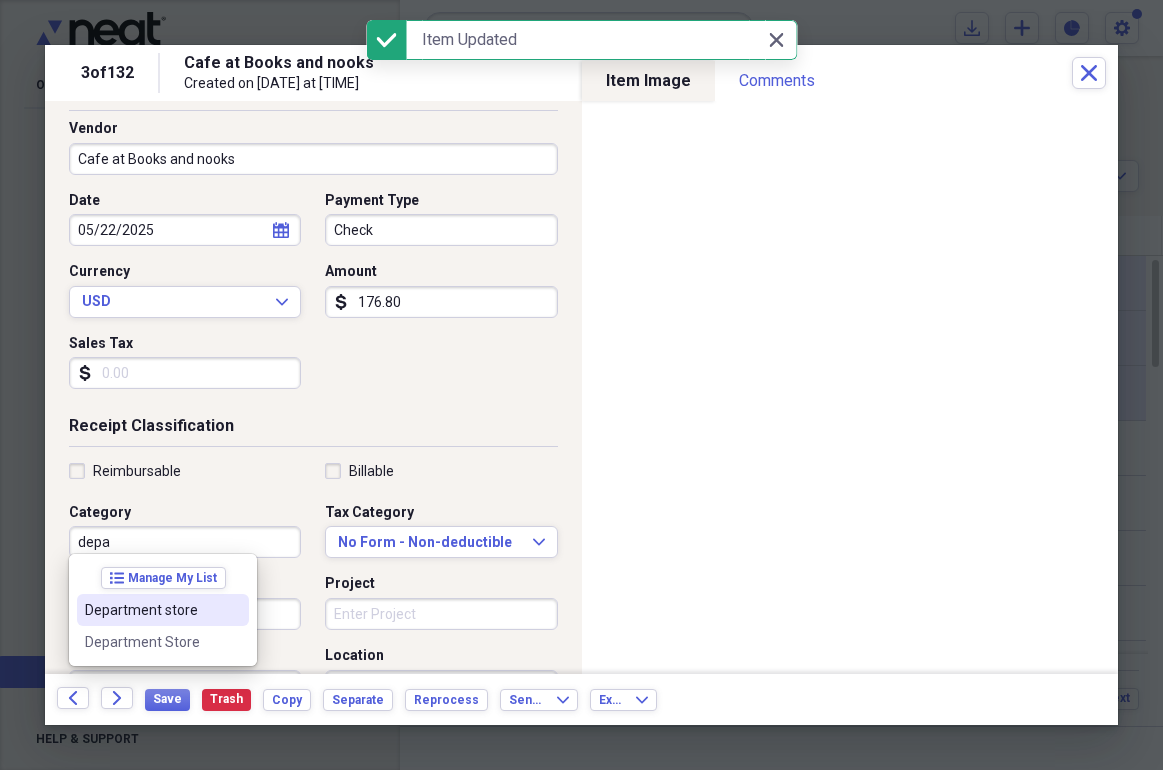 click on "Department store" at bounding box center [151, 610] 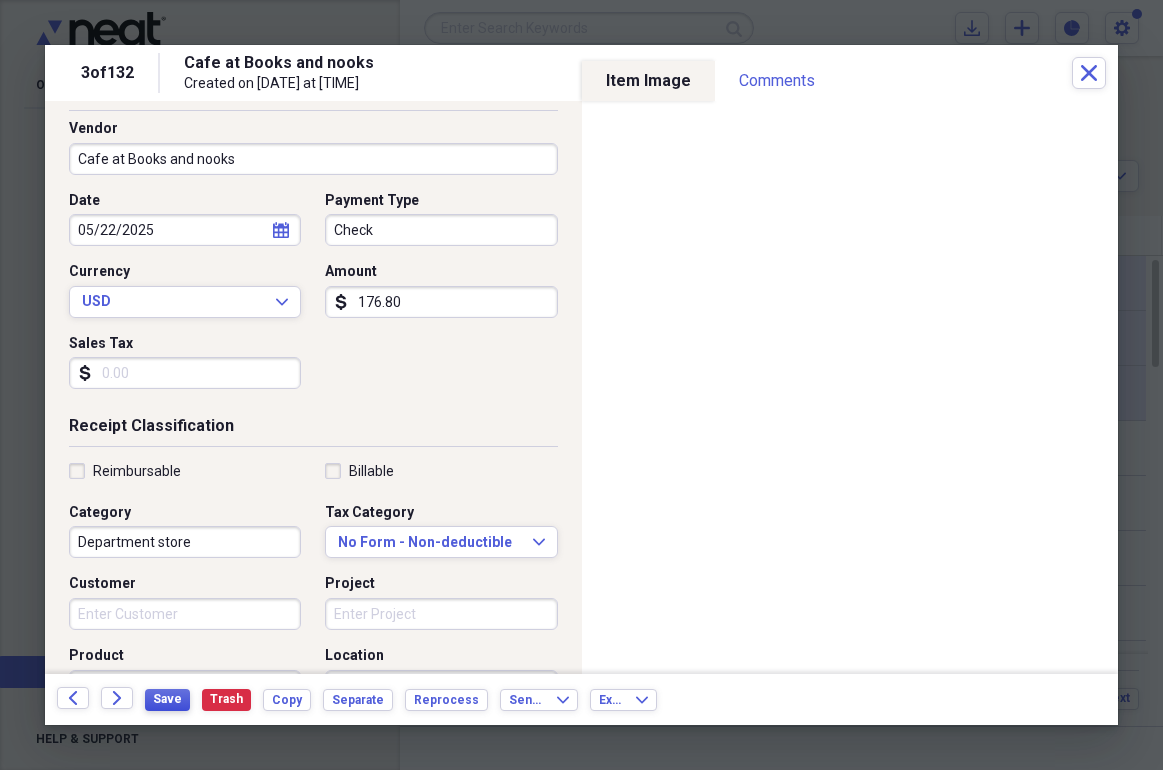 click on "Save" at bounding box center [167, 699] 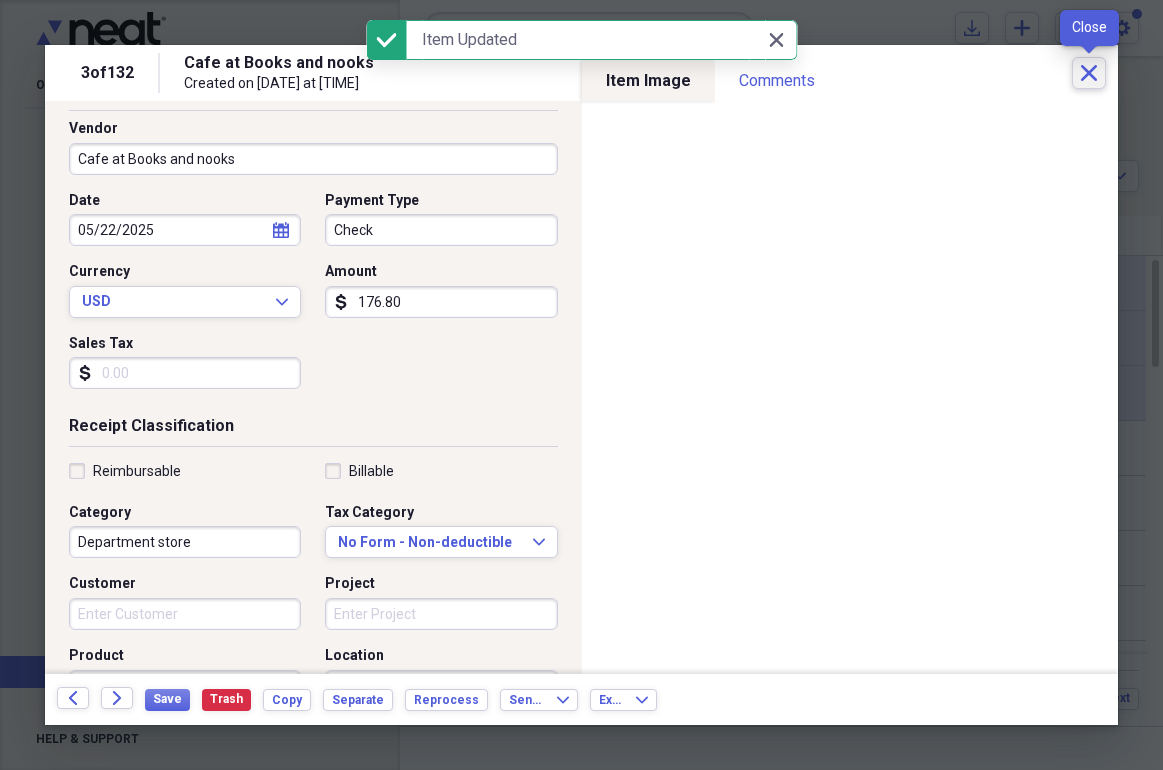 click 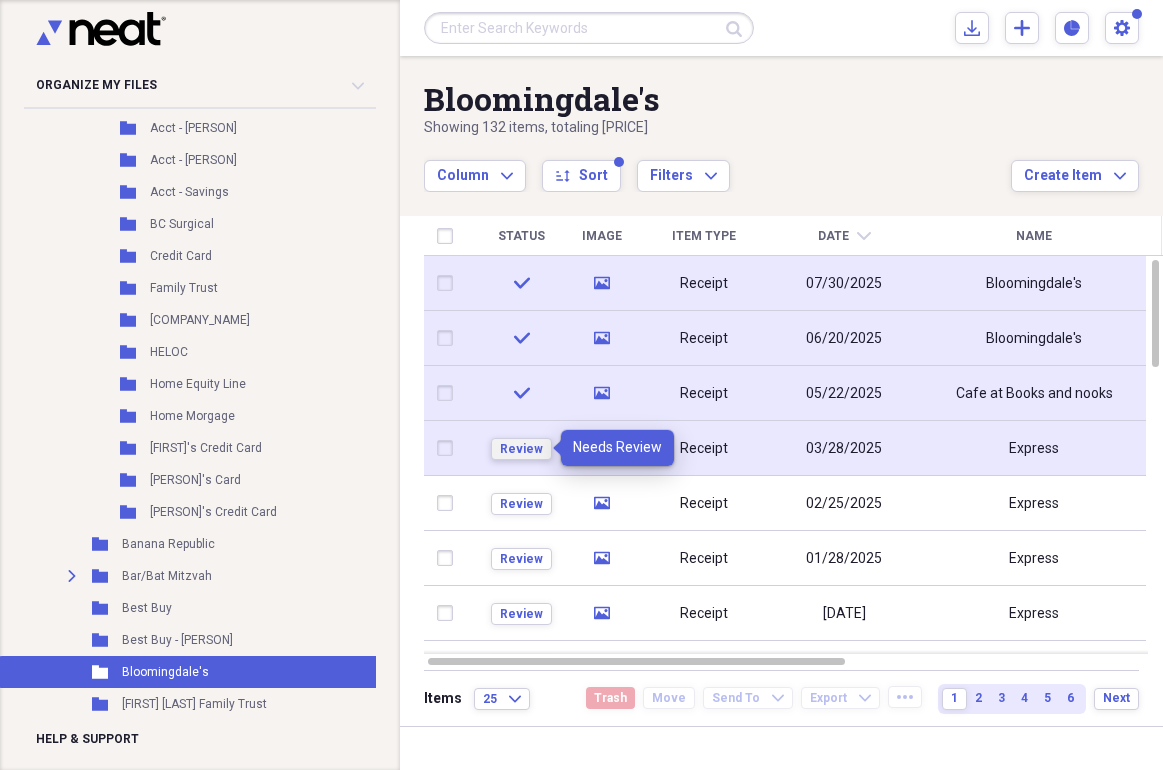 click on "Review" at bounding box center [521, 449] 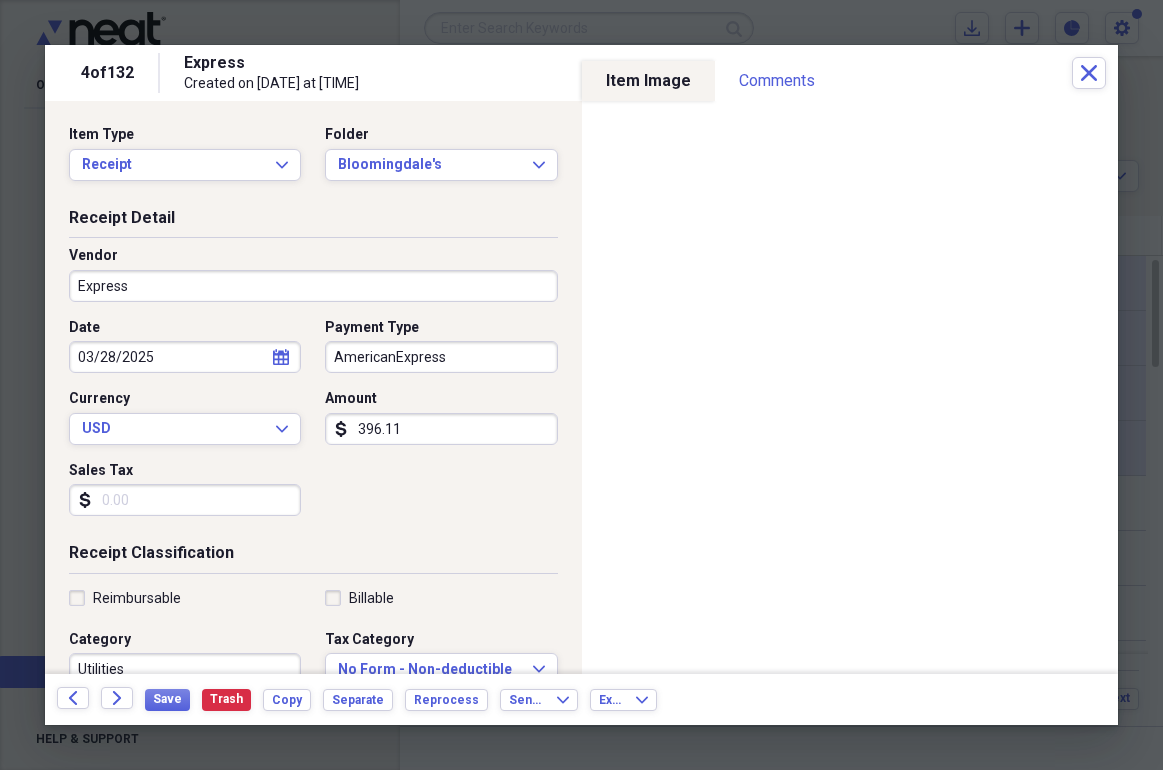 click on "AmericanExpress" at bounding box center (441, 357) 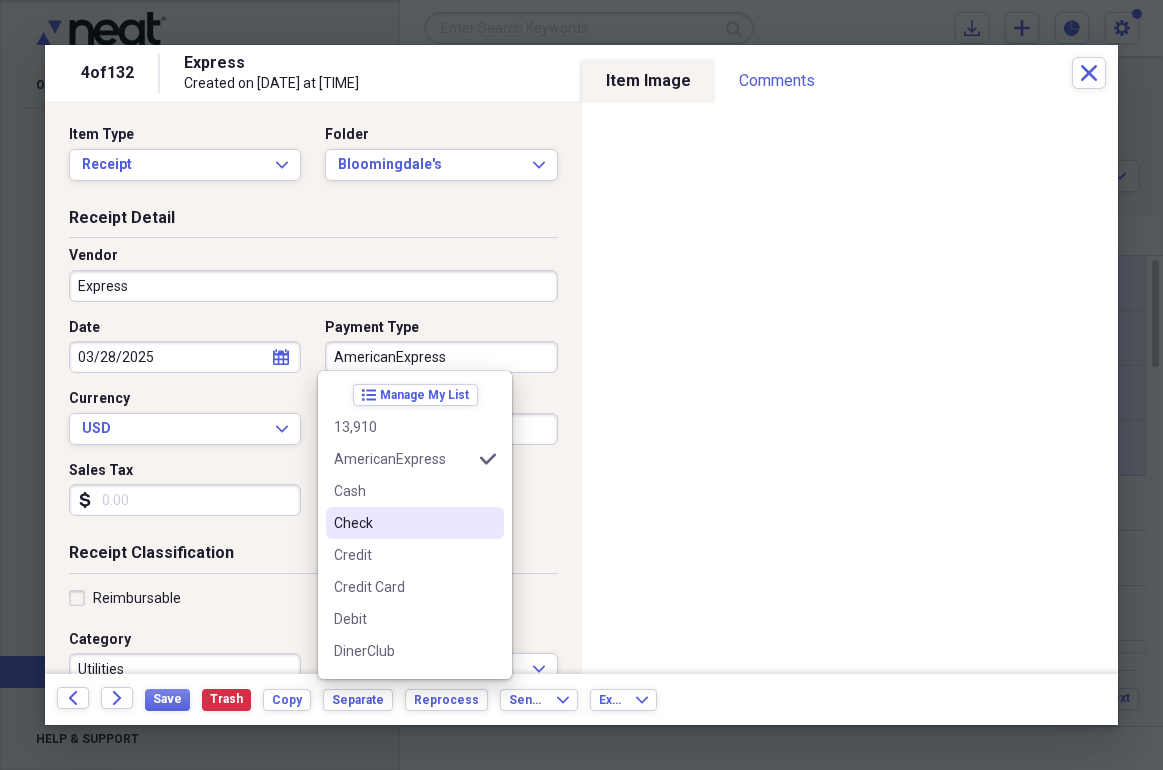 click on "Check" at bounding box center (403, 523) 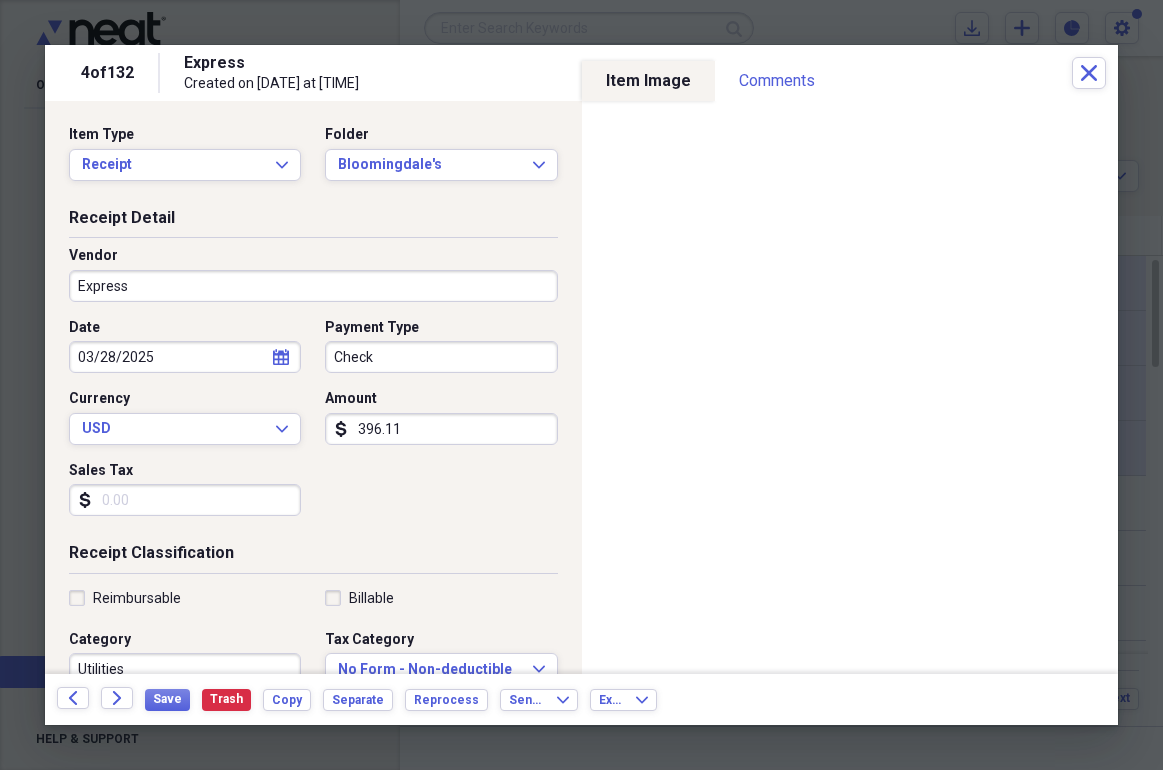 click on "Express" at bounding box center (313, 286) 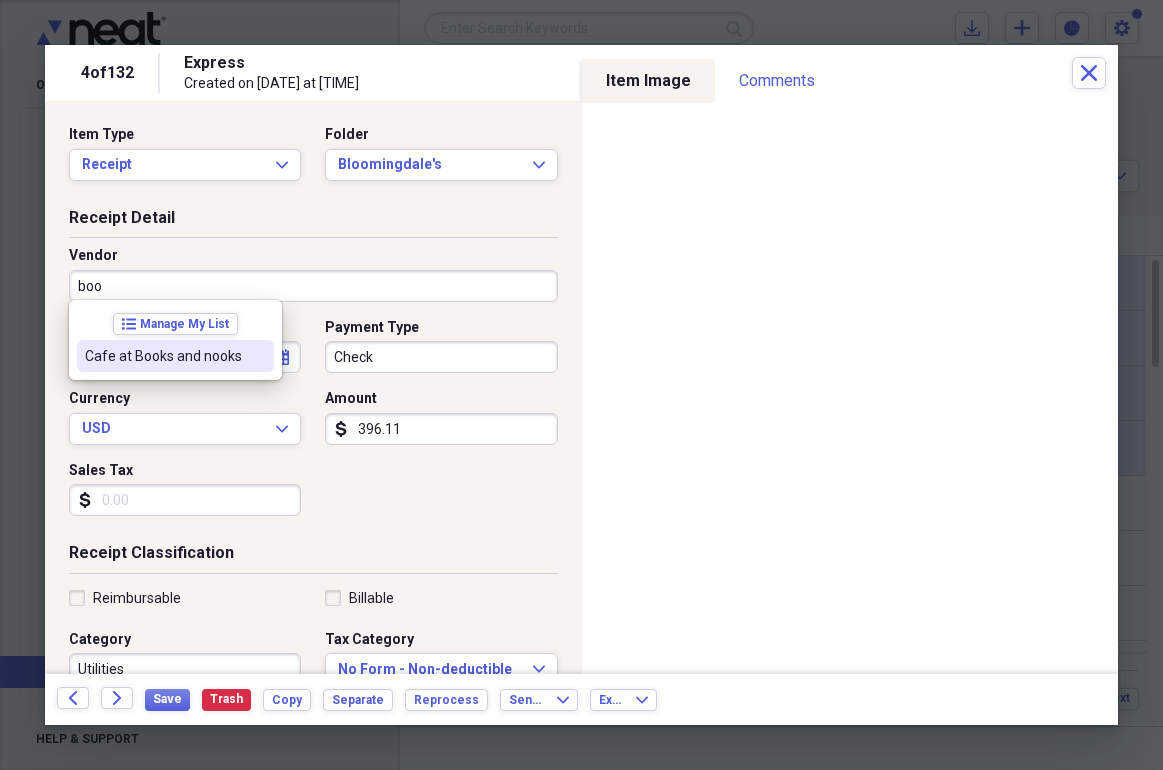 click on "Cafe at Books and nooks" at bounding box center (163, 356) 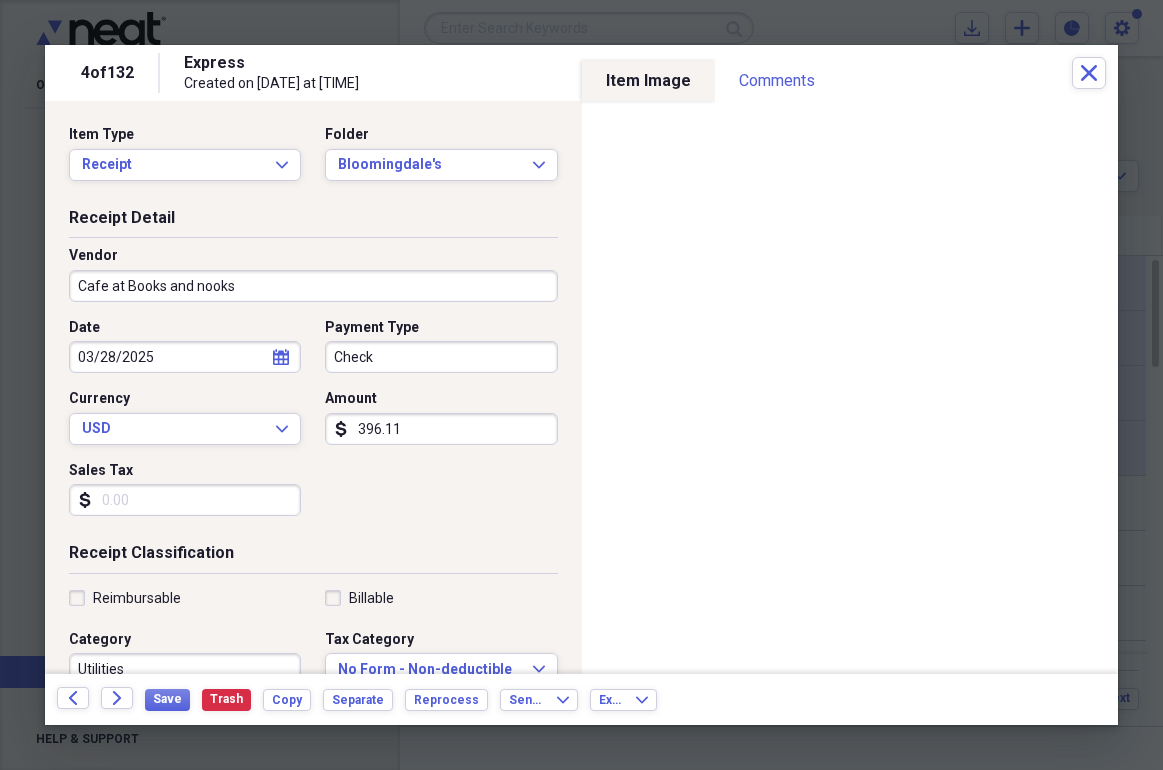 type on "Department store" 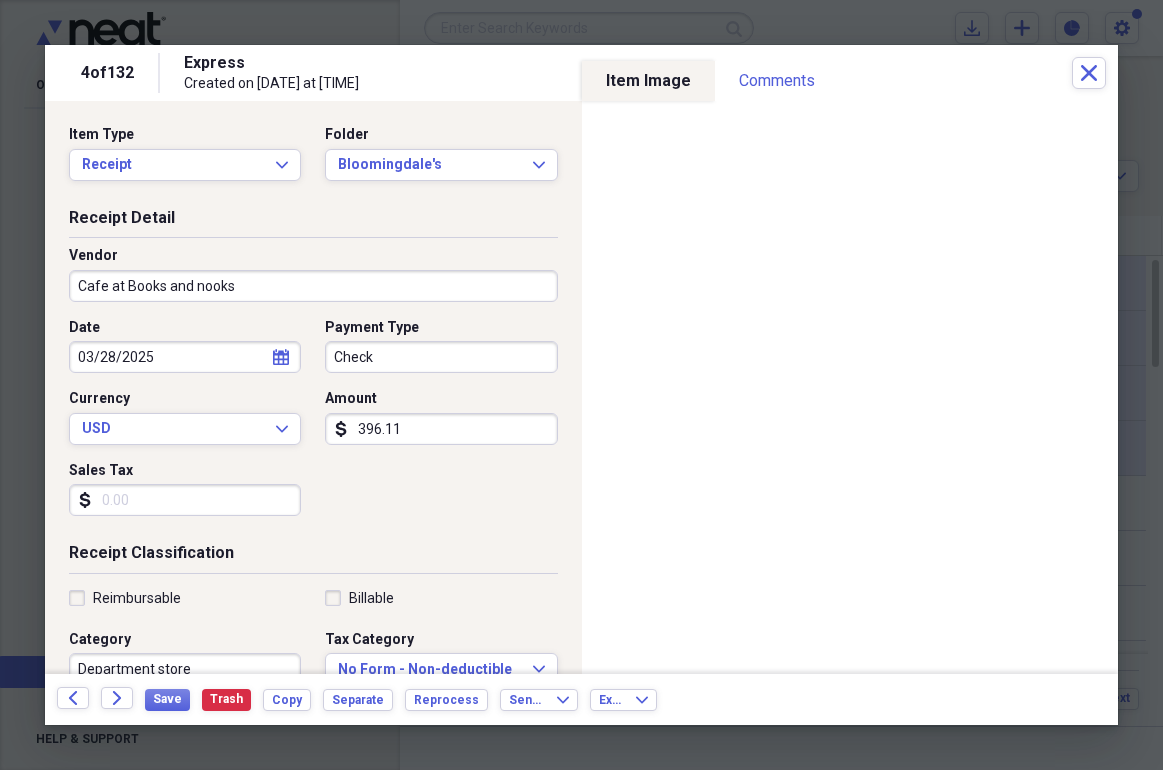 click on "Cafe at Books and nooks" at bounding box center [313, 286] 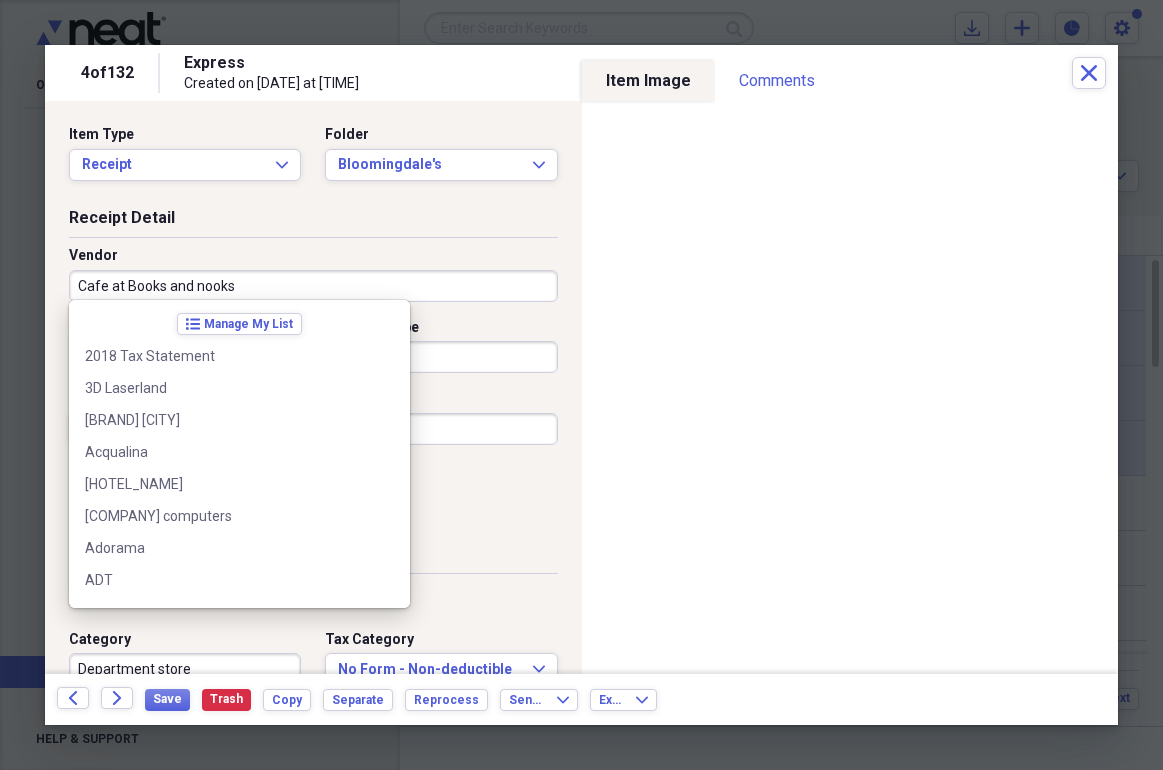 click on "Cafe at Books and nooks" at bounding box center (313, 286) 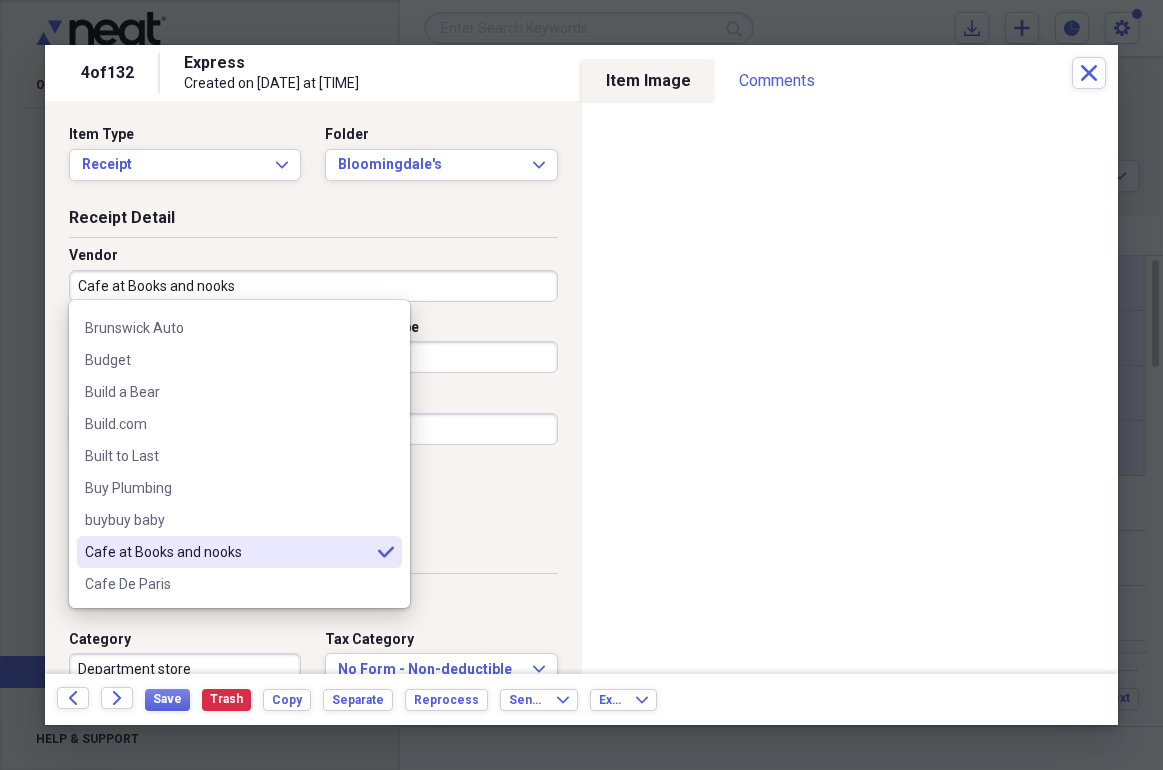 click on "Cafe at Books and nooks" at bounding box center (313, 286) 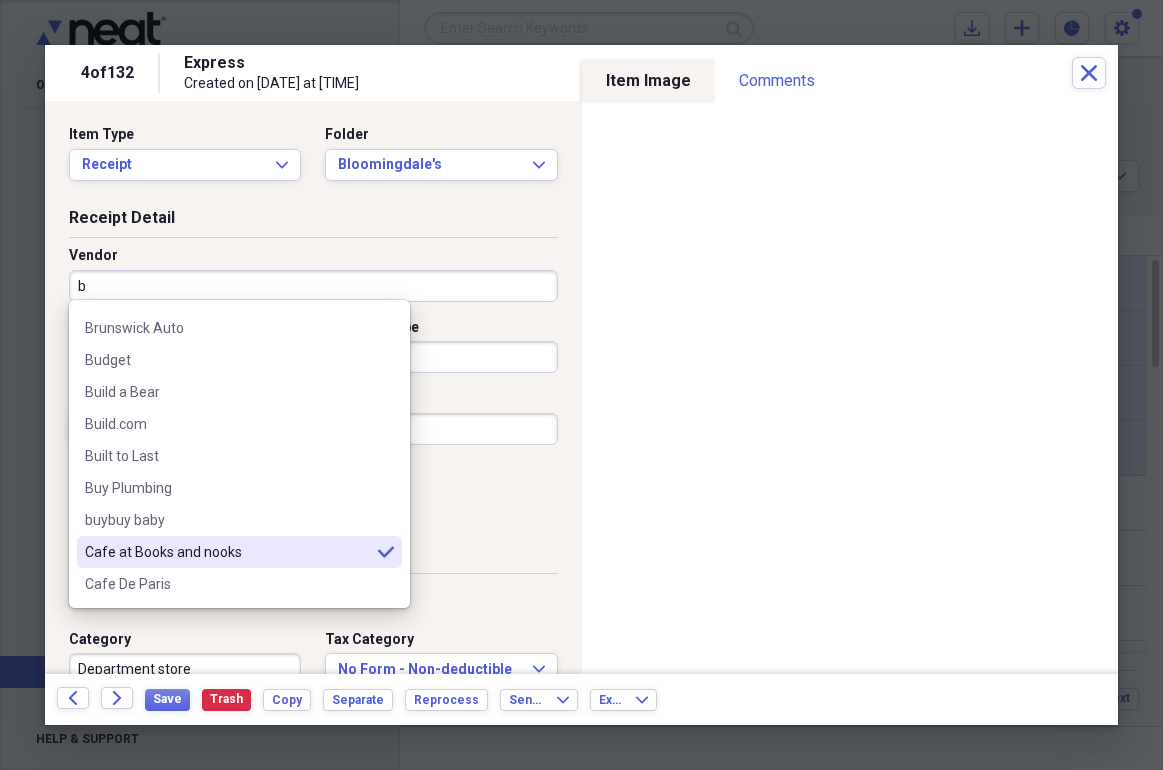 scroll, scrollTop: 0, scrollLeft: 0, axis: both 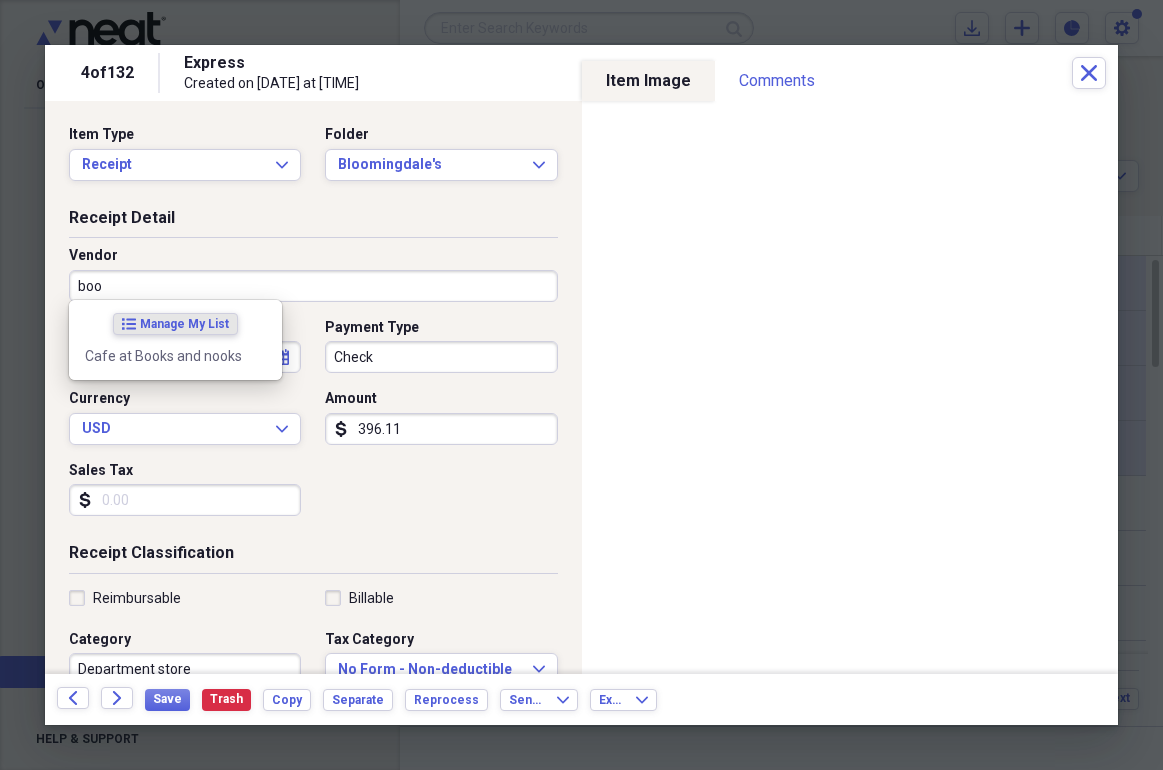 click on "Cafe at Books and nooks" at bounding box center [163, 356] 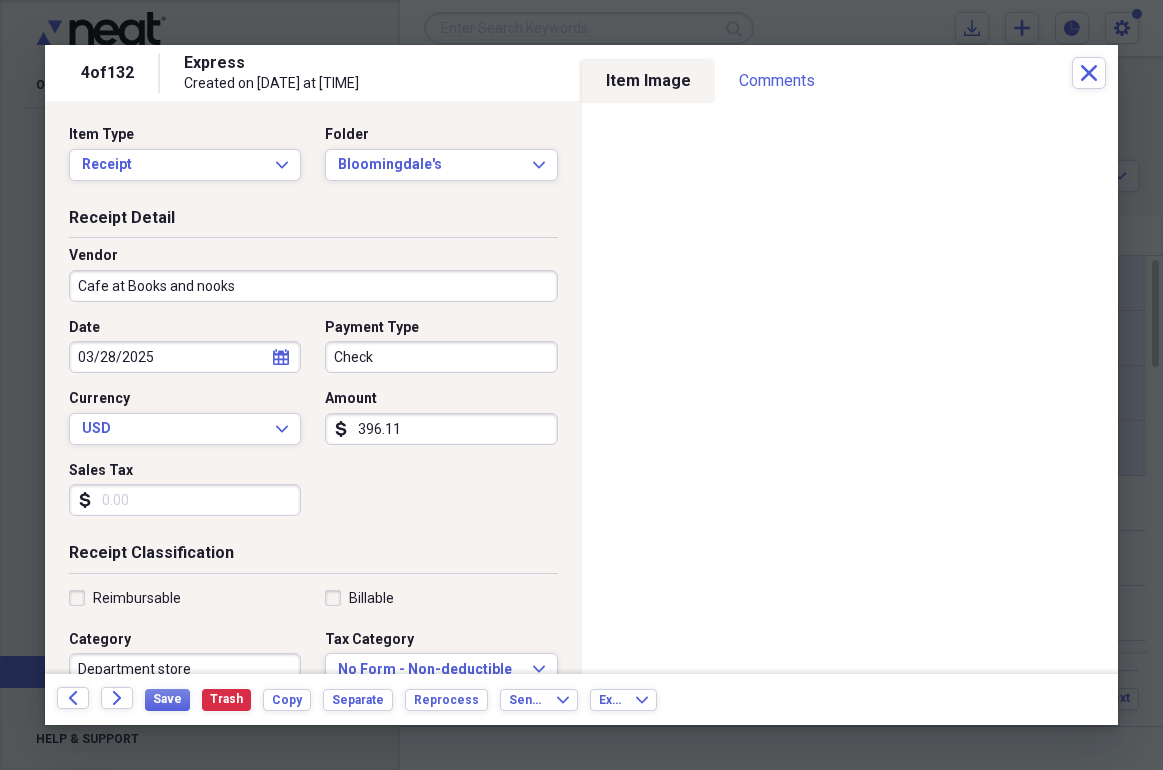 click on "Cafe at Books and nooks" at bounding box center (313, 286) 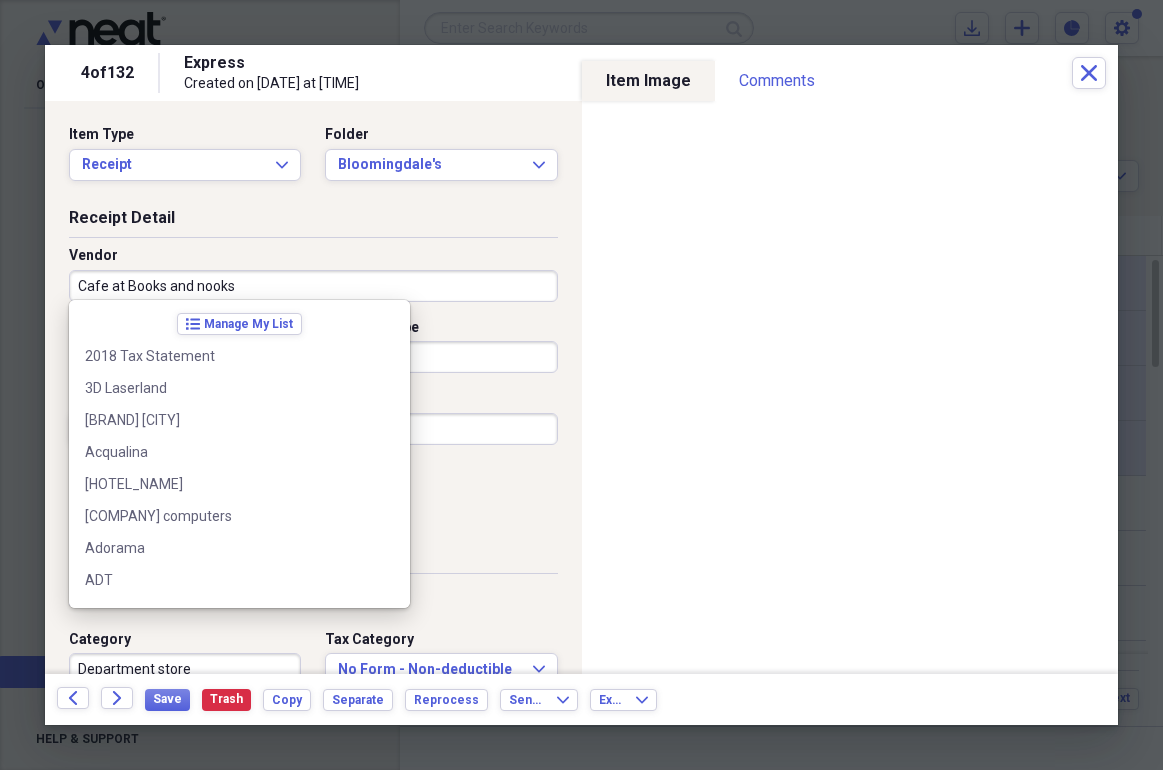 click on "Cafe at Books and nooks" at bounding box center [313, 286] 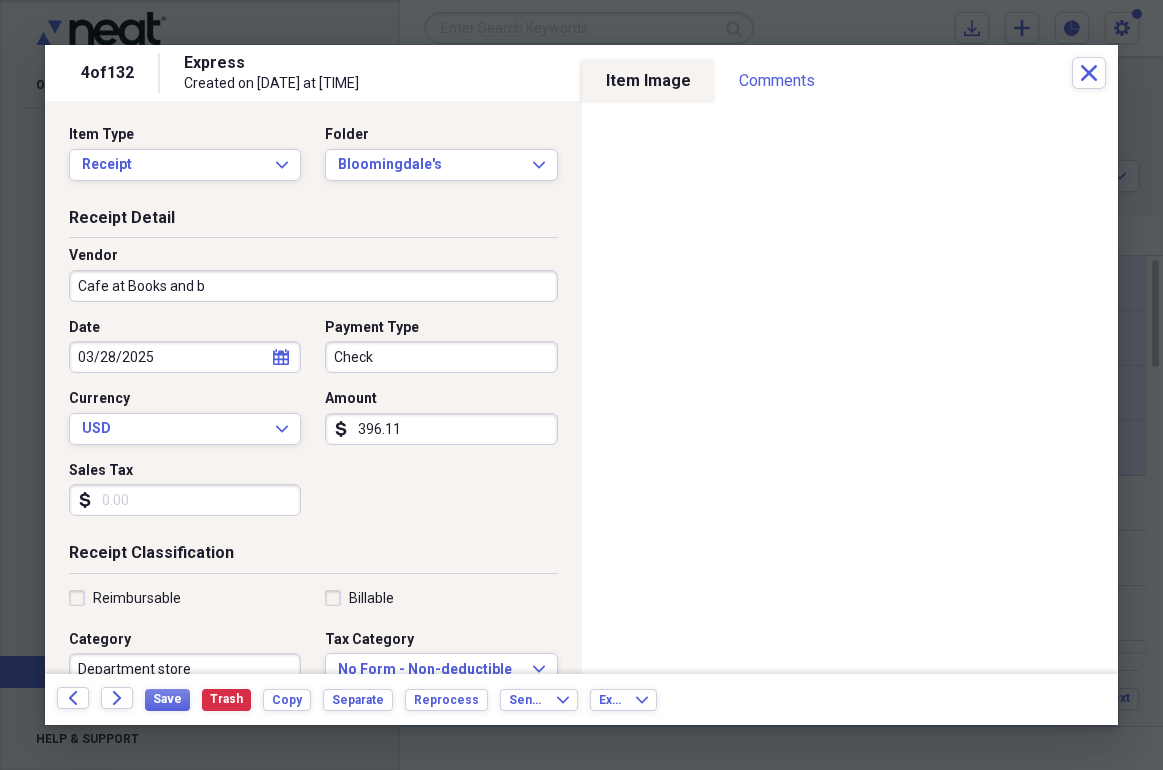 click on "Vendor Cafe at Books and b" at bounding box center [313, 274] 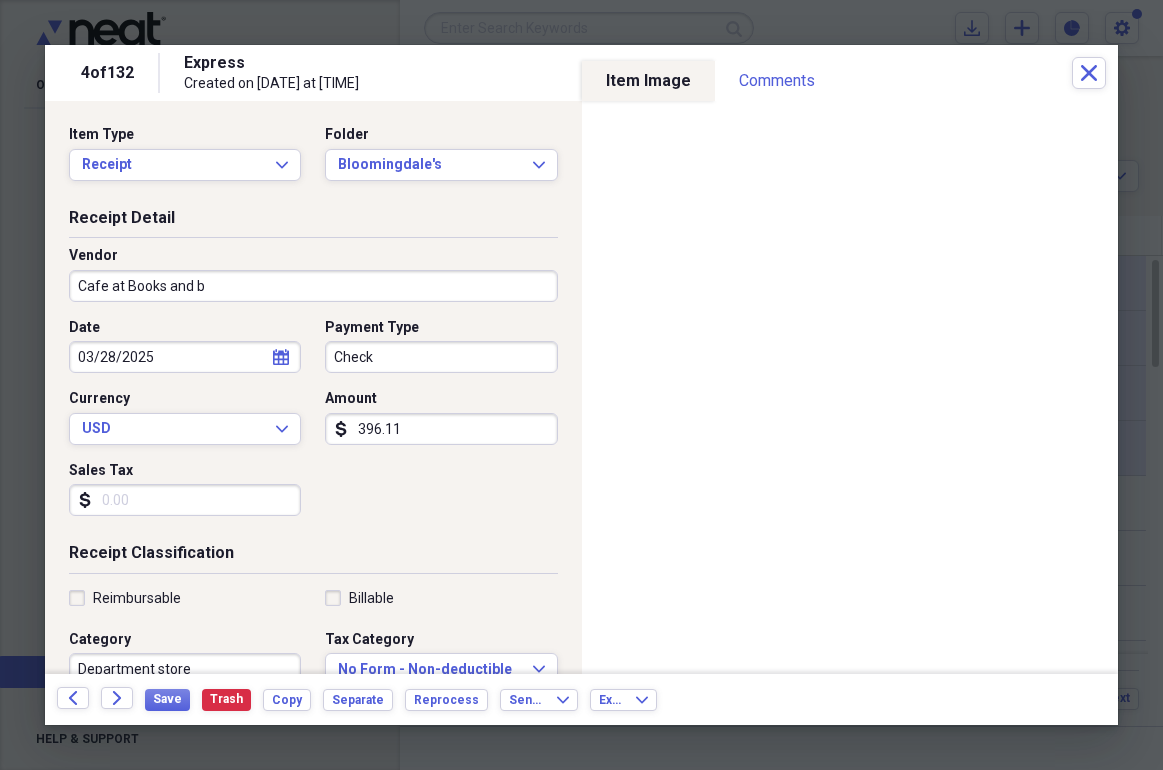 click on "Cafe at Books and b" at bounding box center (313, 286) 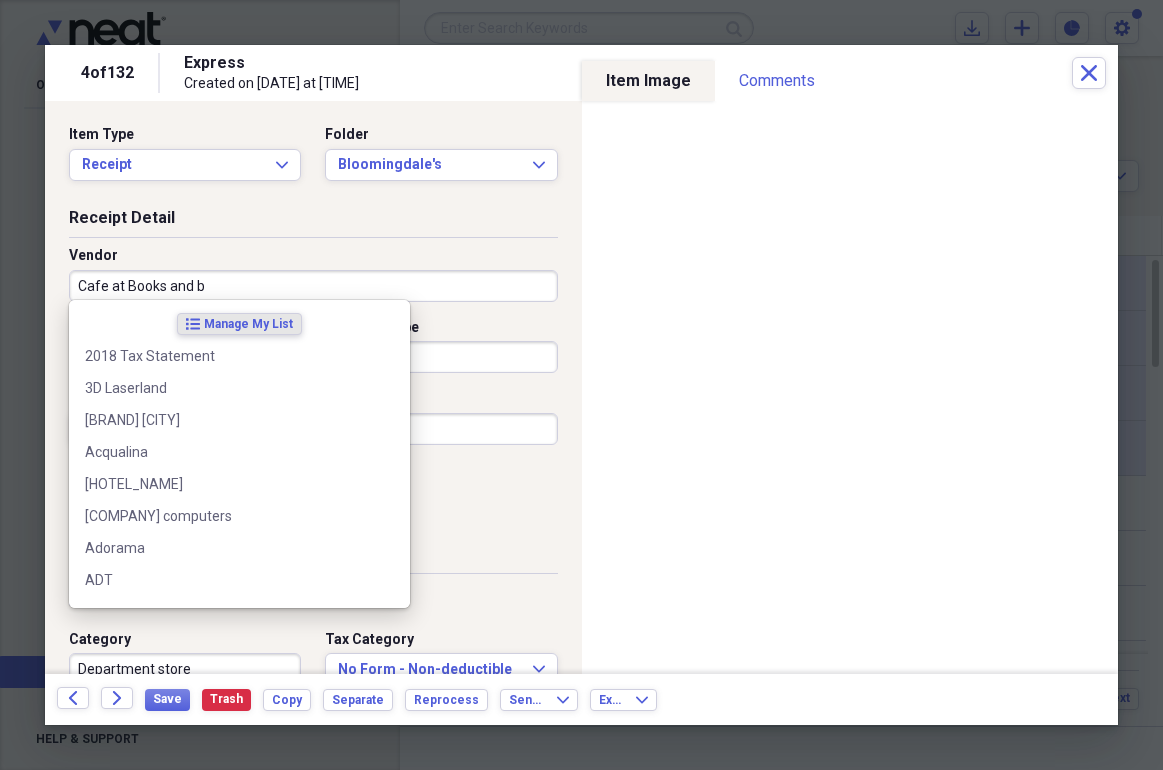 click on "Cafe at Books and b" at bounding box center (313, 286) 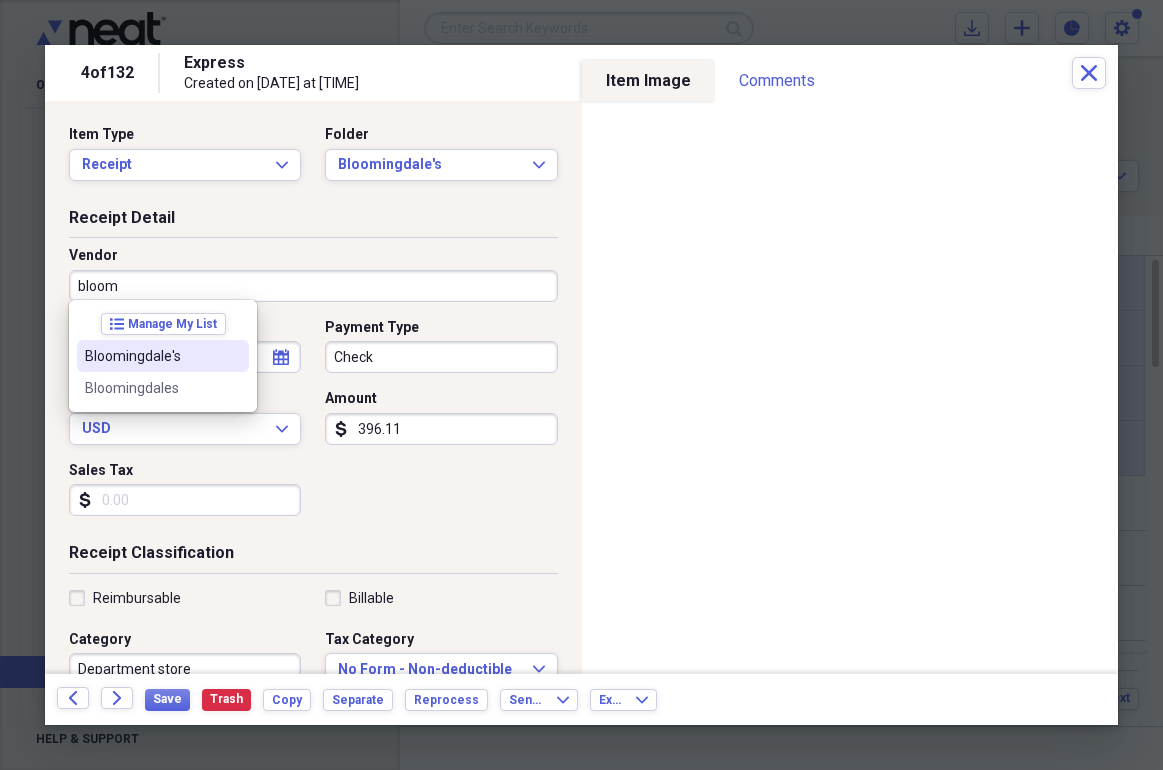 drag, startPoint x: 123, startPoint y: 358, endPoint x: 130, endPoint y: 346, distance: 13.892444 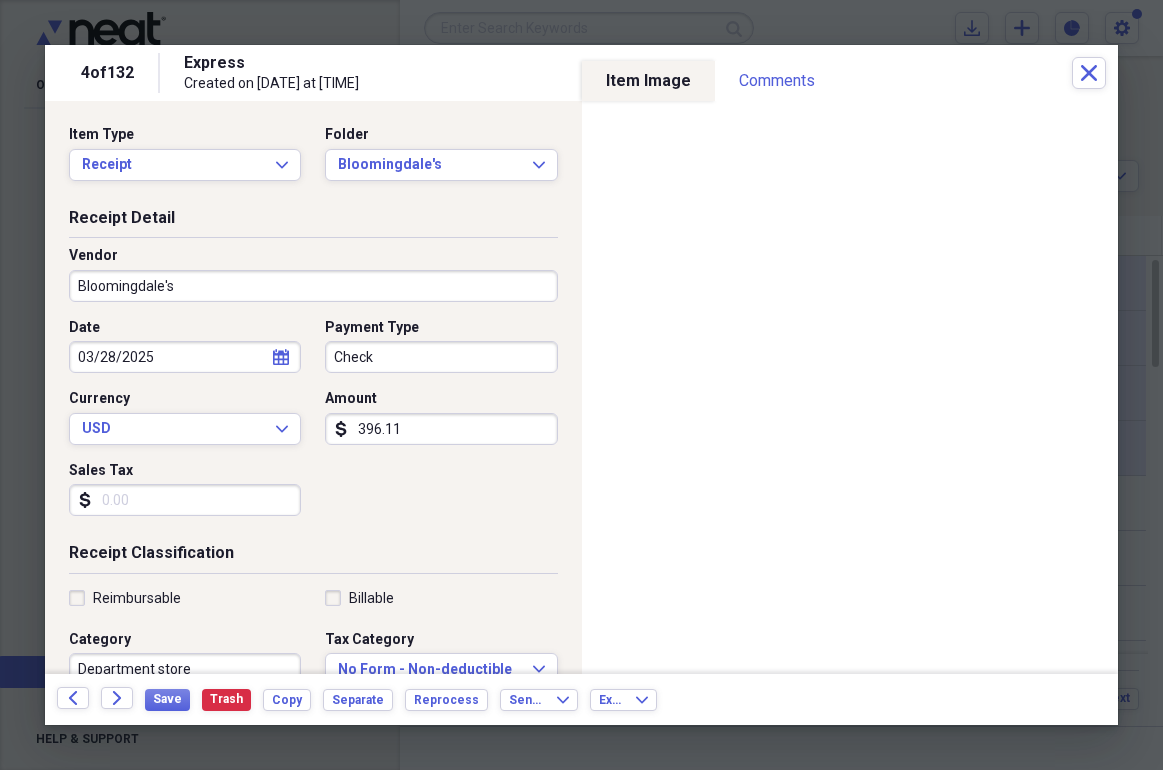 type on "Department Store" 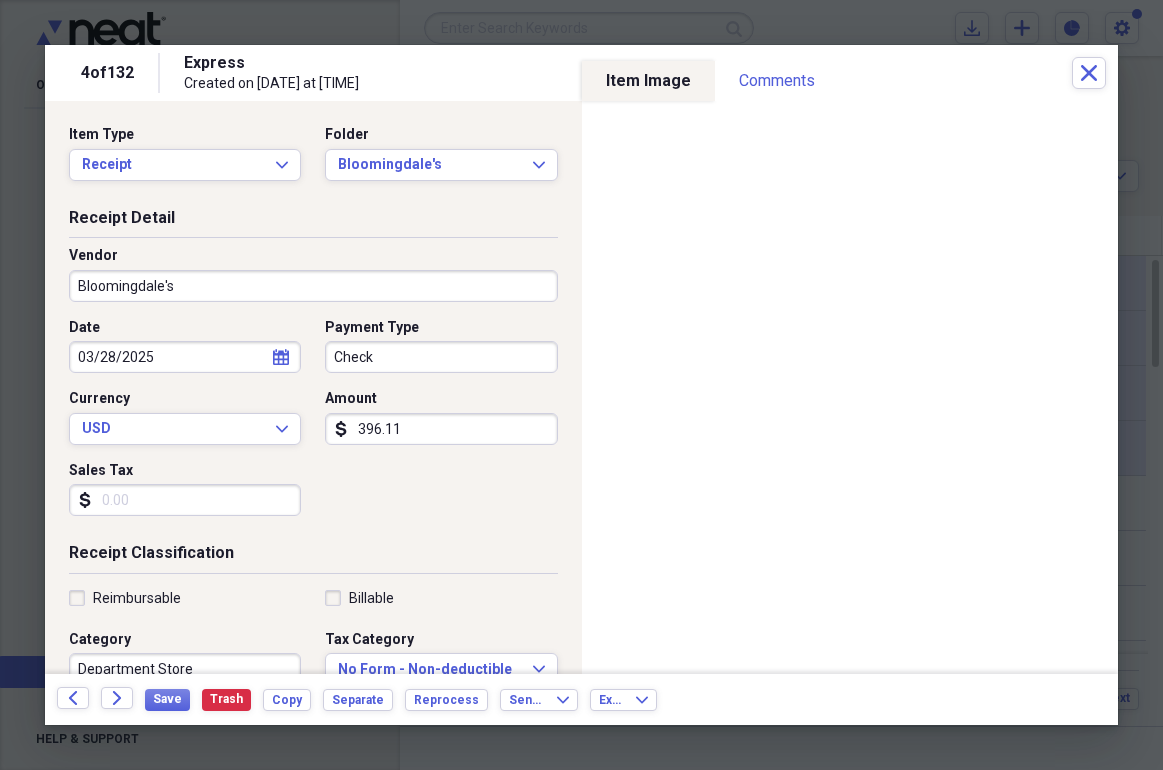 click on "calendar" 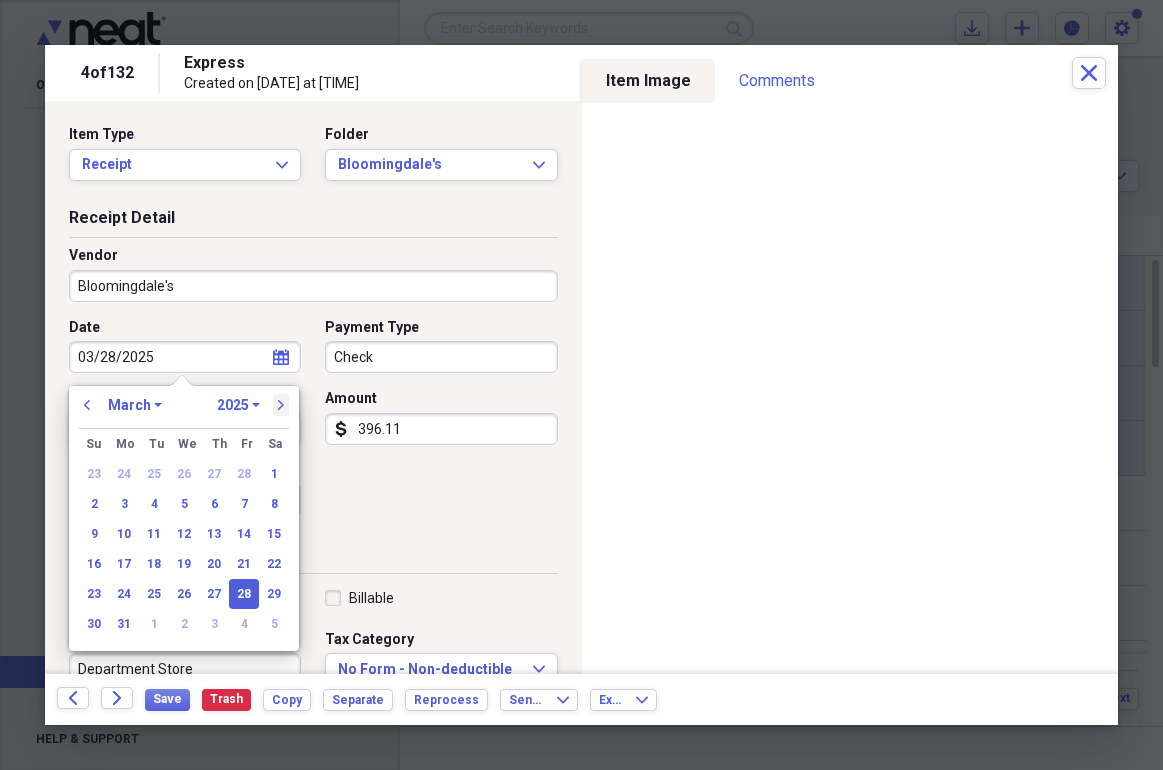 click on "next" at bounding box center [281, 405] 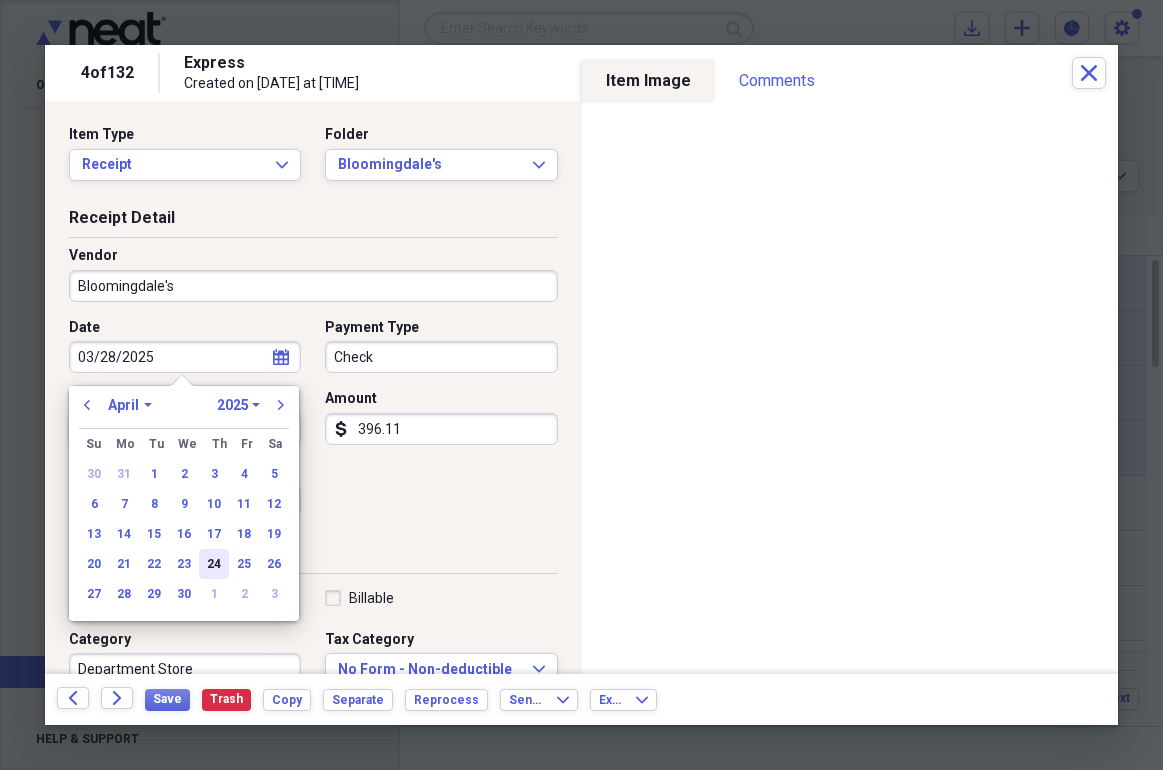click on "24" at bounding box center (214, 564) 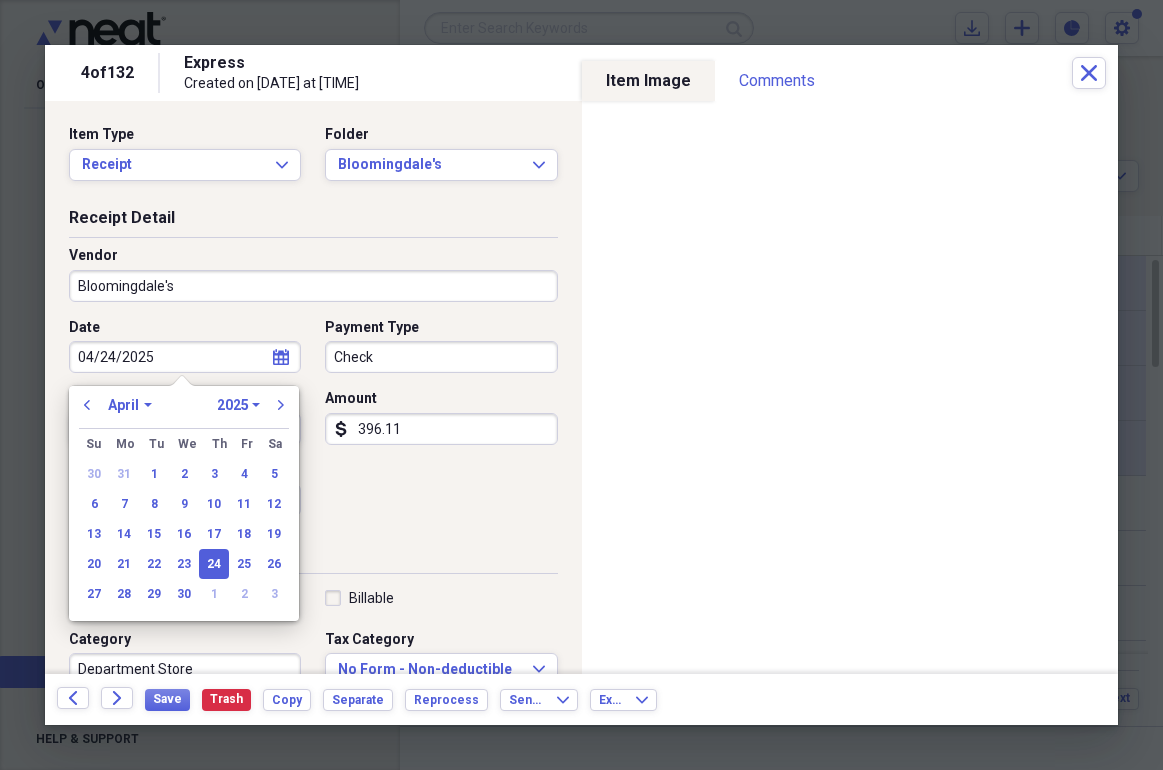type on "04/24/2025" 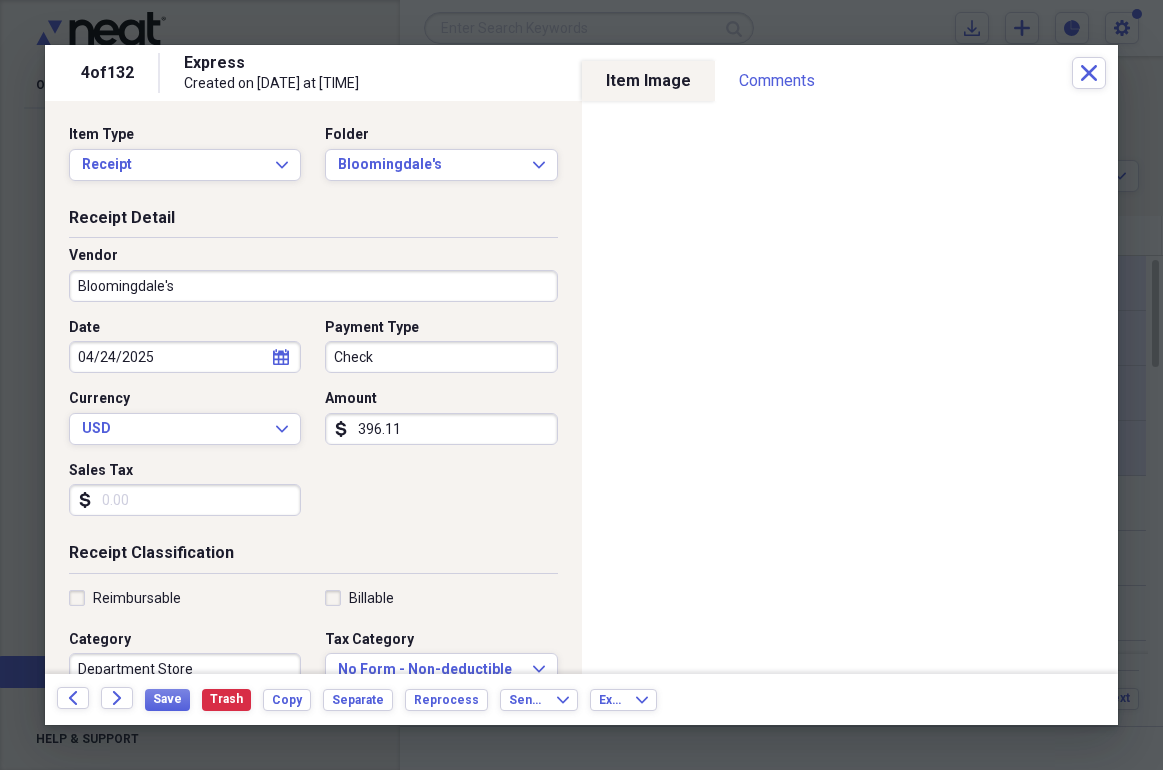 click on "396.11" at bounding box center (441, 429) 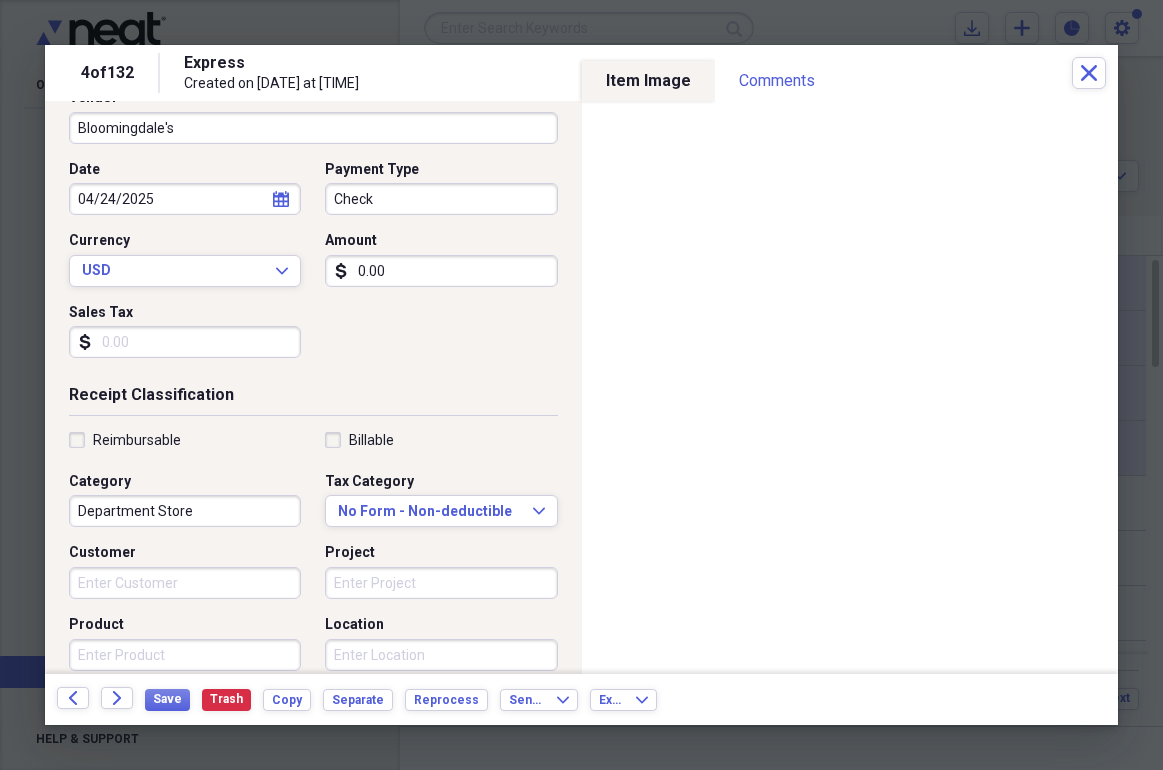 scroll, scrollTop: 307, scrollLeft: 0, axis: vertical 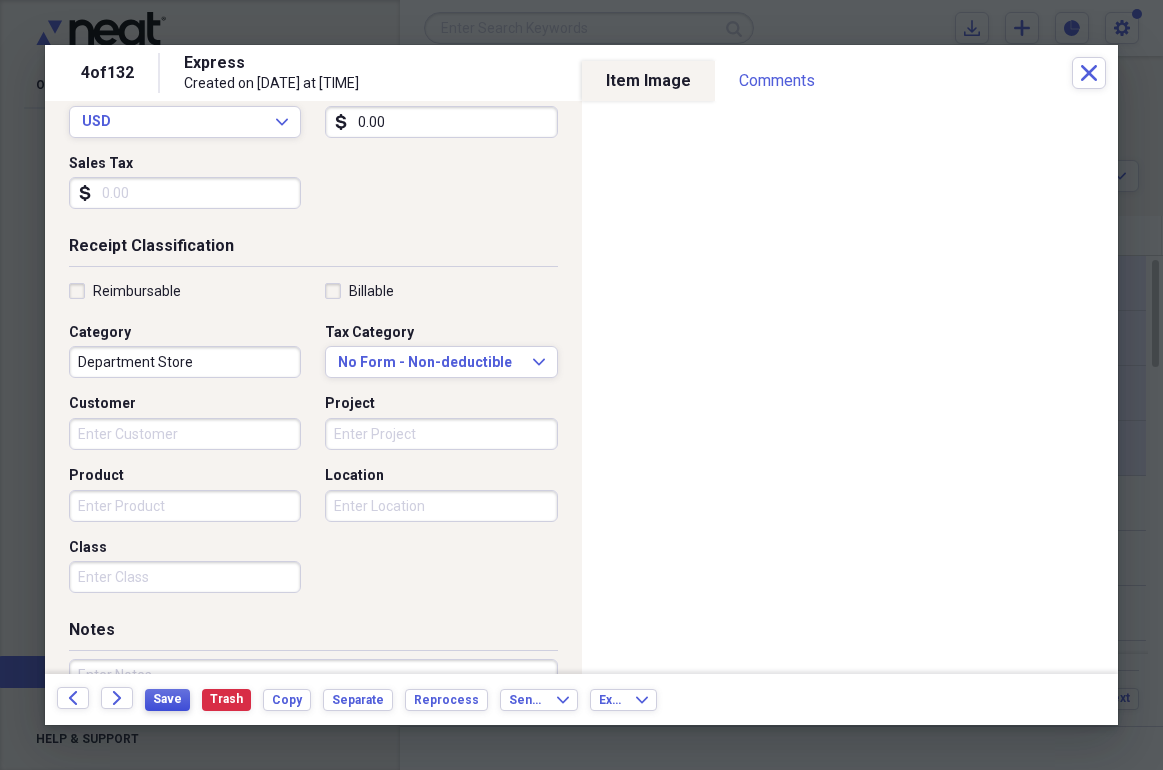 click on "Save" at bounding box center [167, 699] 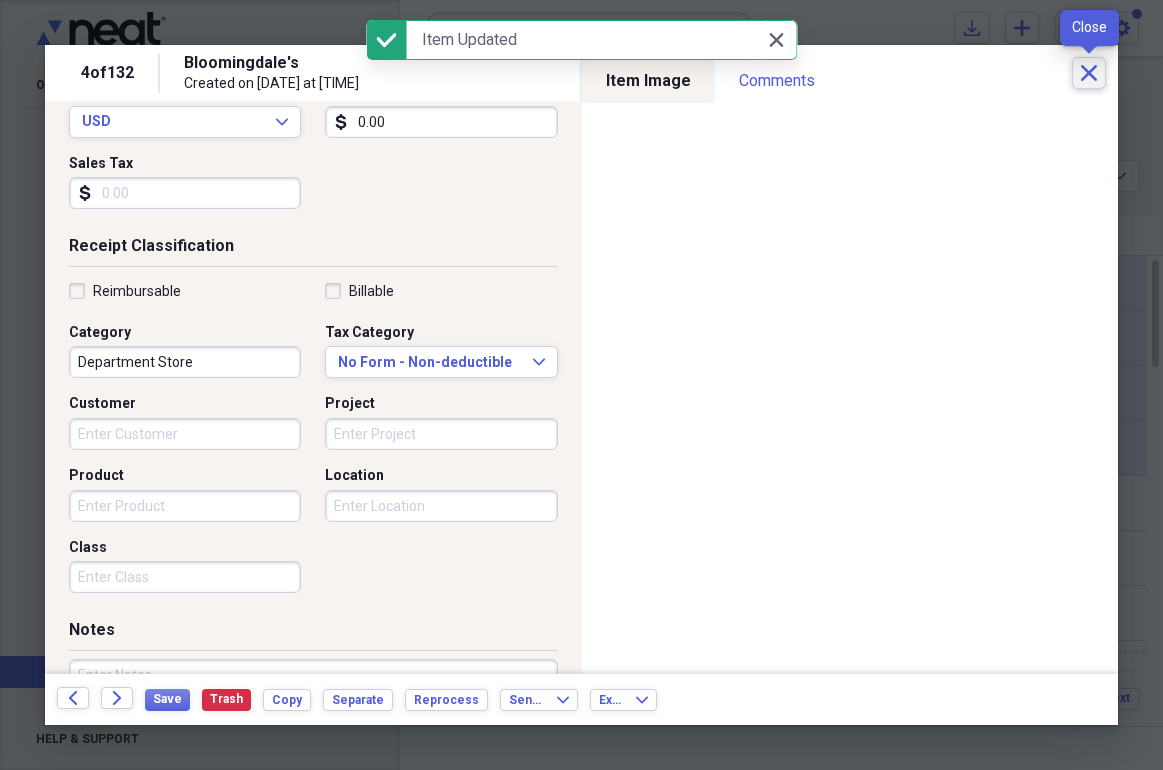 click 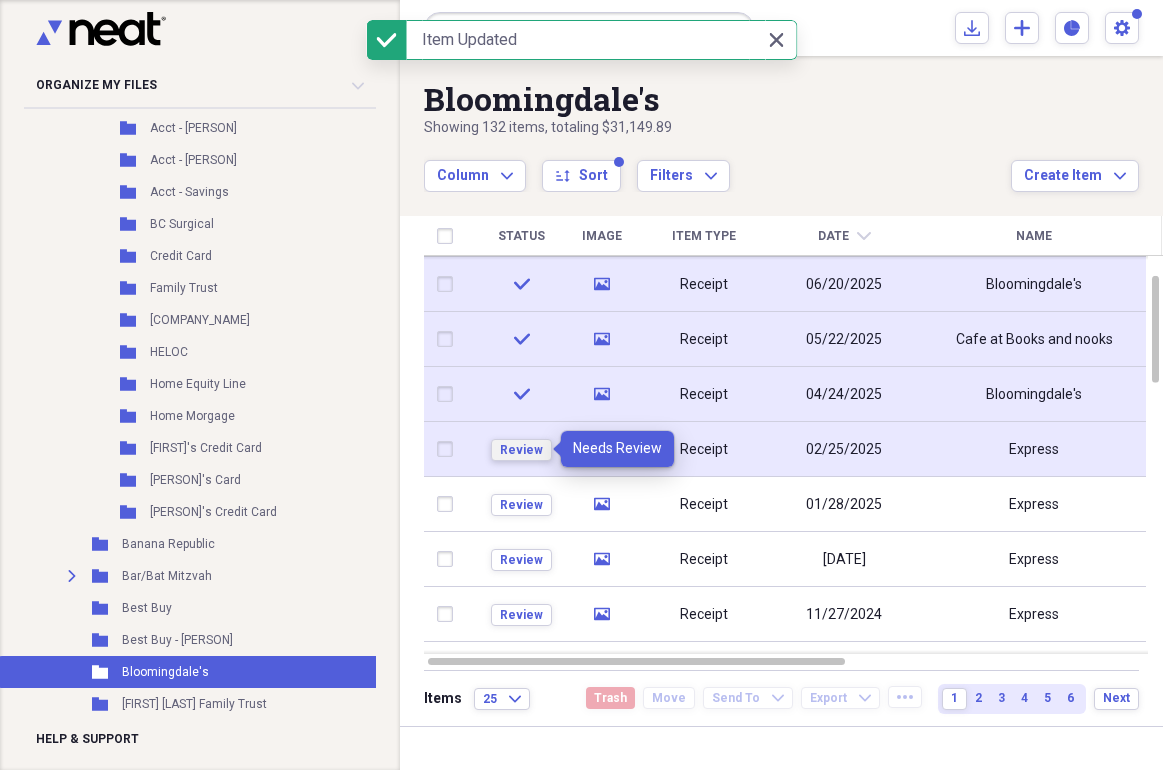 click on "Review" at bounding box center (521, 450) 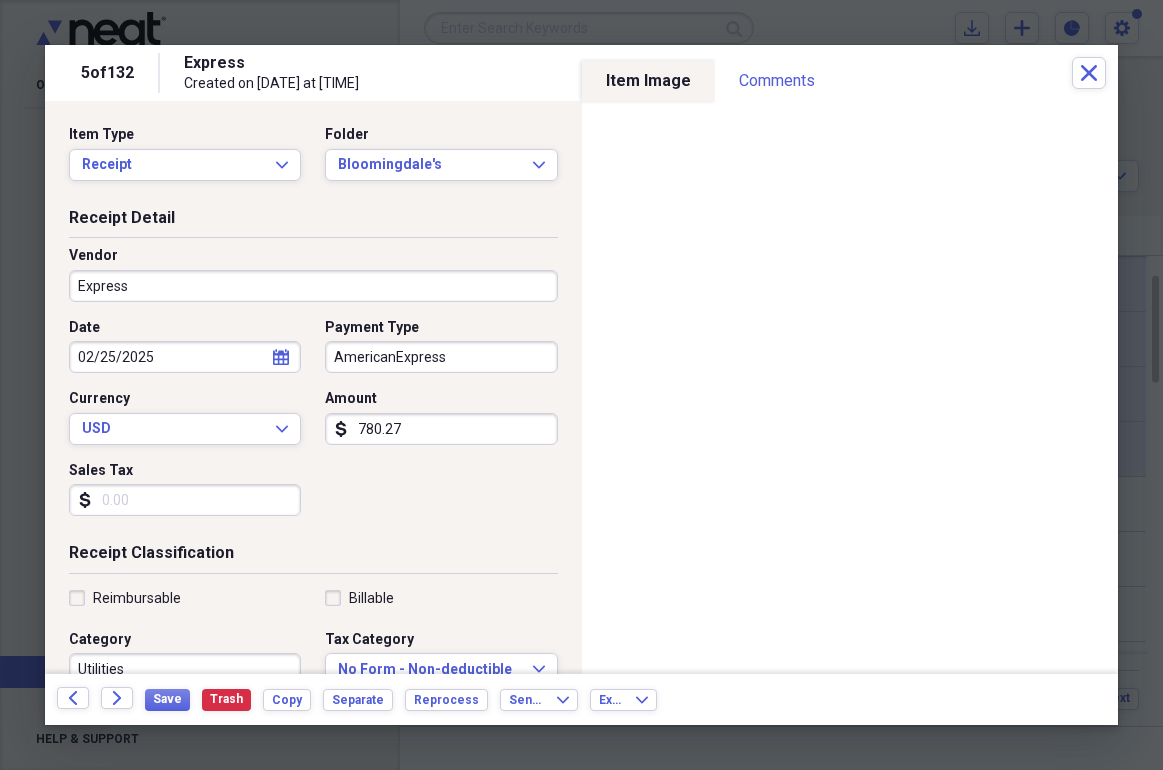 click on "Express" at bounding box center (313, 286) 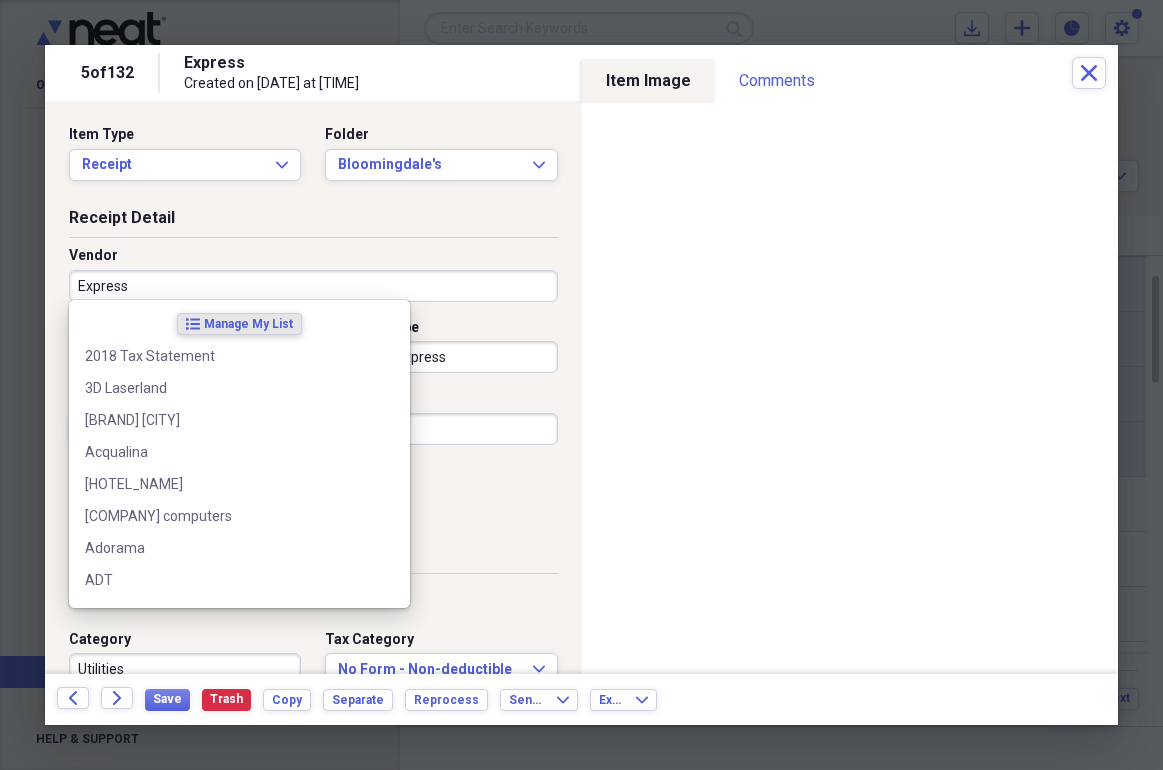 click on "Express" at bounding box center (313, 286) 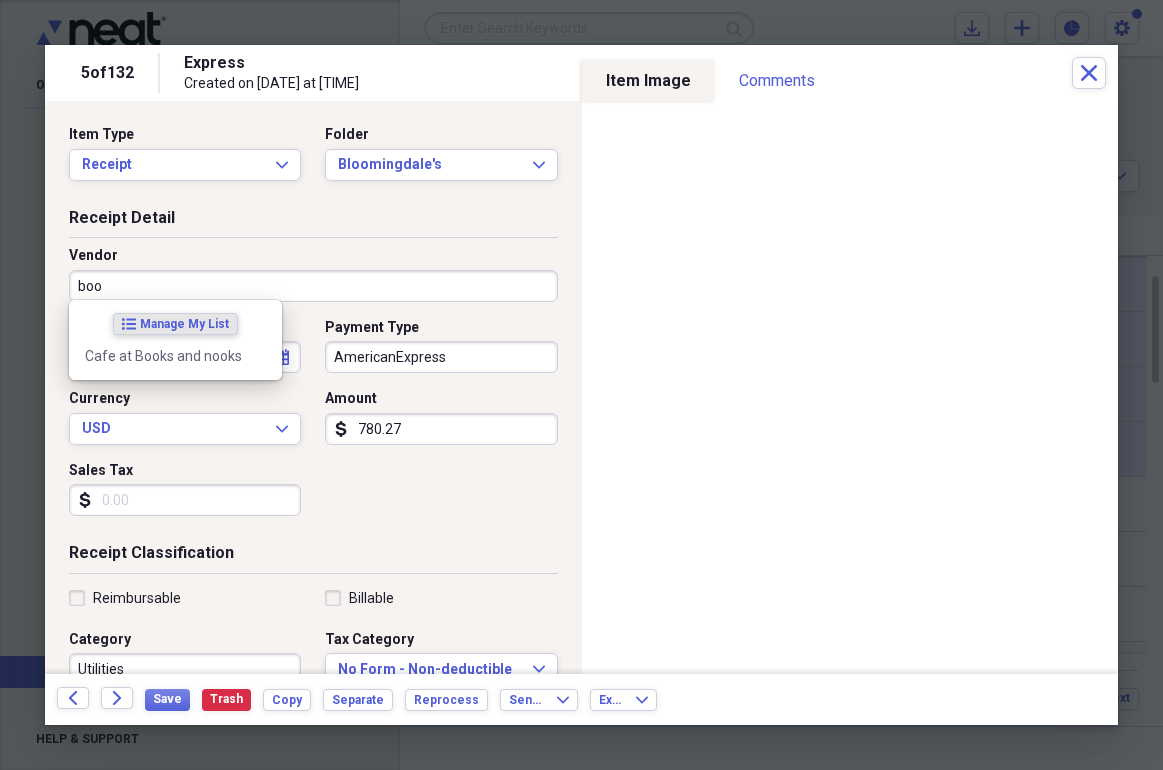 click on "Cafe at Books and nooks" at bounding box center [163, 356] 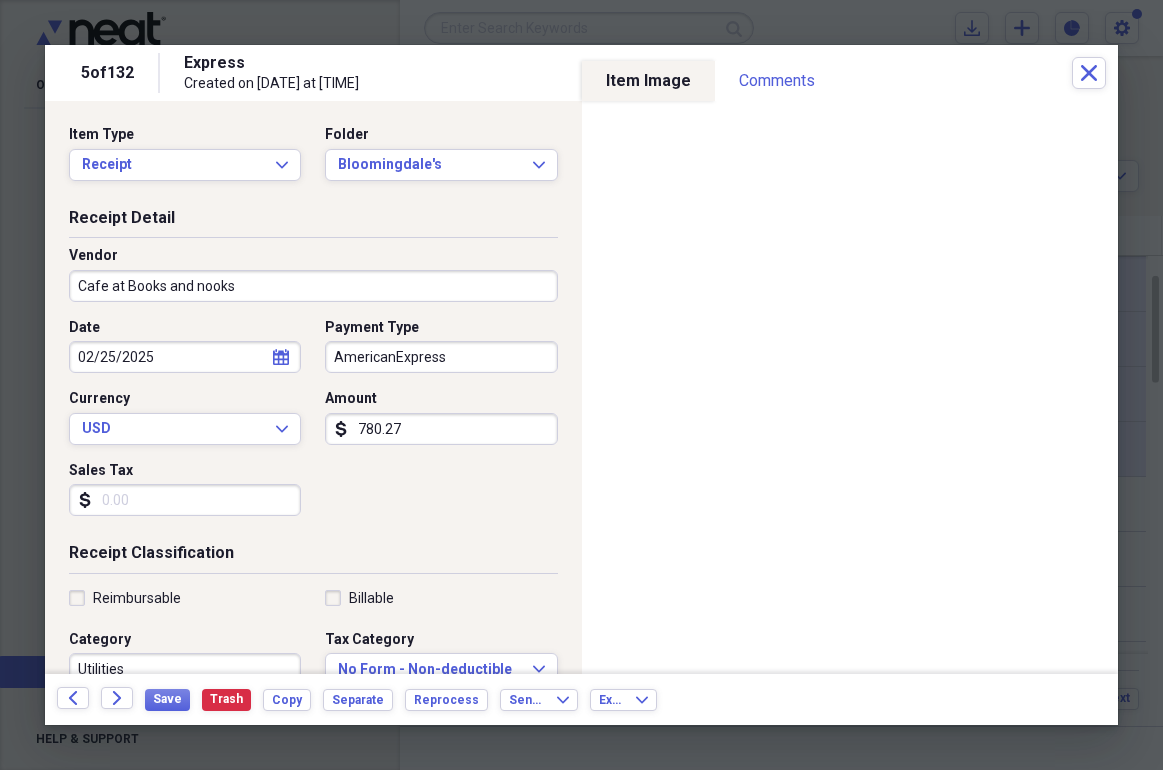 type on "Department store" 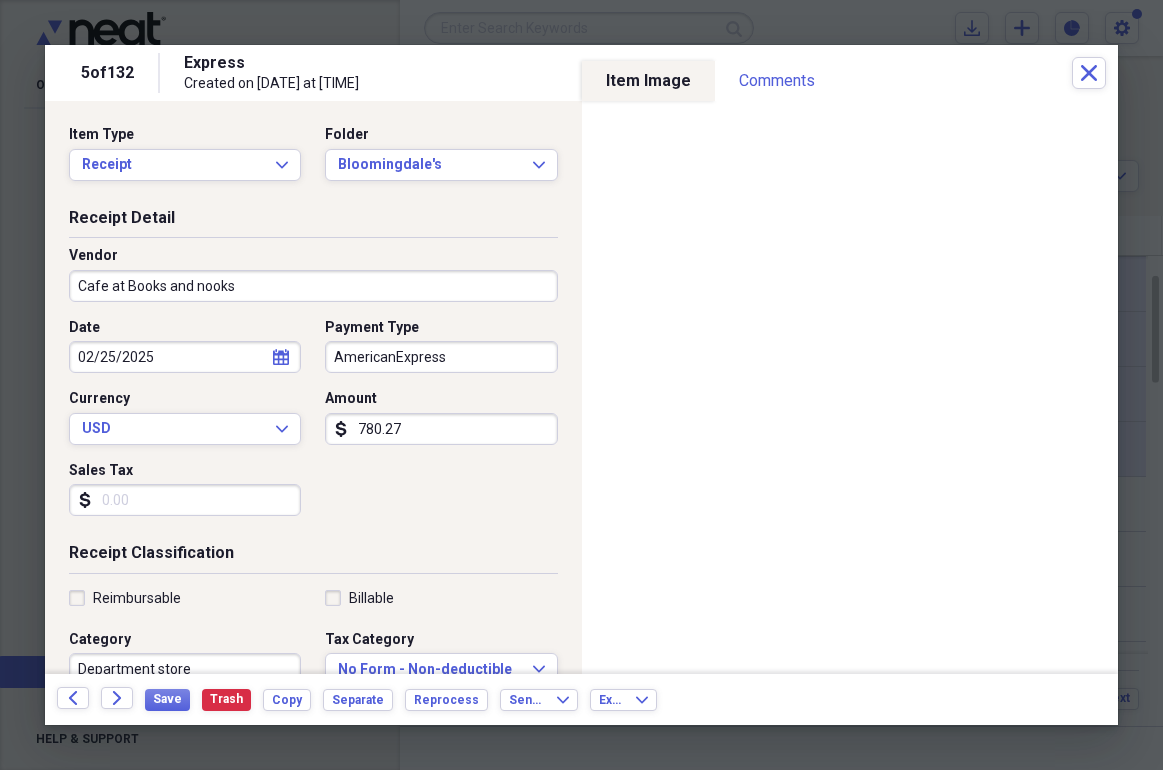 click on "Cafe at Books and nooks" at bounding box center (313, 286) 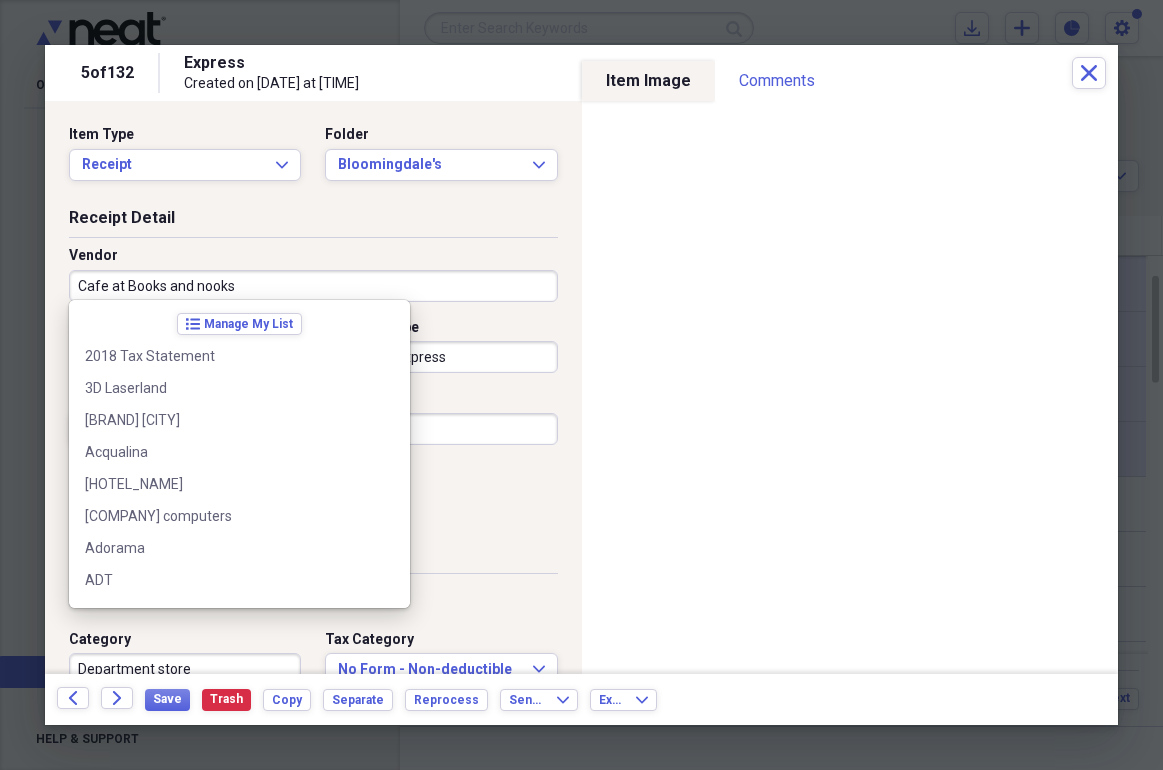 click on "Cafe at Books and nooks" at bounding box center (313, 286) 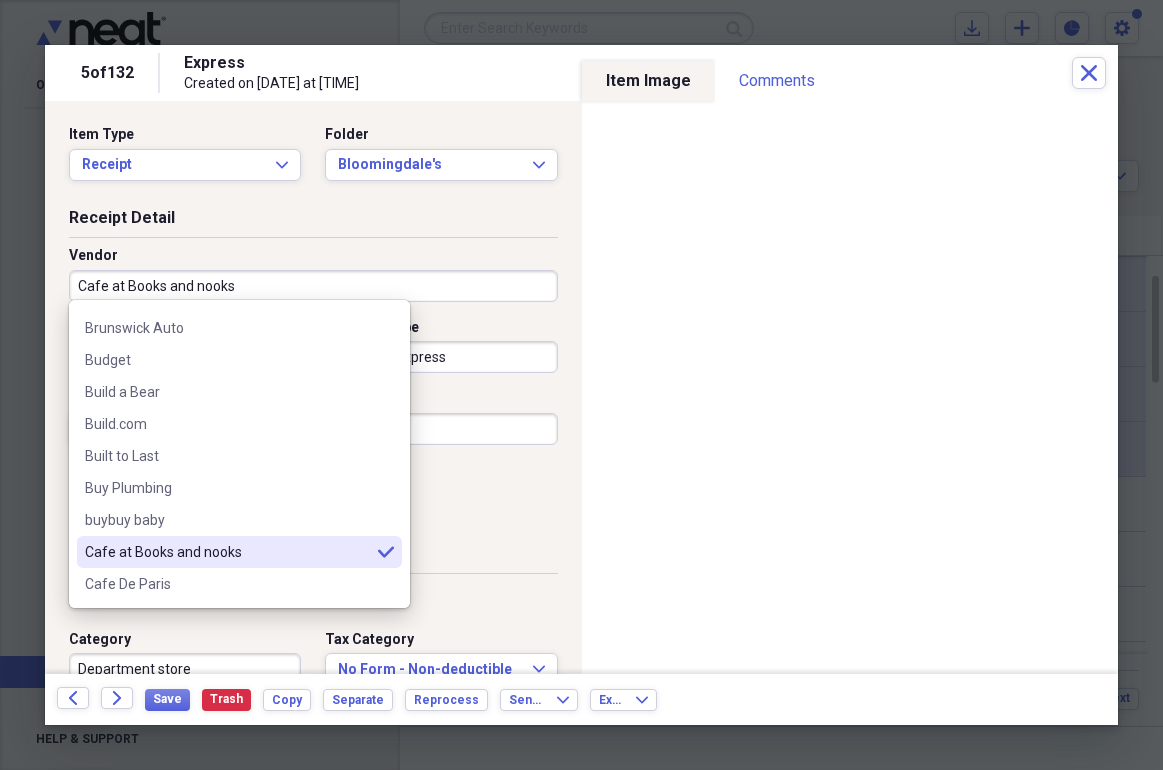 click on "Cafe at Books and nooks" at bounding box center (313, 286) 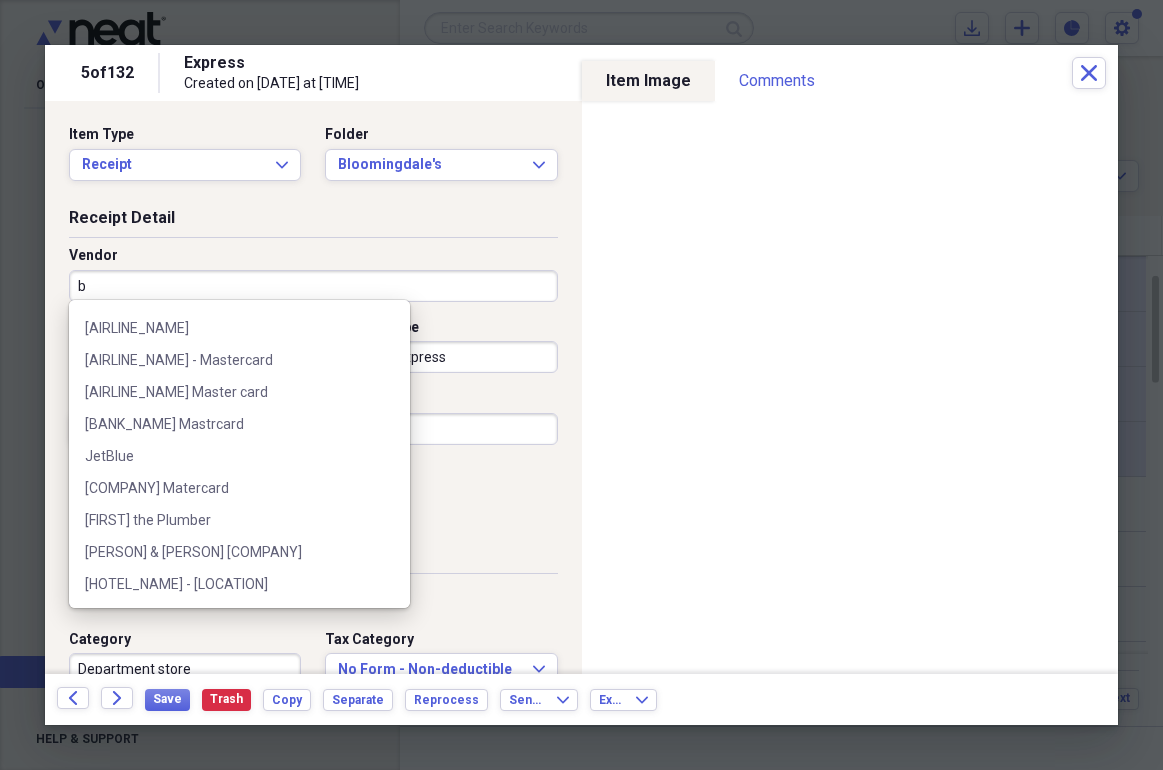 scroll, scrollTop: 0, scrollLeft: 0, axis: both 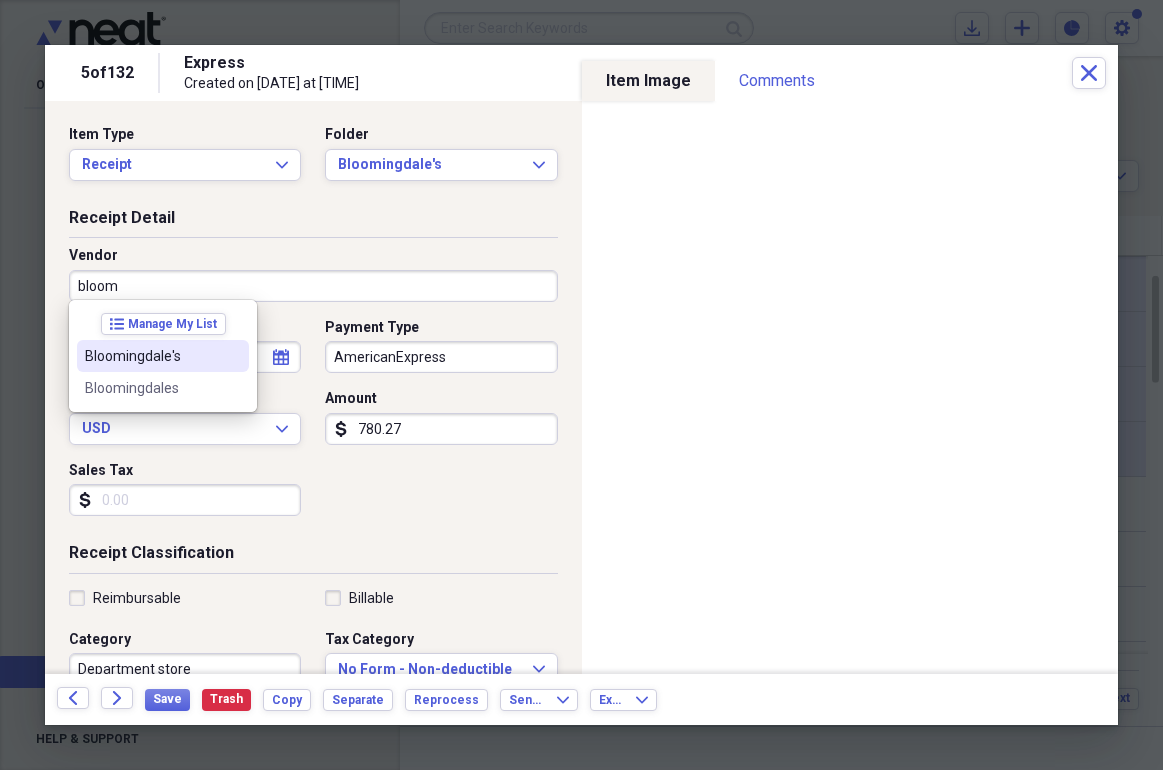 click on "Bloomingdale's" at bounding box center (151, 356) 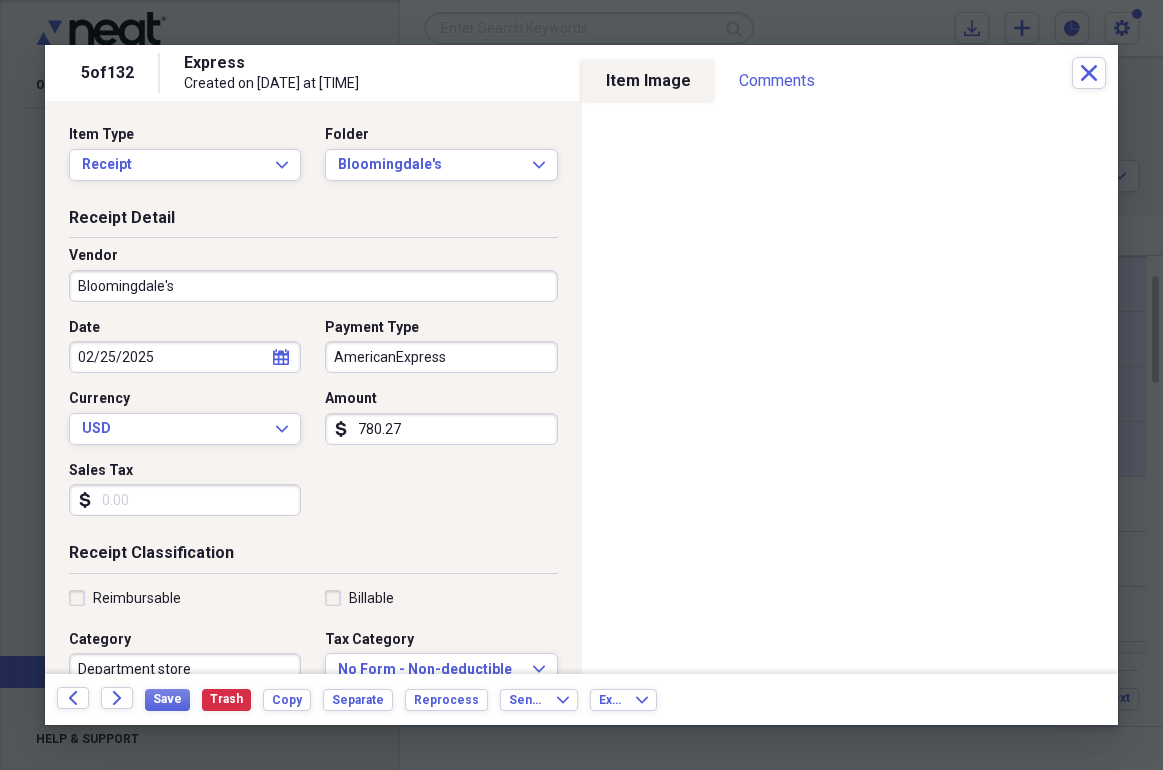 type on "Department Store" 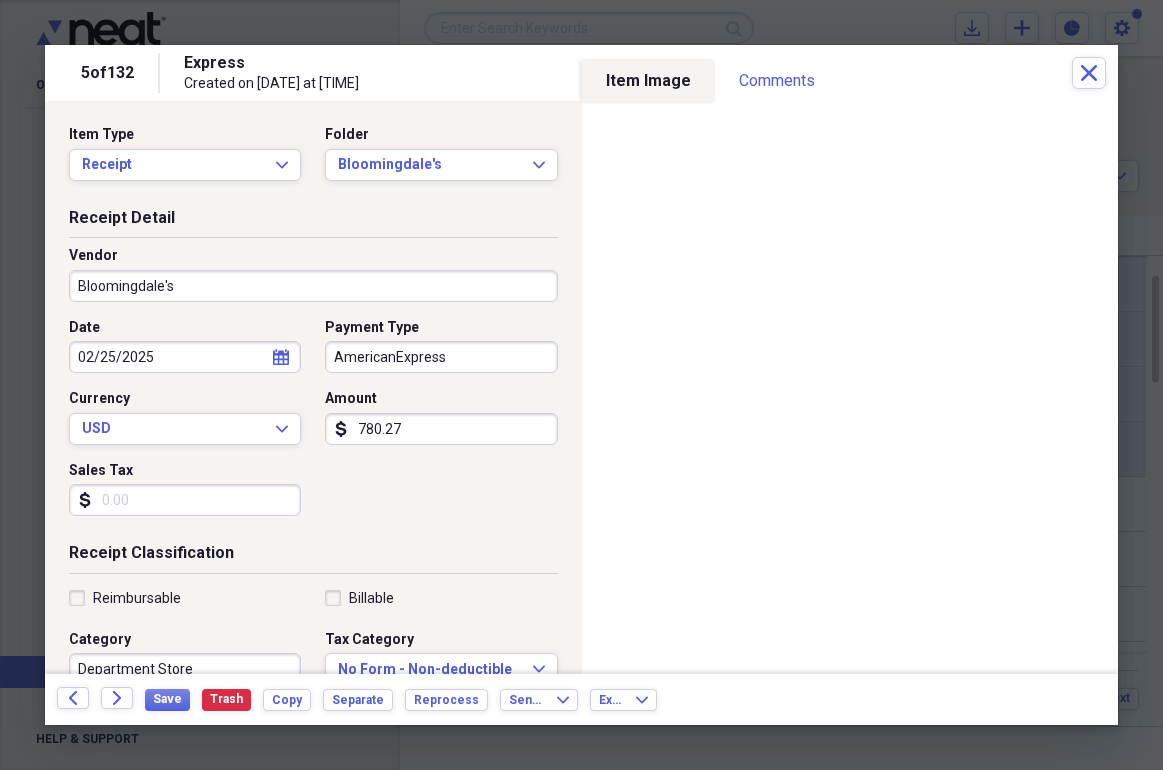 click on "AmericanExpress" at bounding box center [441, 357] 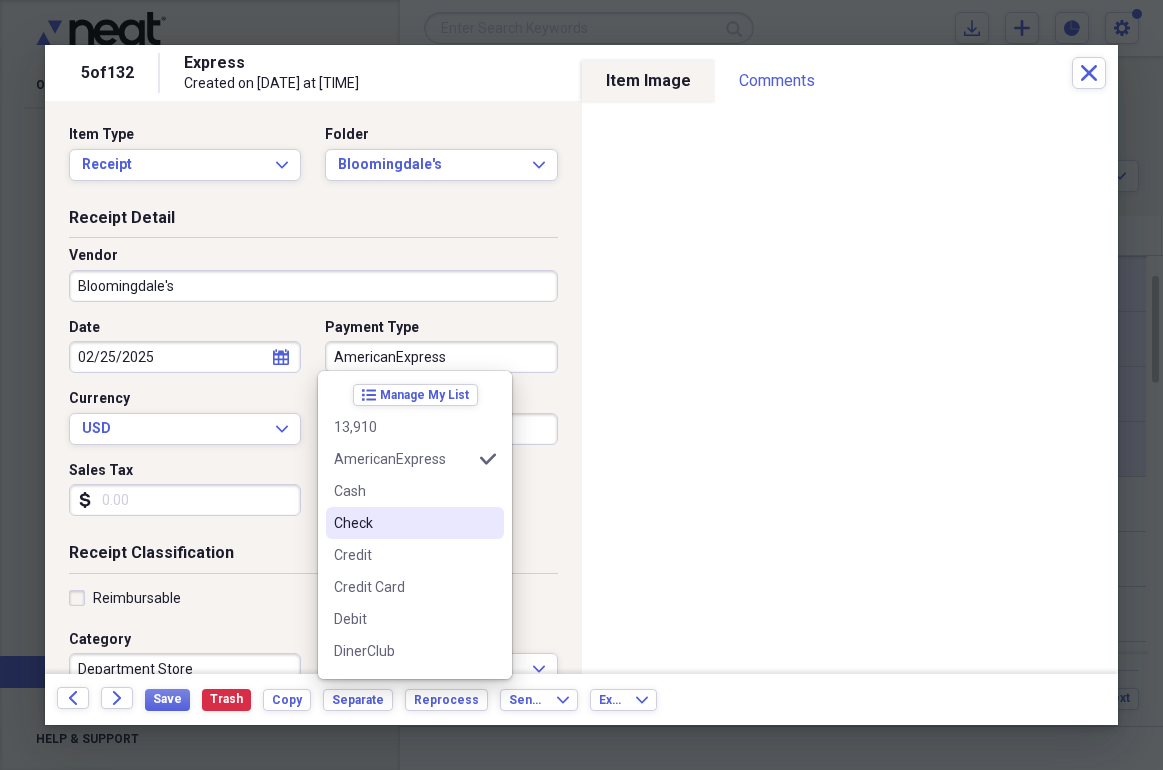 click on "Check" at bounding box center (403, 523) 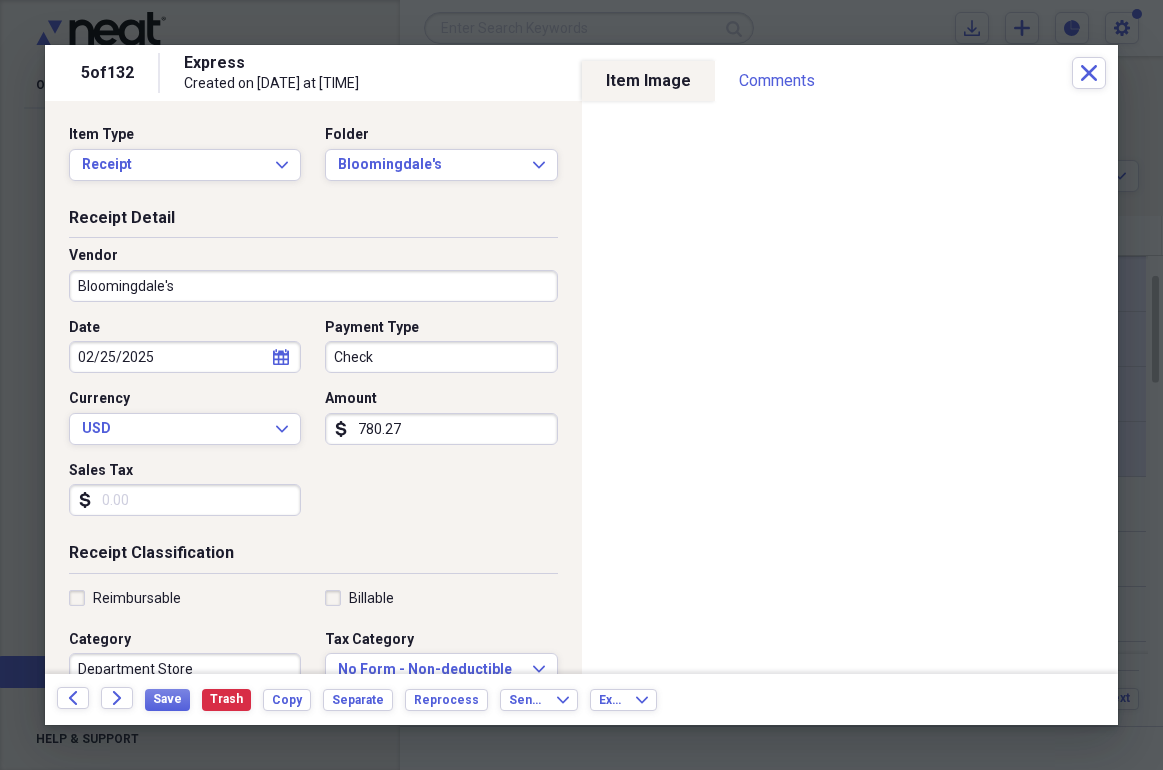 click on "780.27" at bounding box center [441, 429] 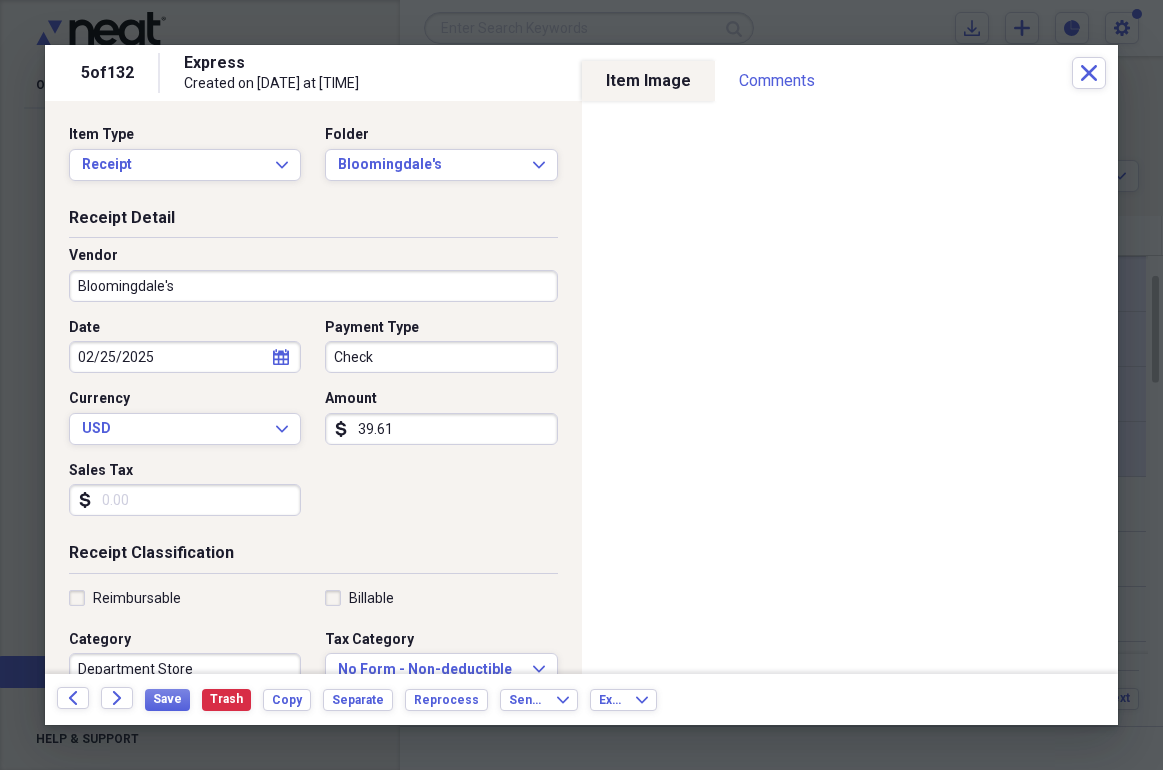 type on "396.11" 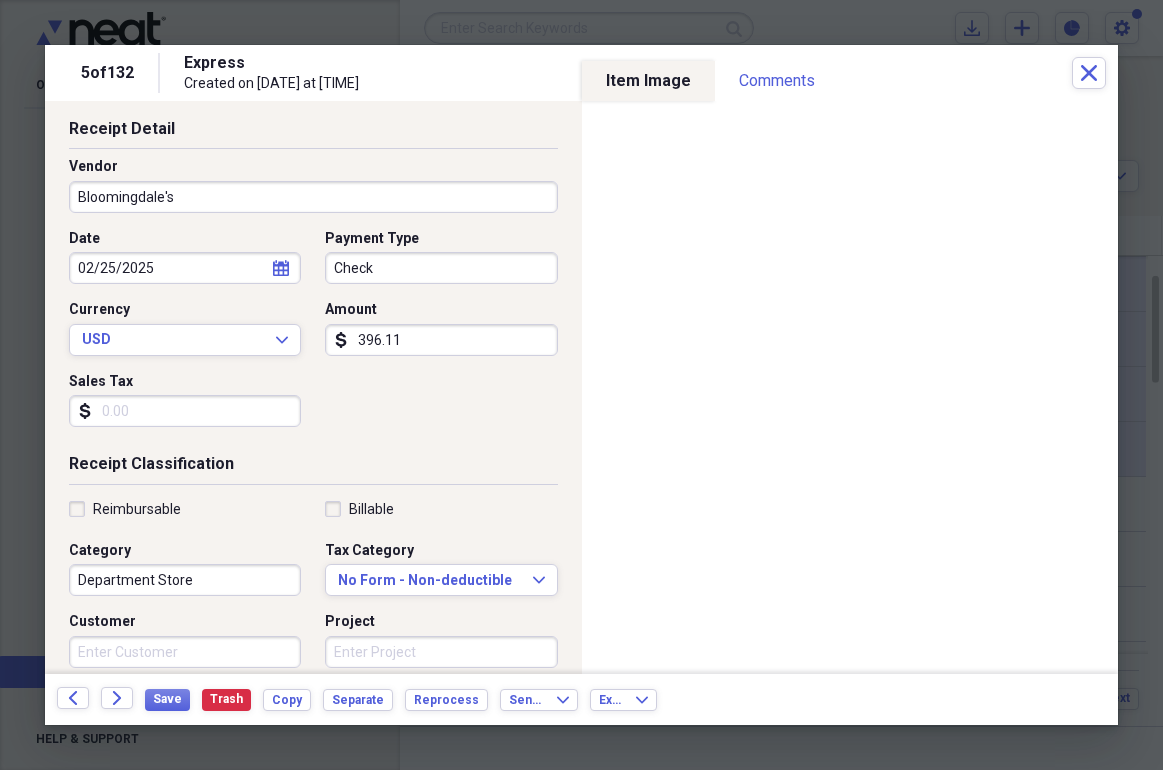 scroll, scrollTop: 93, scrollLeft: 0, axis: vertical 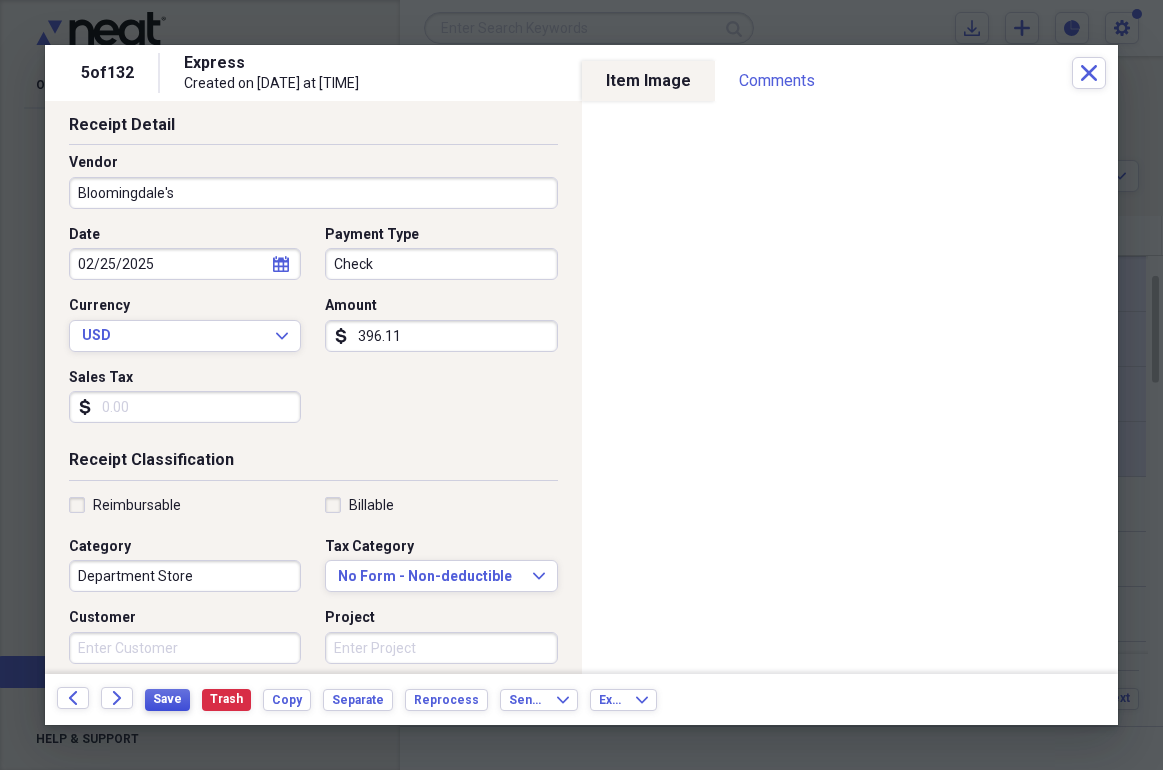 click on "Save" at bounding box center (167, 699) 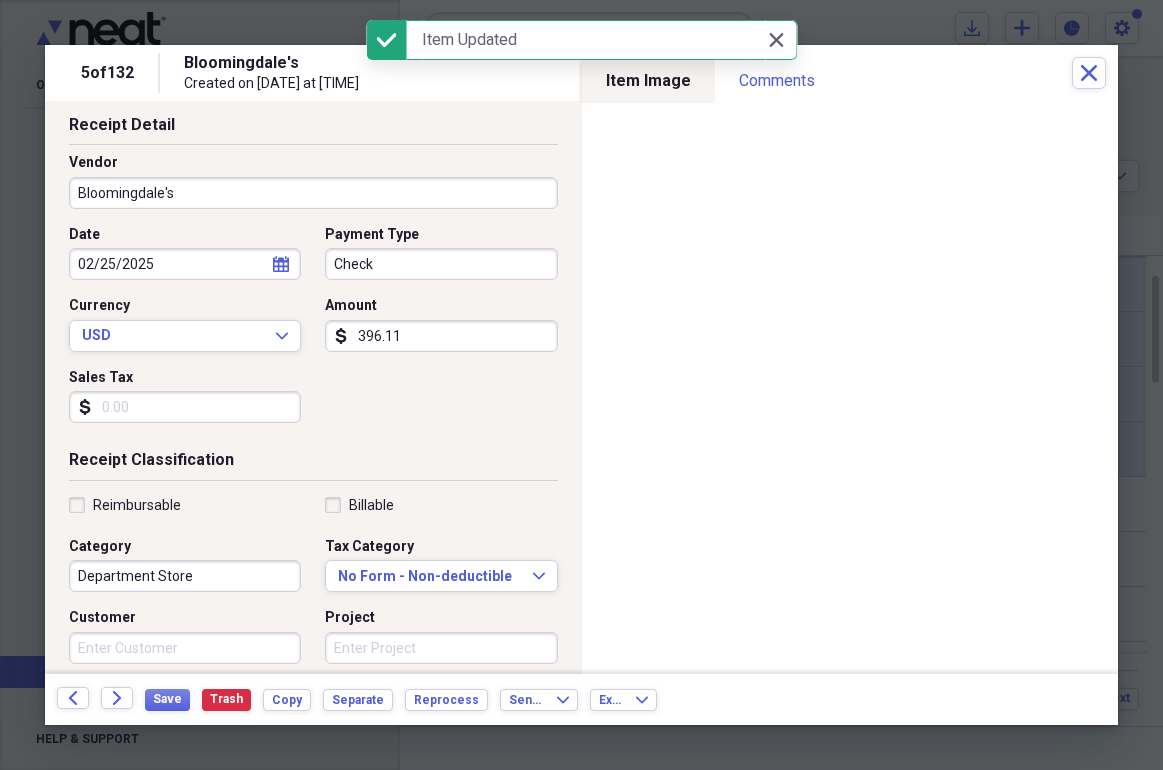 click 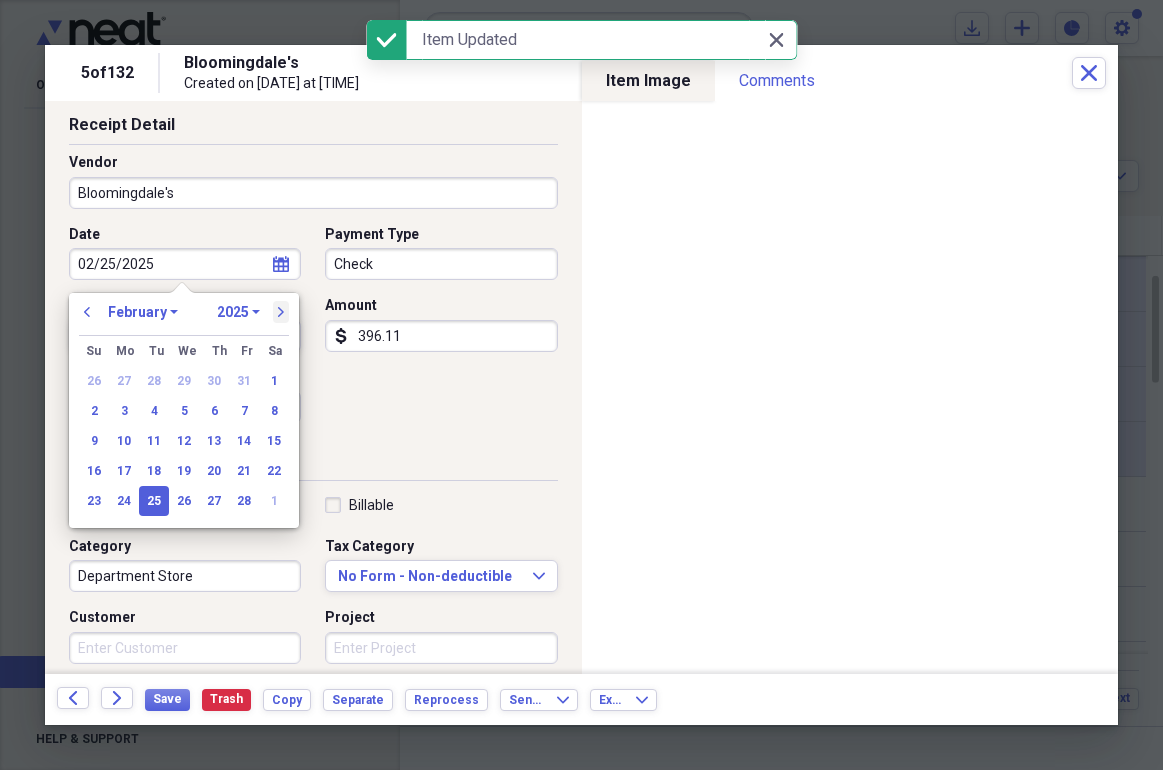 click on "next" at bounding box center (281, 312) 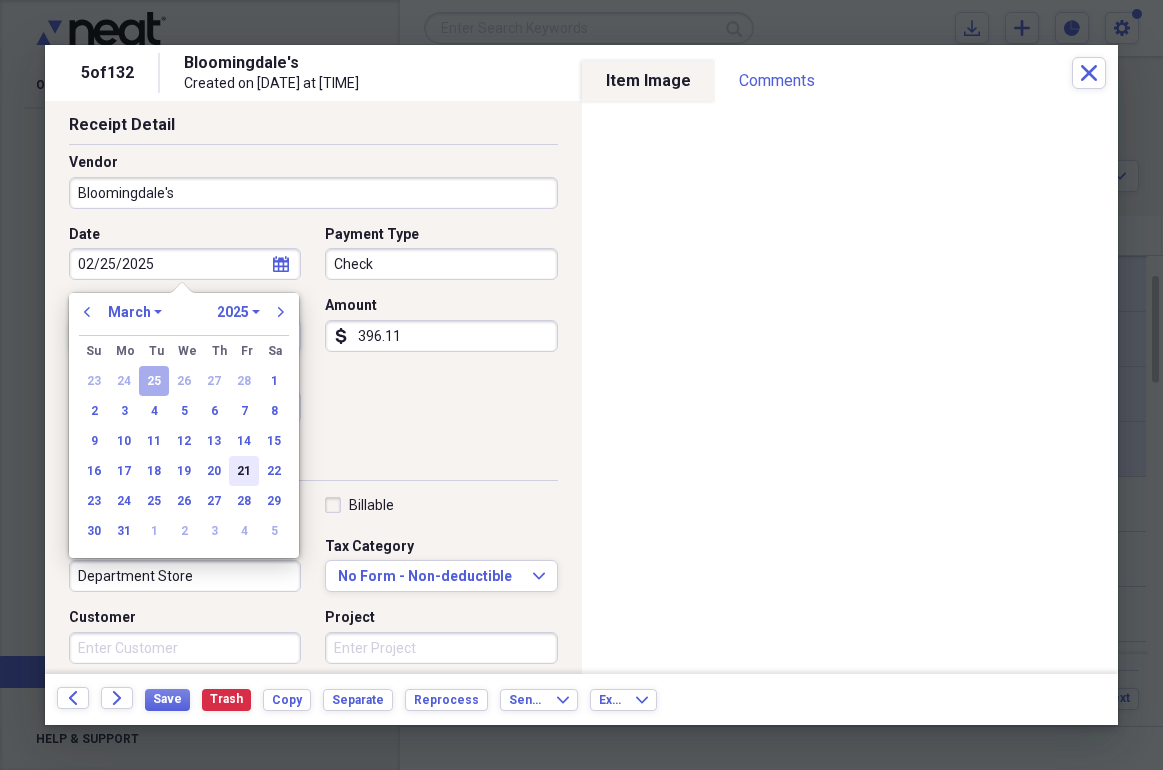 click on "21" at bounding box center (244, 471) 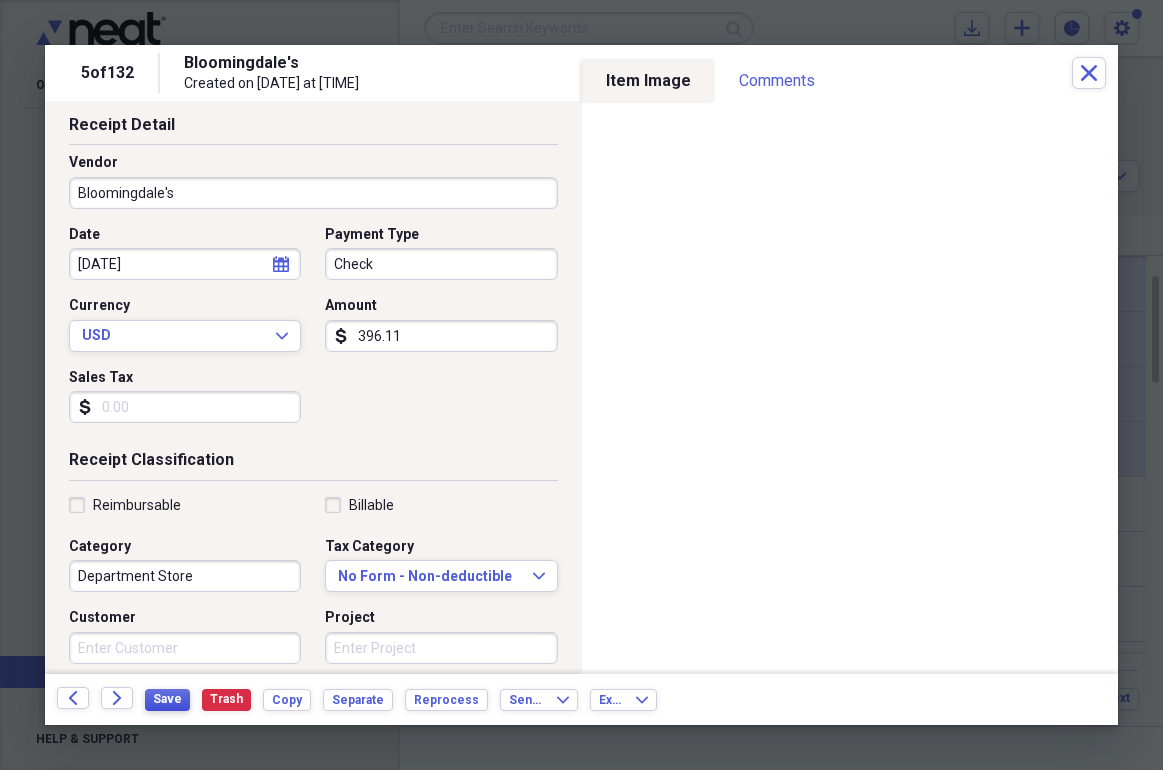 click on "Save" at bounding box center [167, 699] 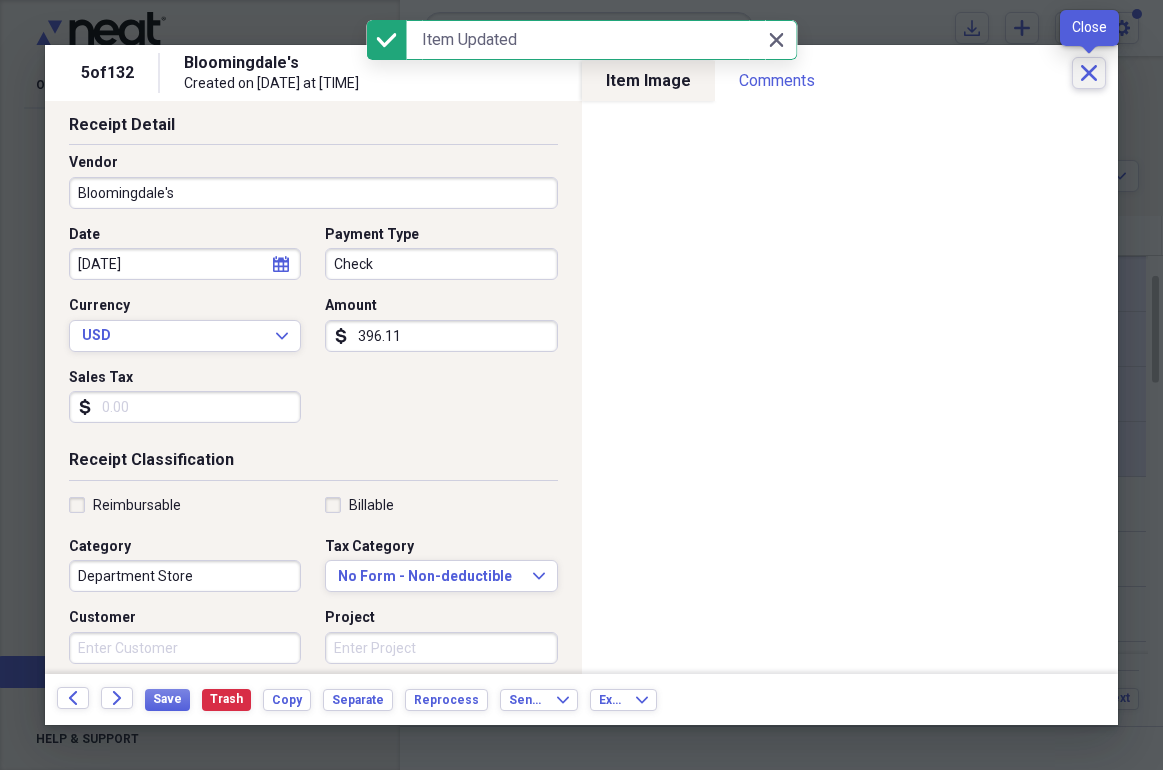 click on "Close" at bounding box center [1089, 73] 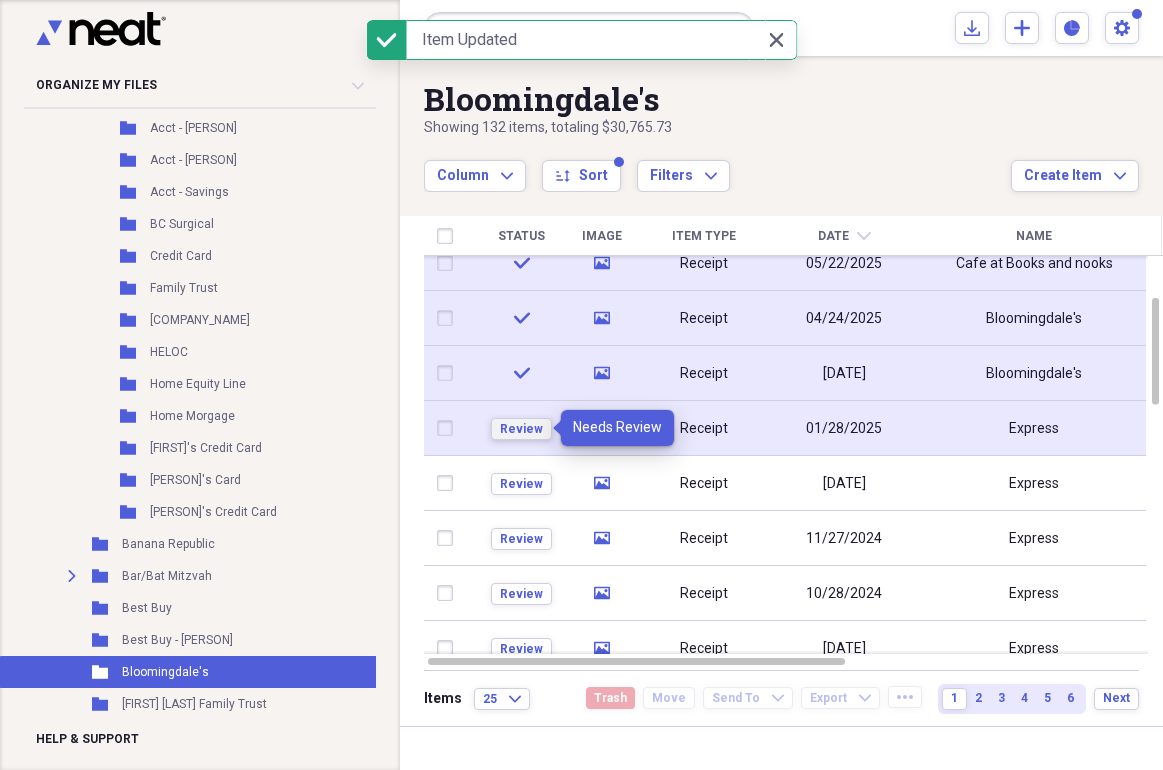 click on "Review" at bounding box center [521, 429] 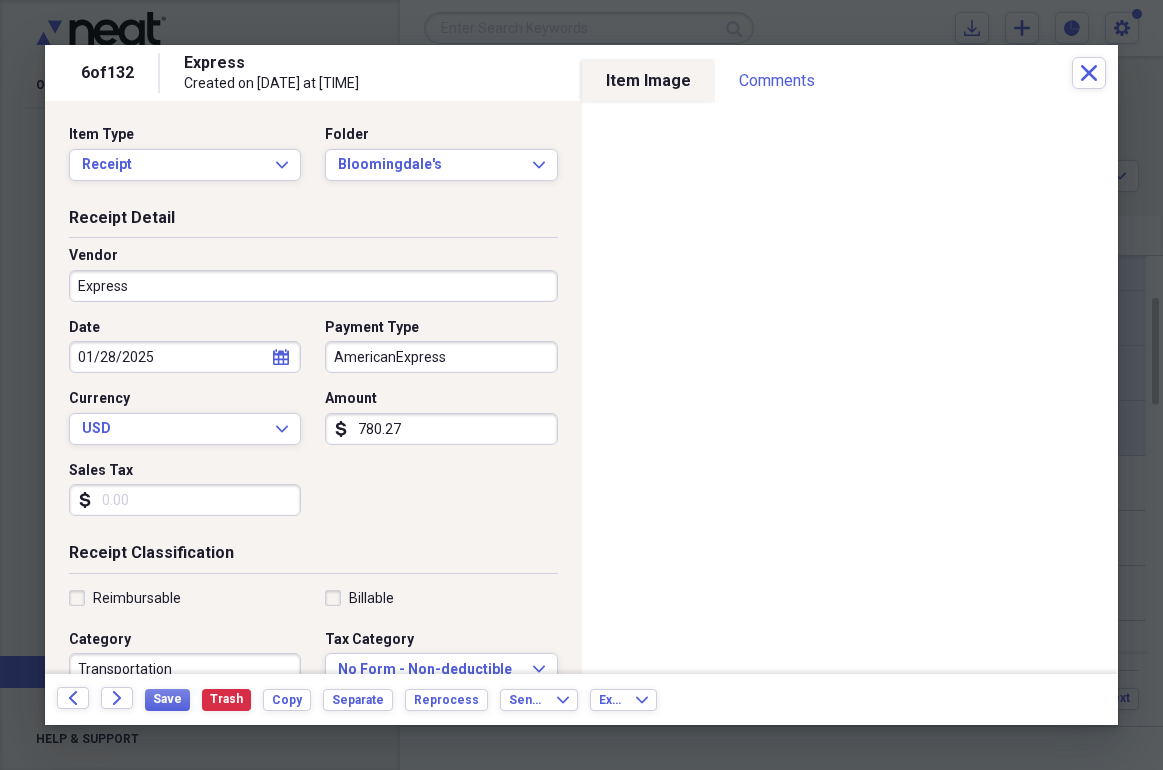 click on "Express" at bounding box center [313, 286] 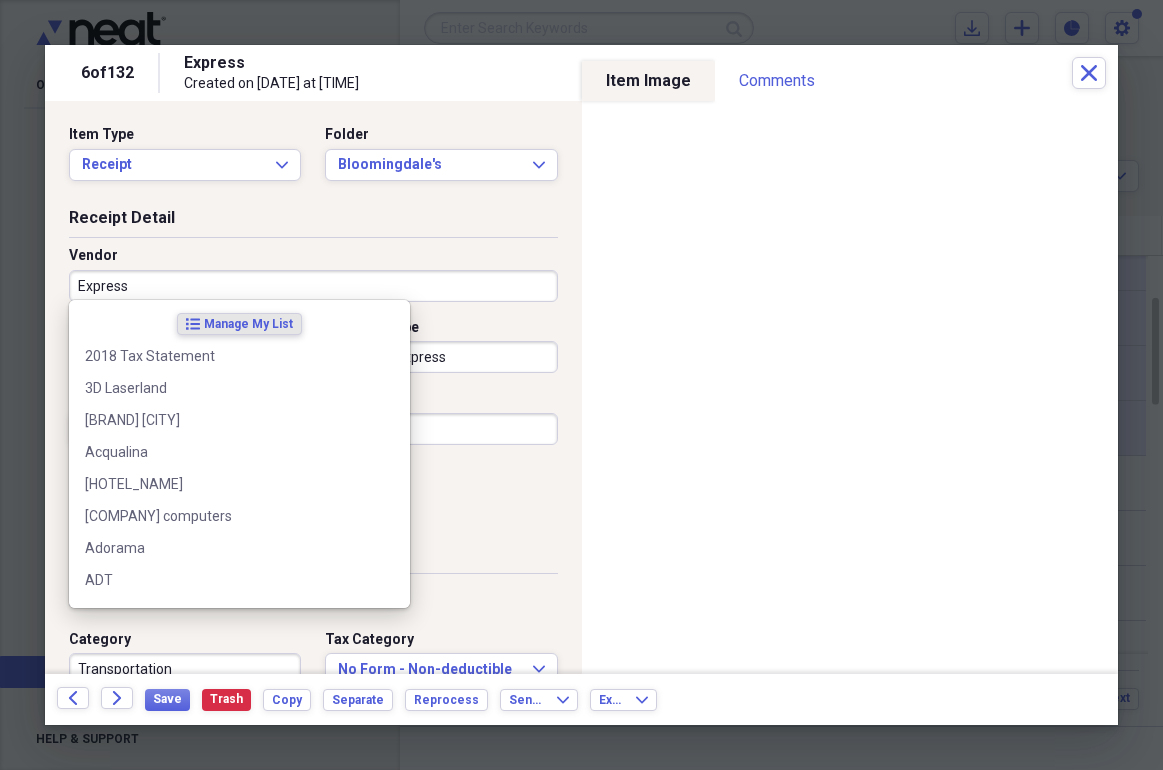 click on "Express" at bounding box center (313, 286) 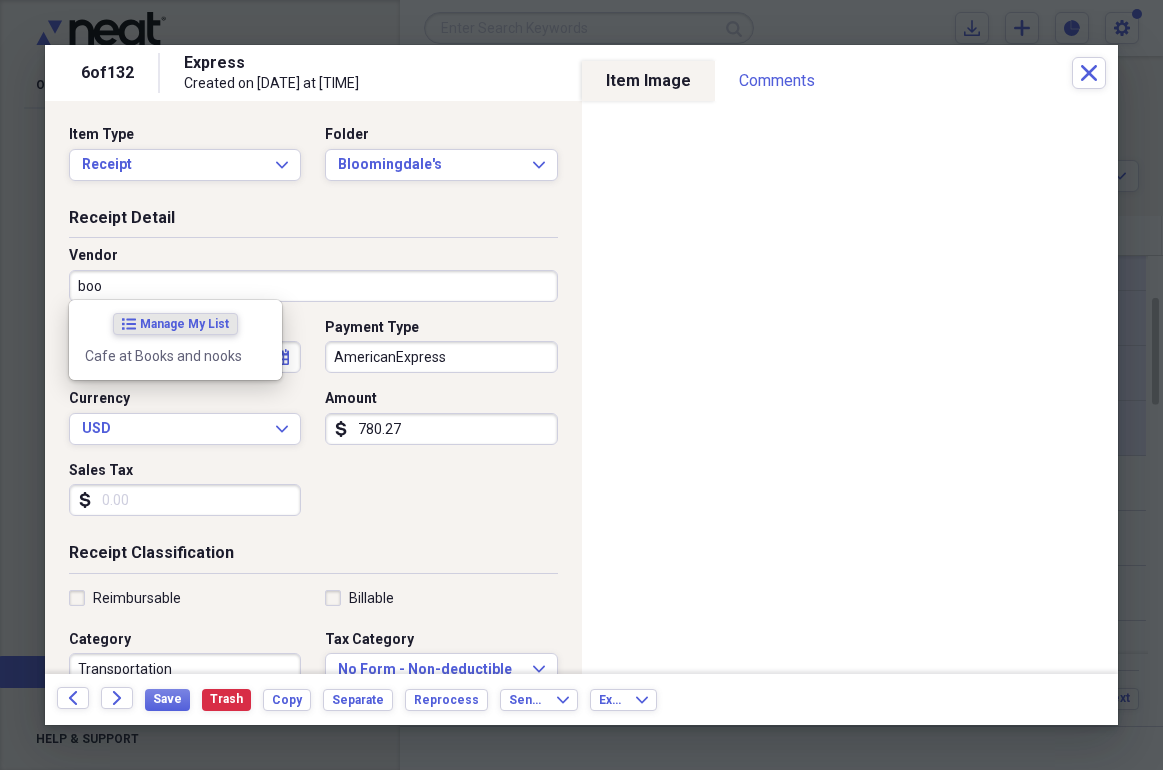 click on "Cafe at Books and nooks" at bounding box center [163, 356] 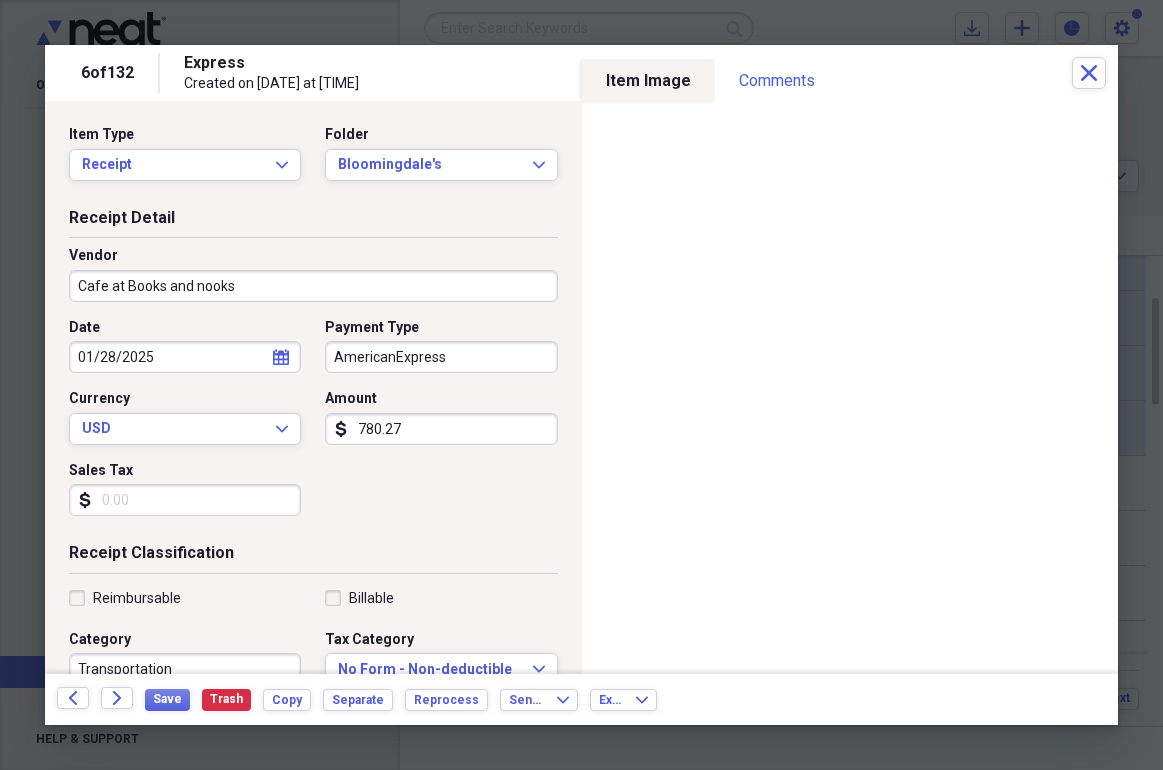 type on "Department store" 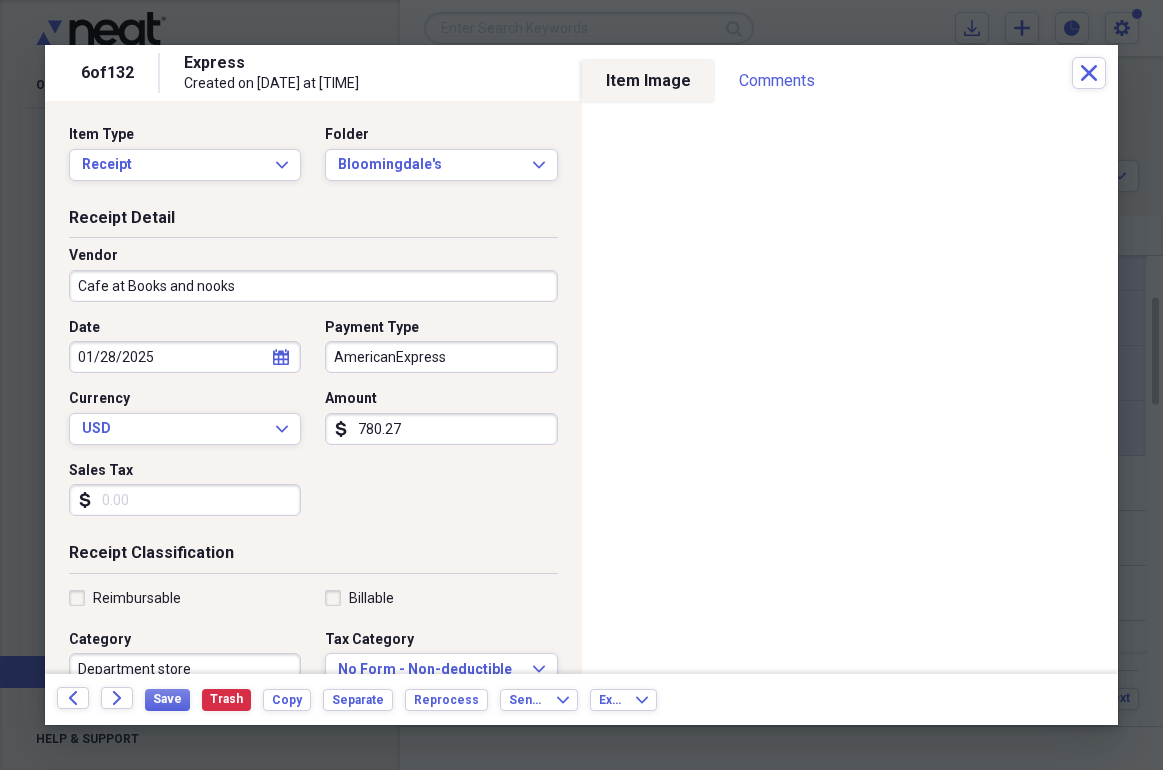 click on "Cafe at Books and nooks" at bounding box center [313, 286] 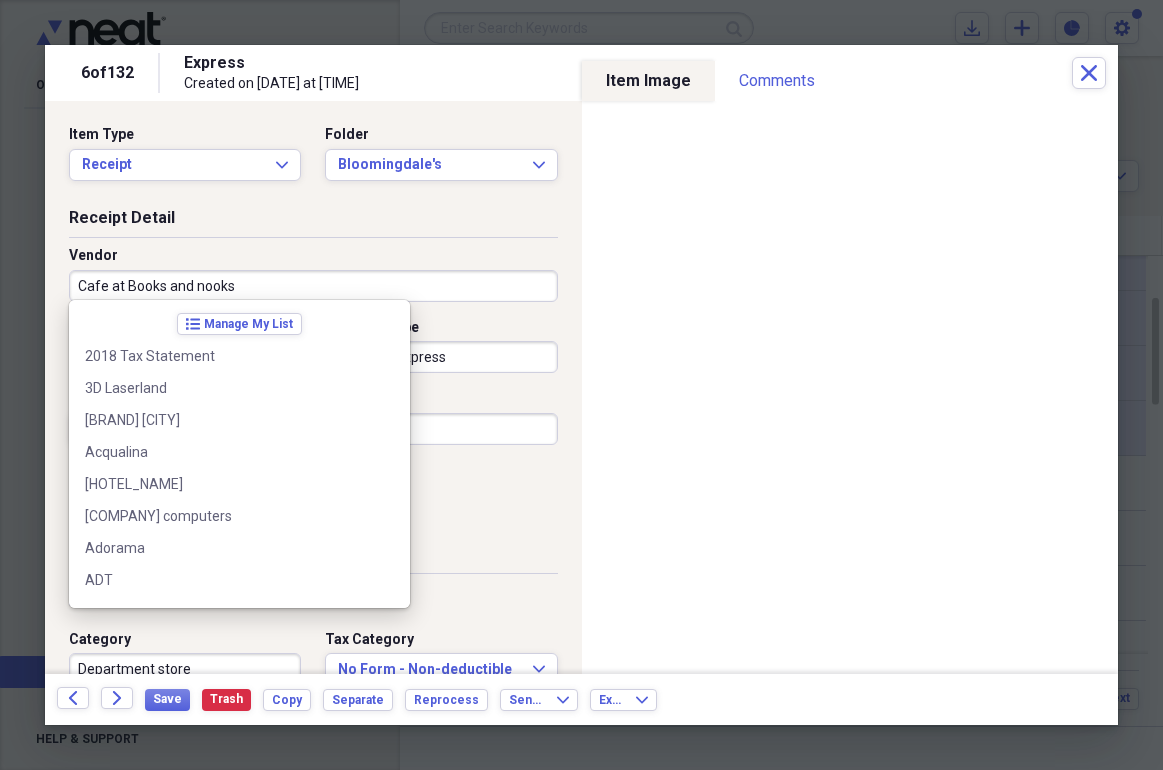 scroll, scrollTop: 3164, scrollLeft: 0, axis: vertical 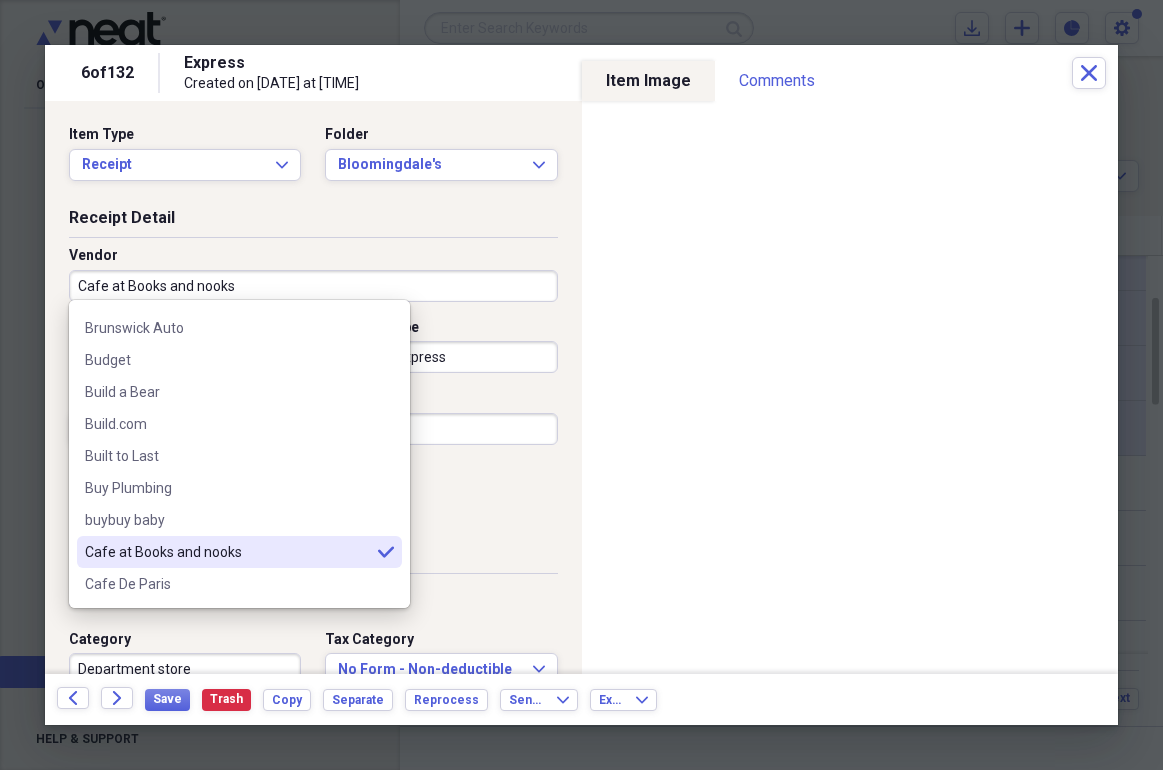 click on "Cafe at Books and nooks" at bounding box center [313, 286] 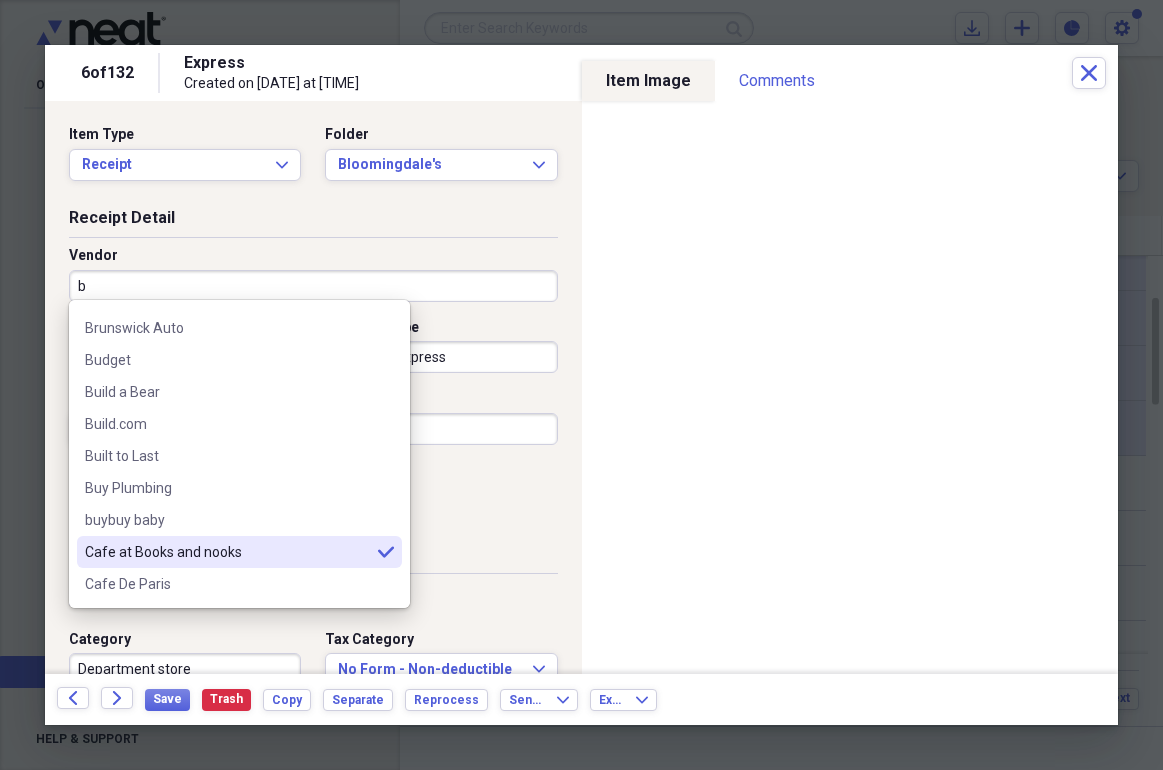 scroll, scrollTop: 0, scrollLeft: 0, axis: both 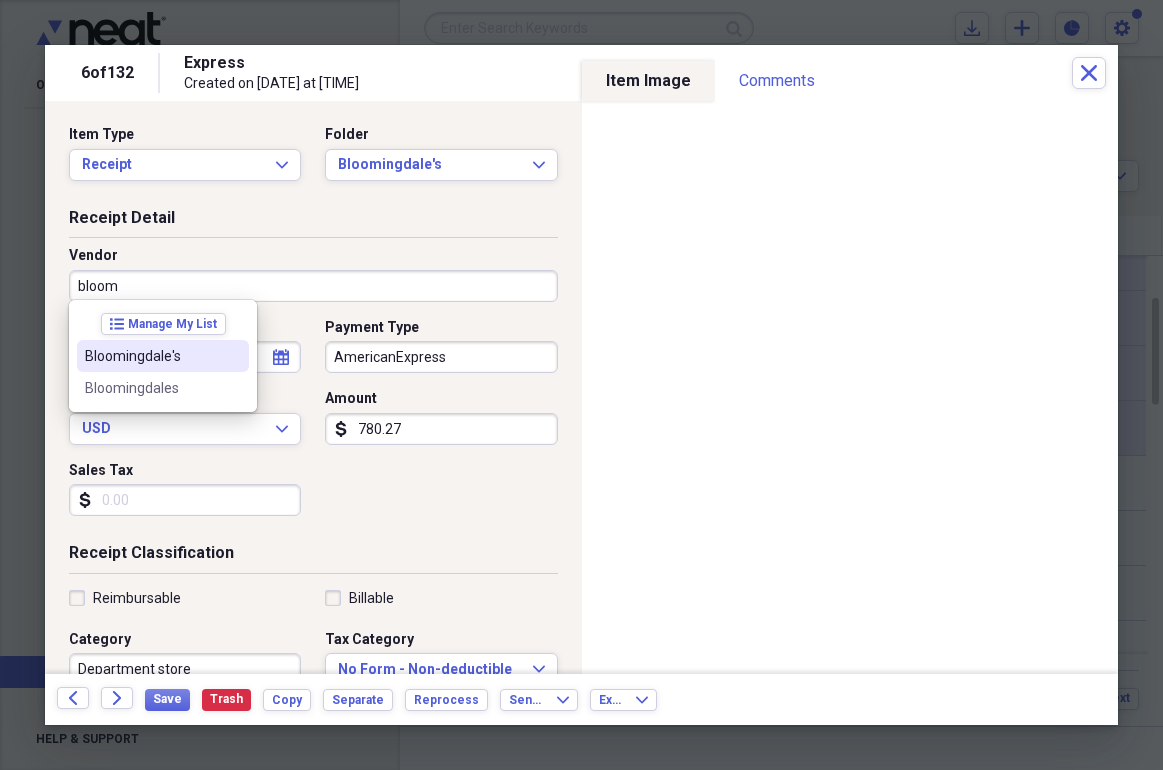 click on "Bloomingdale's" at bounding box center [151, 356] 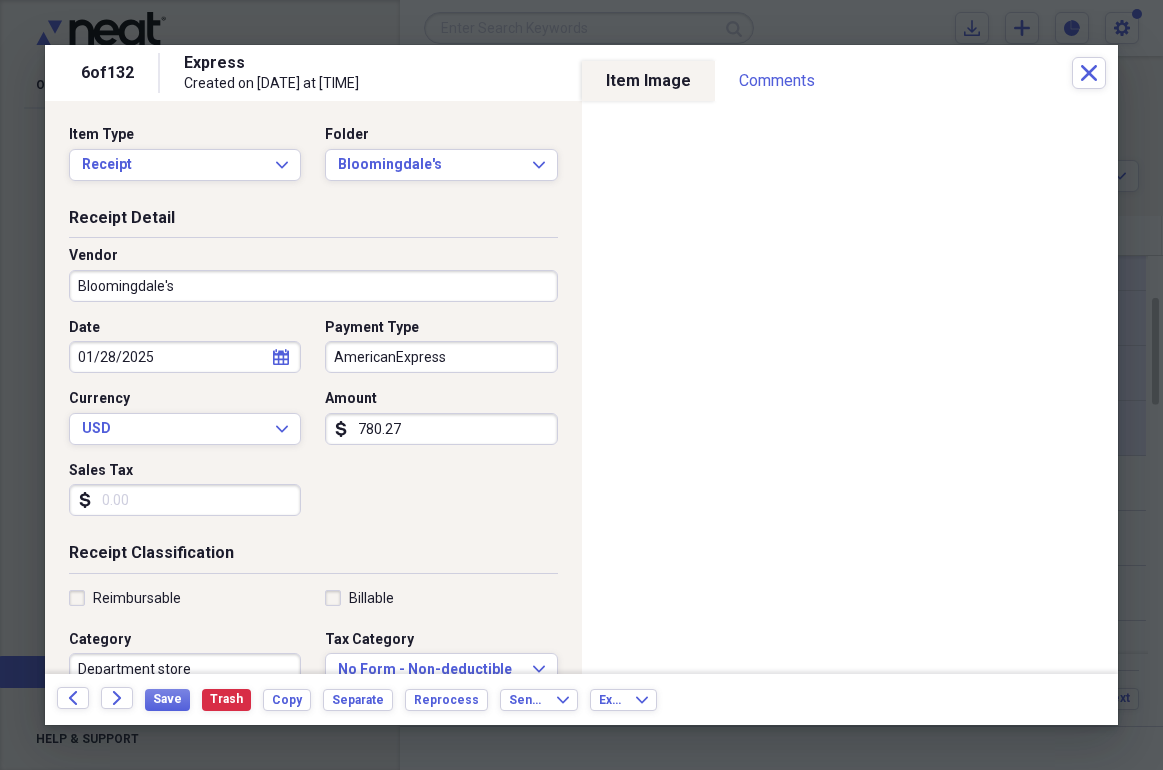 type on "Department Store" 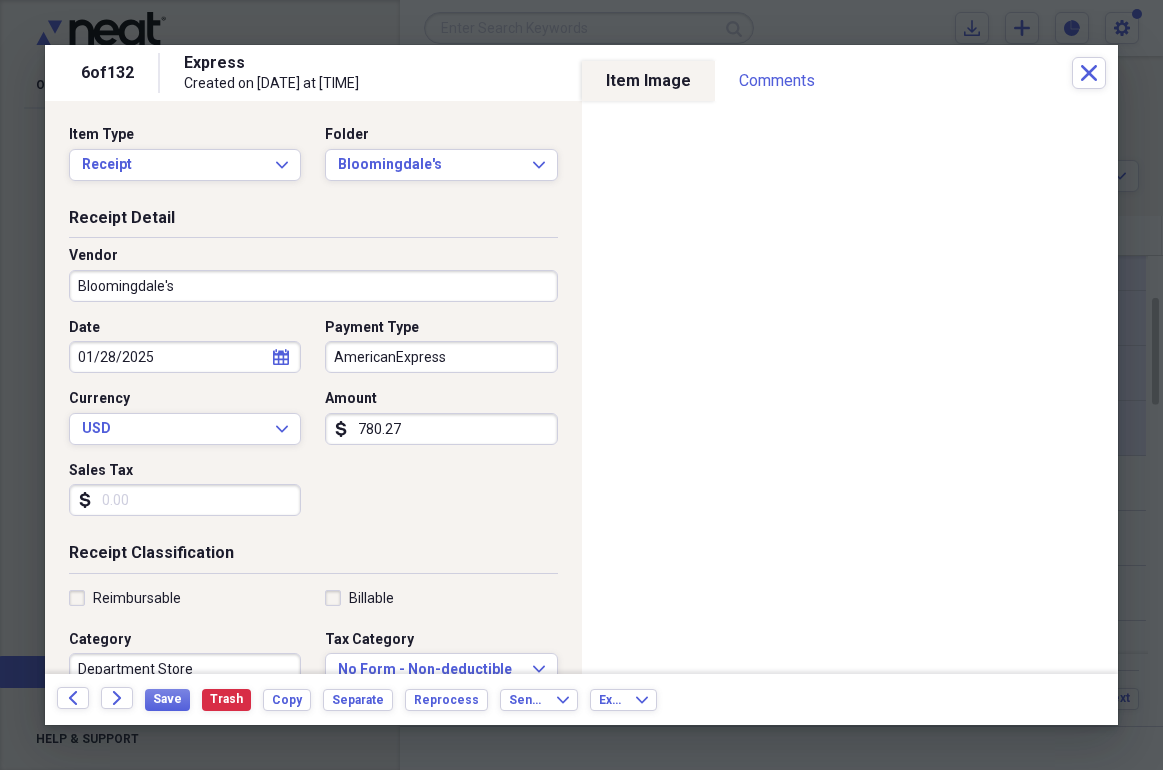 click on "AmericanExpress" at bounding box center (441, 357) 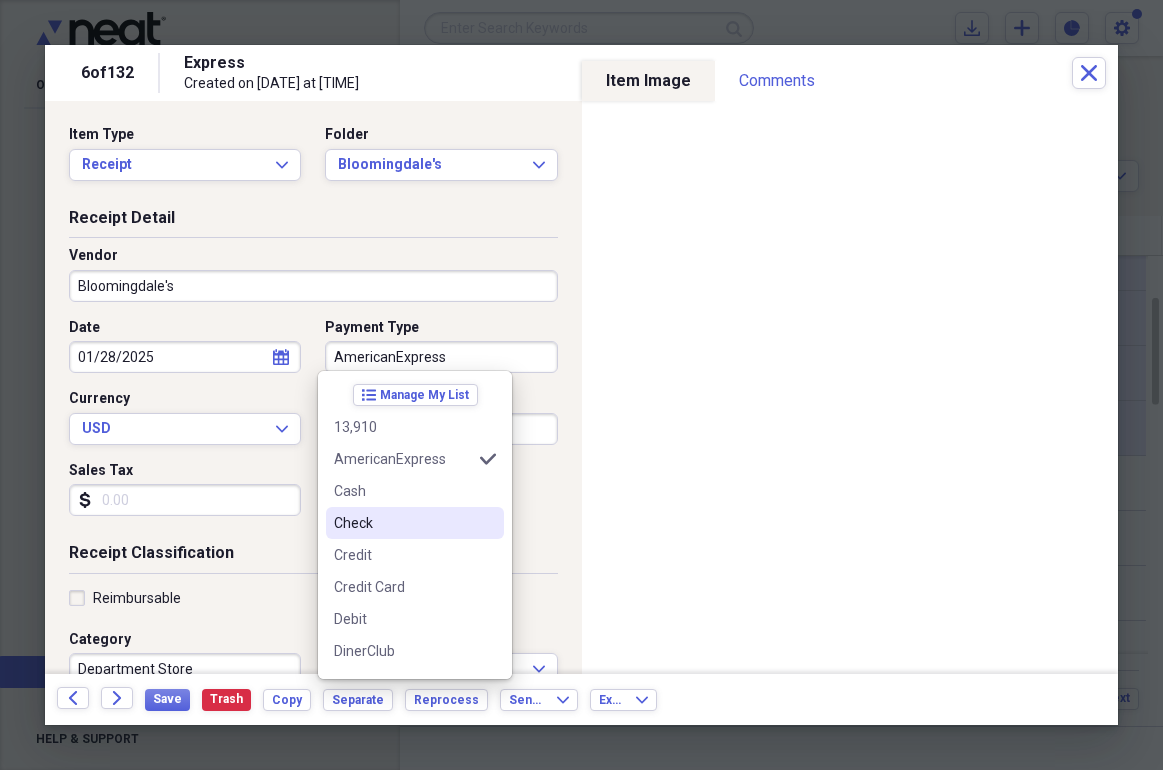 click on "Check" at bounding box center [415, 523] 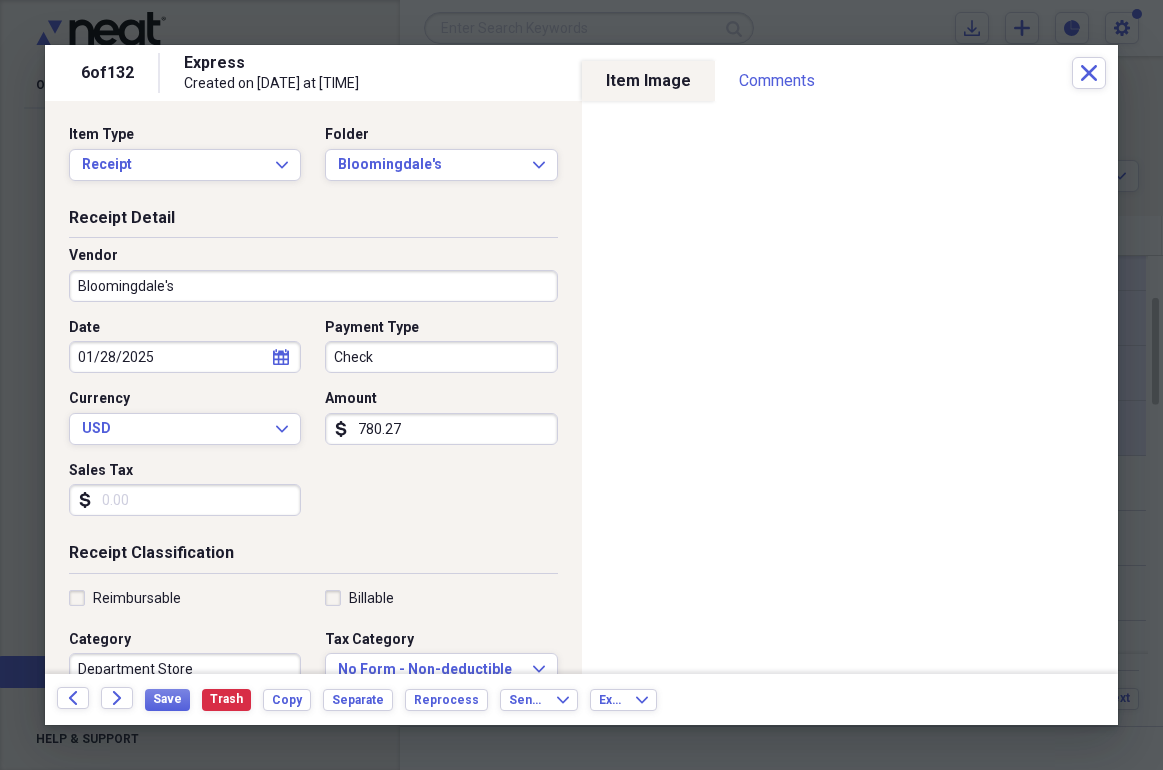 click on "780.27" at bounding box center [441, 429] 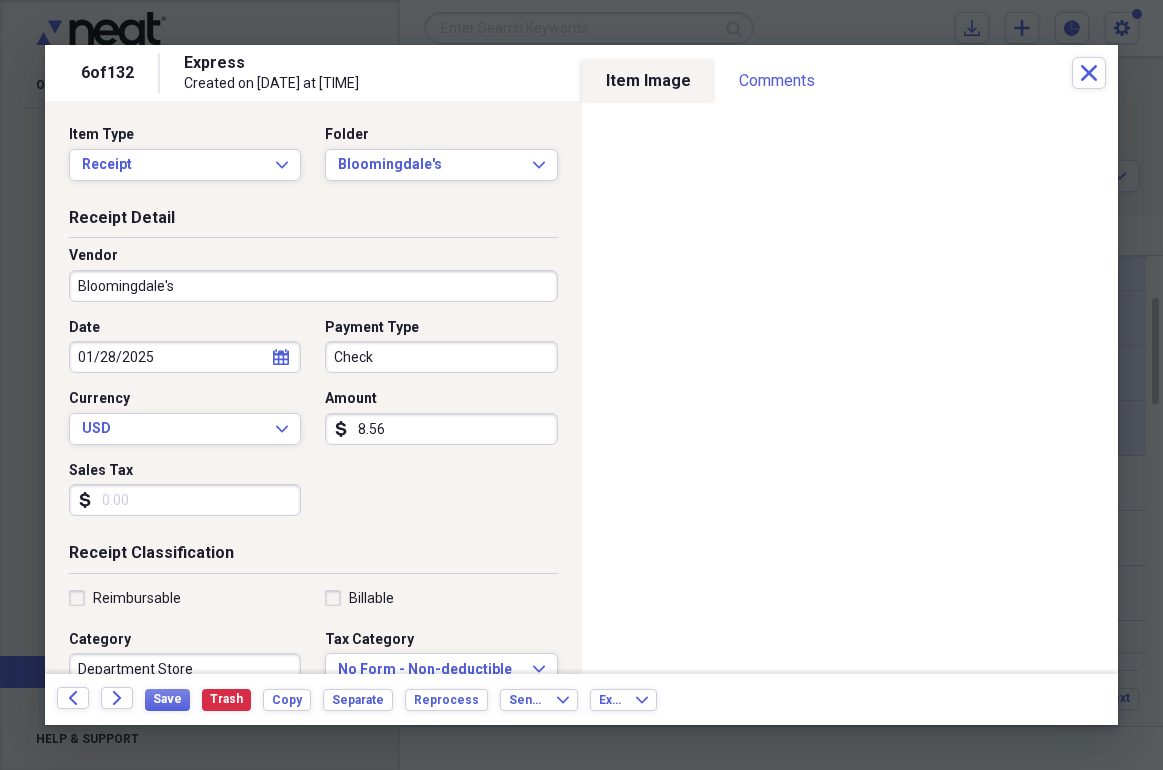 type on "85.66" 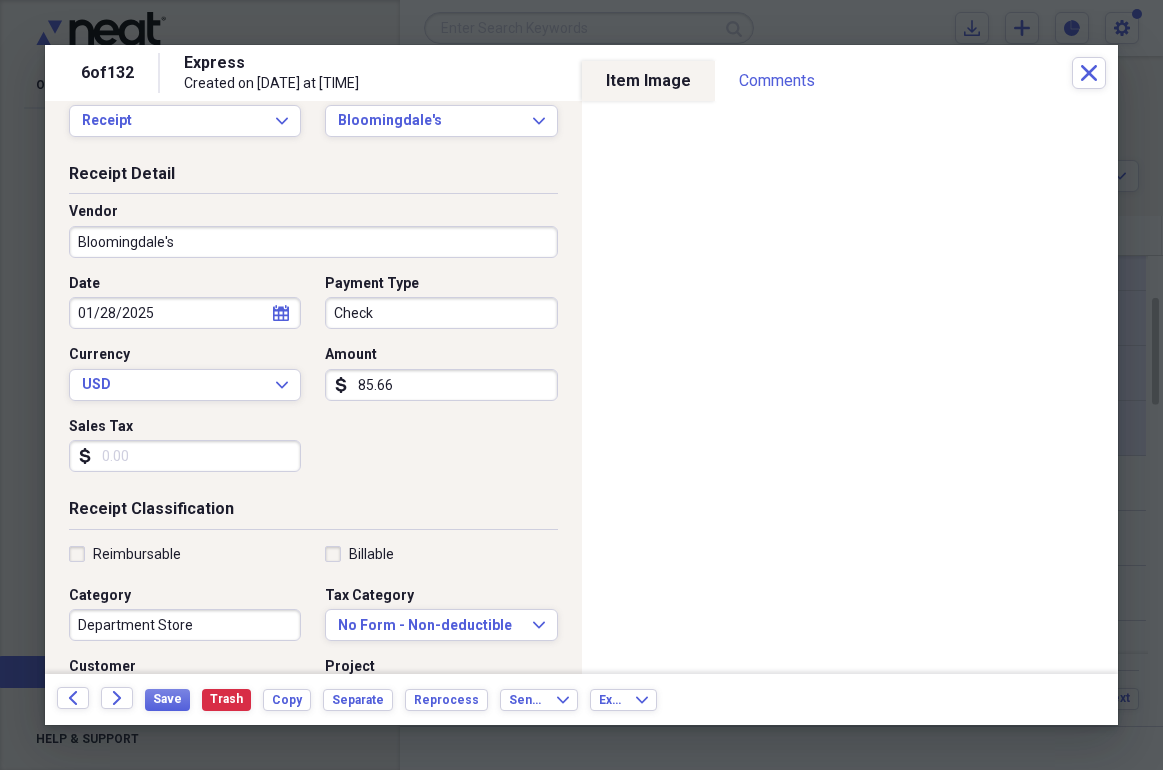 scroll, scrollTop: 61, scrollLeft: 0, axis: vertical 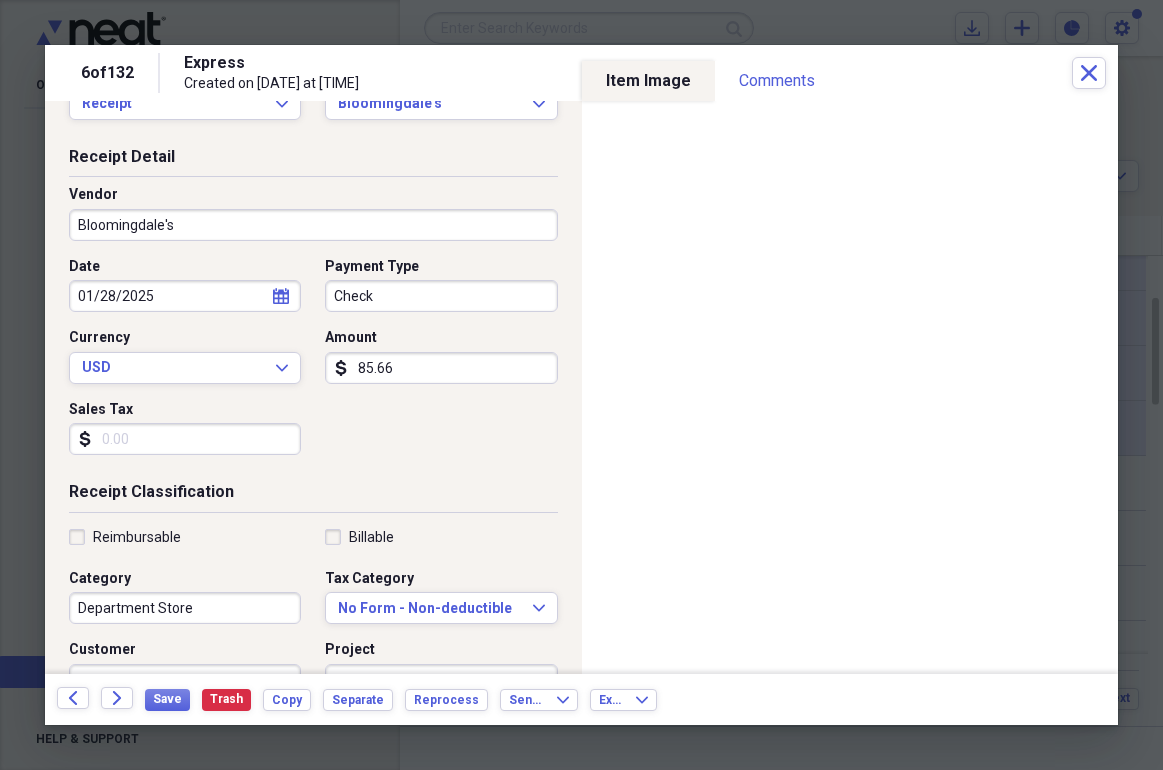 click 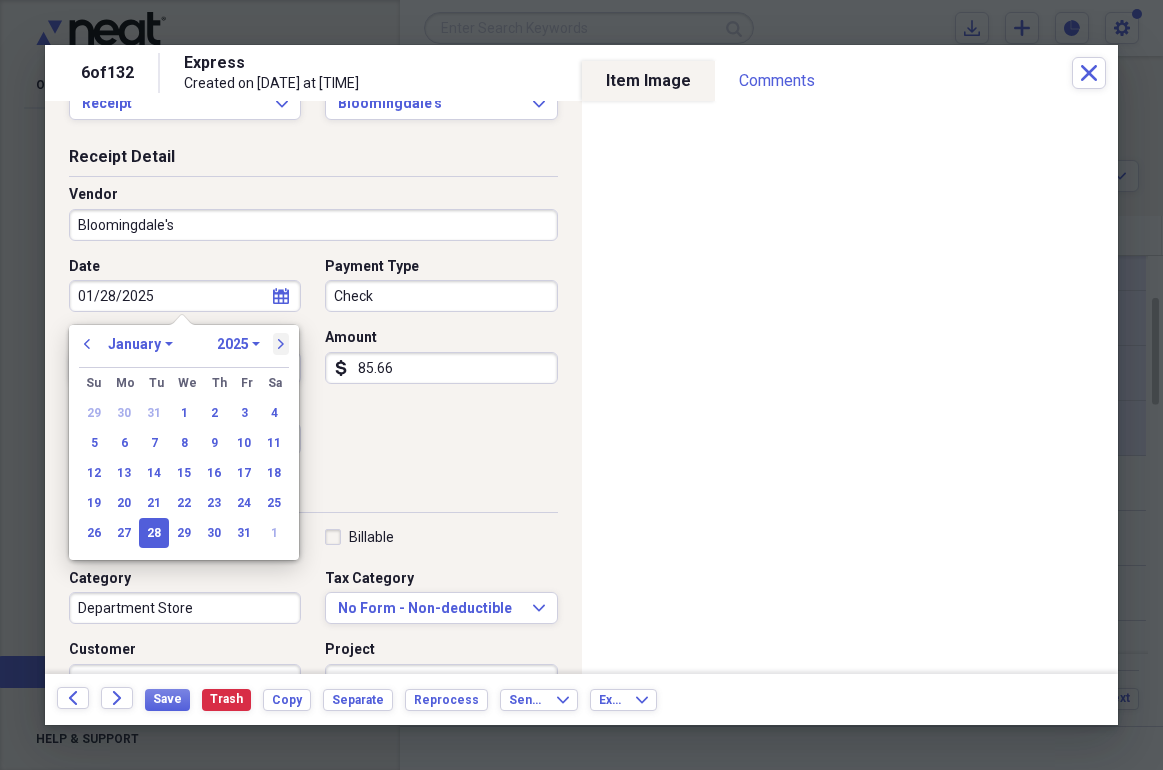 click on "next" at bounding box center [281, 344] 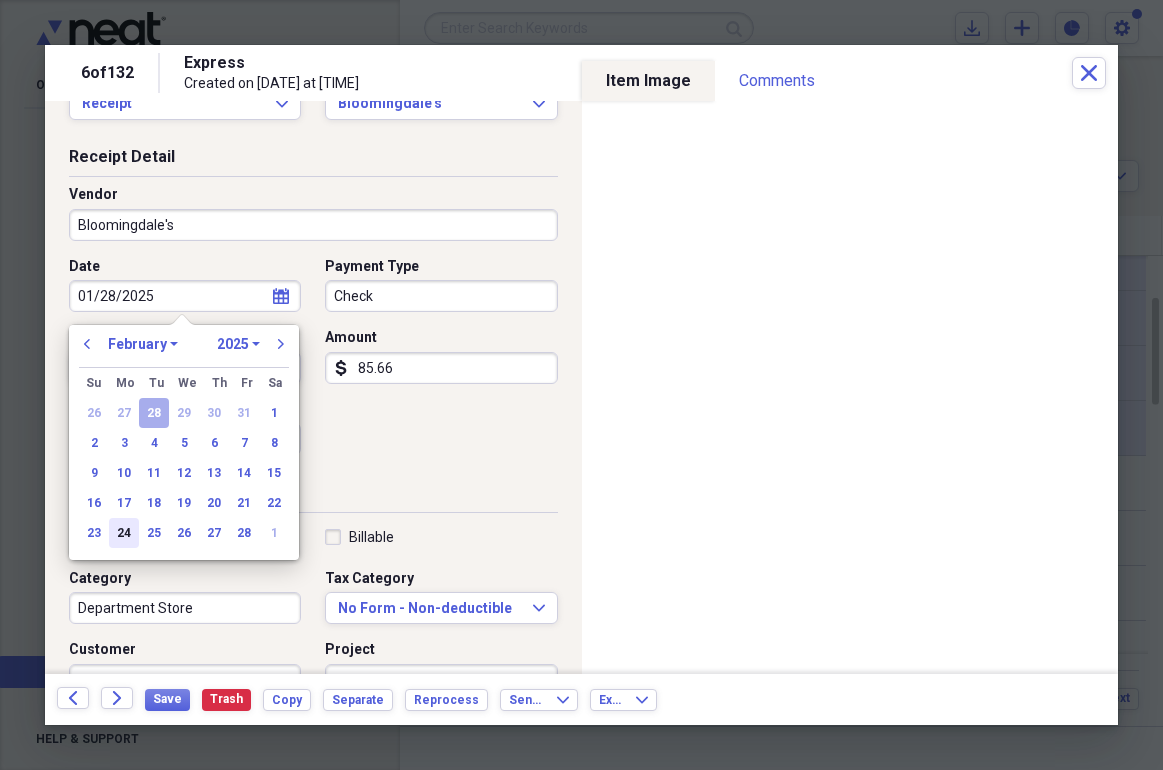 drag, startPoint x: 139, startPoint y: 530, endPoint x: 125, endPoint y: 530, distance: 14 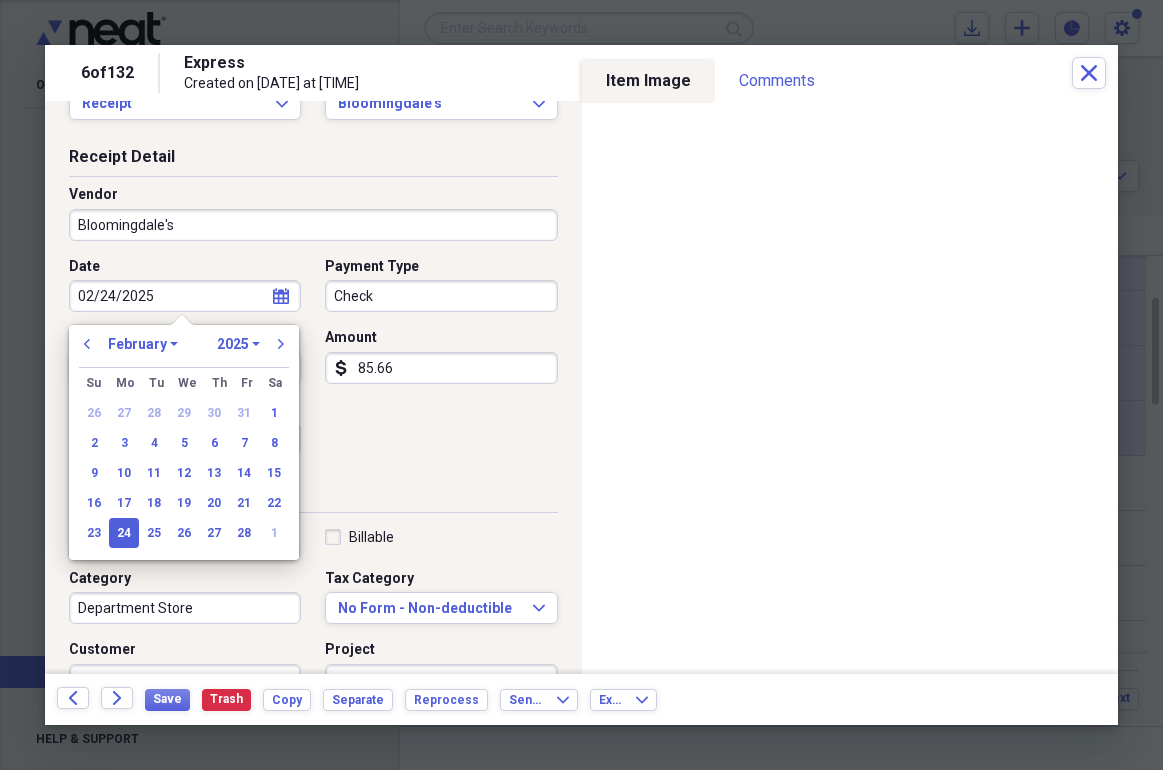 type on "02/24/2025" 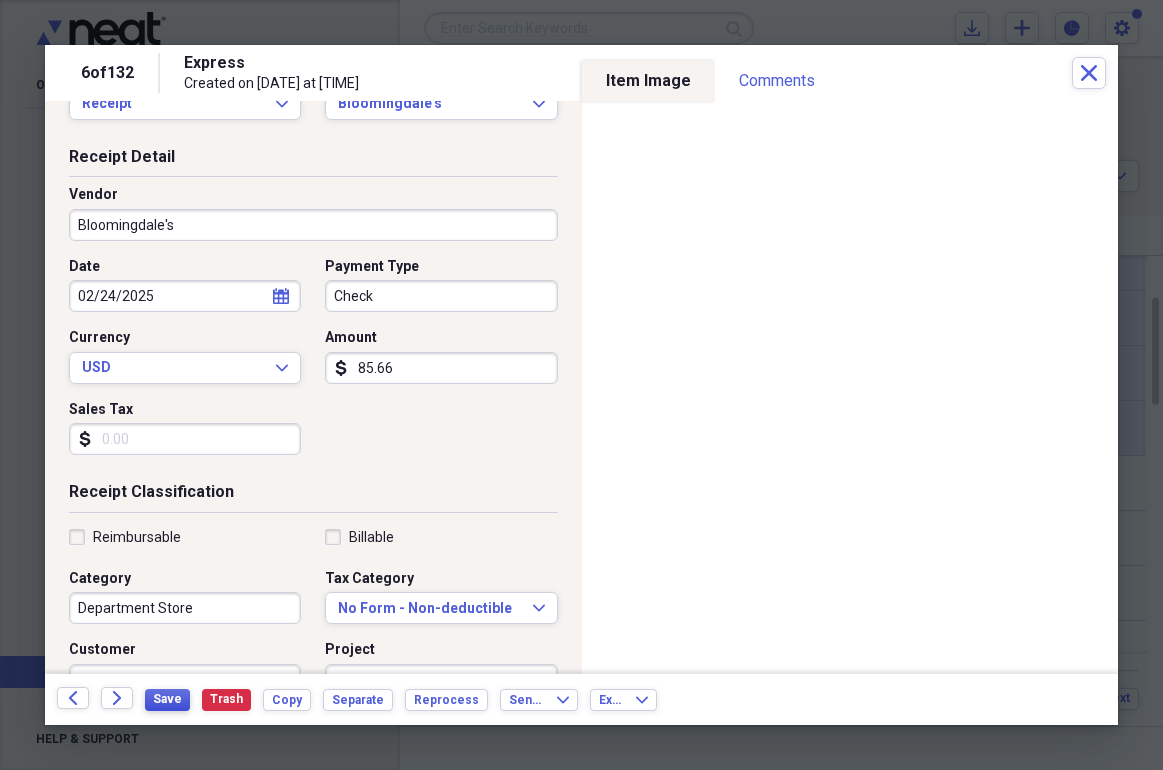 click on "Save" at bounding box center [167, 699] 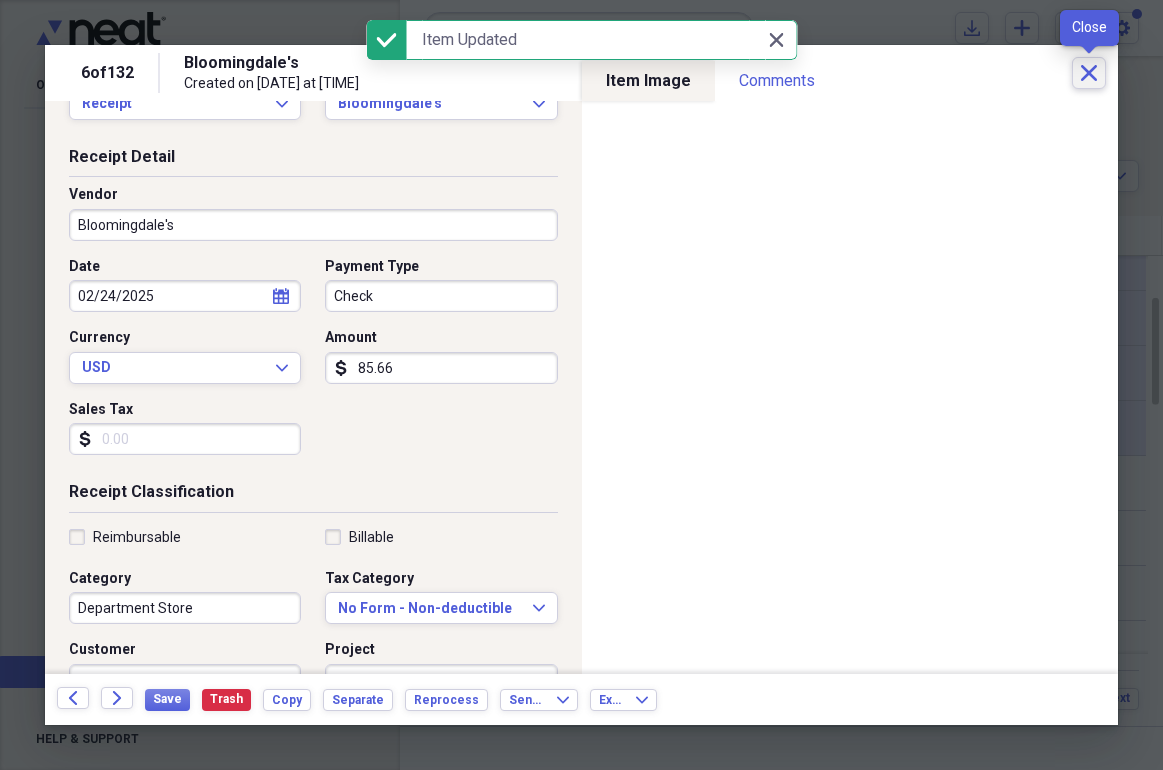 click 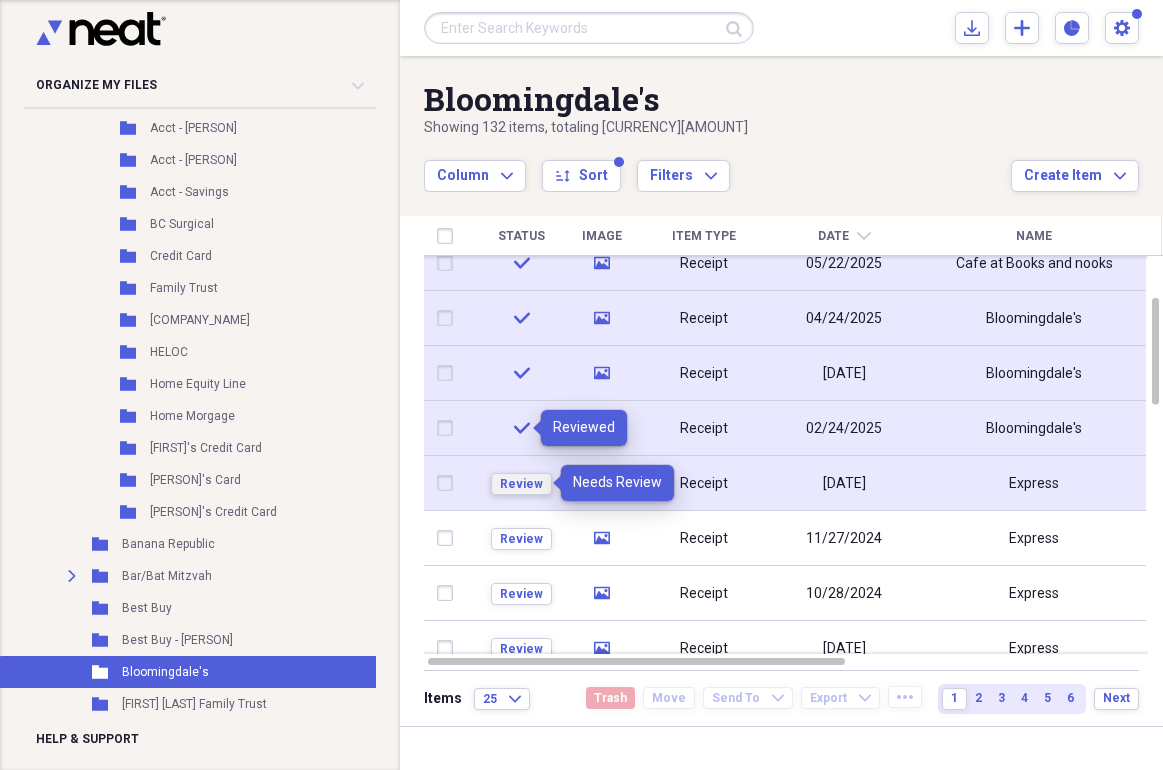 click on "Review" at bounding box center [521, 484] 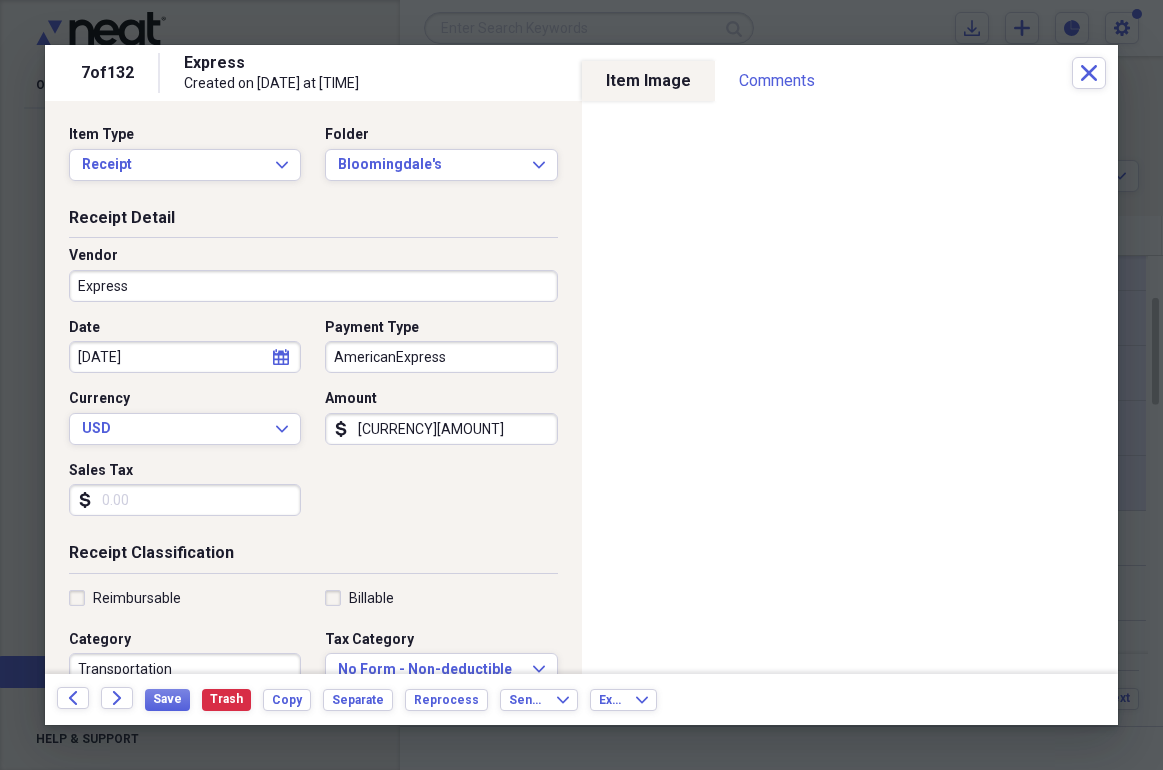 click on "AmericanExpress" at bounding box center [441, 357] 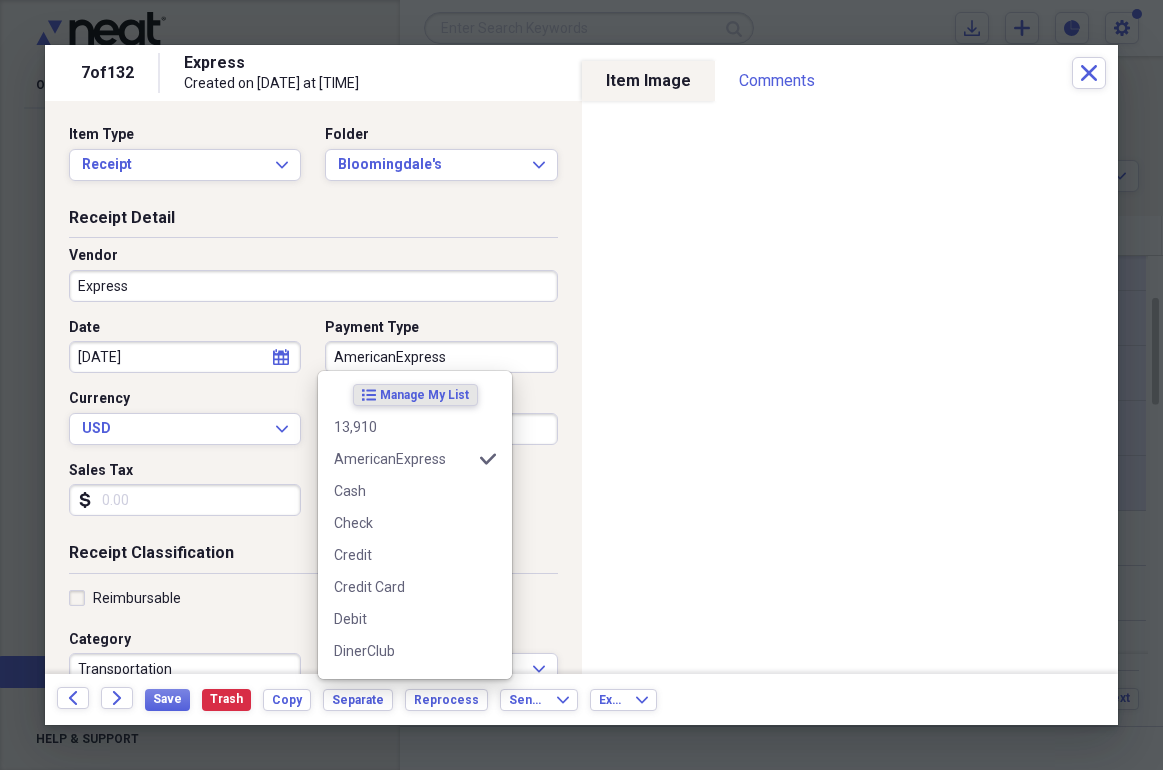 click on "AmericanExpress" at bounding box center (441, 357) 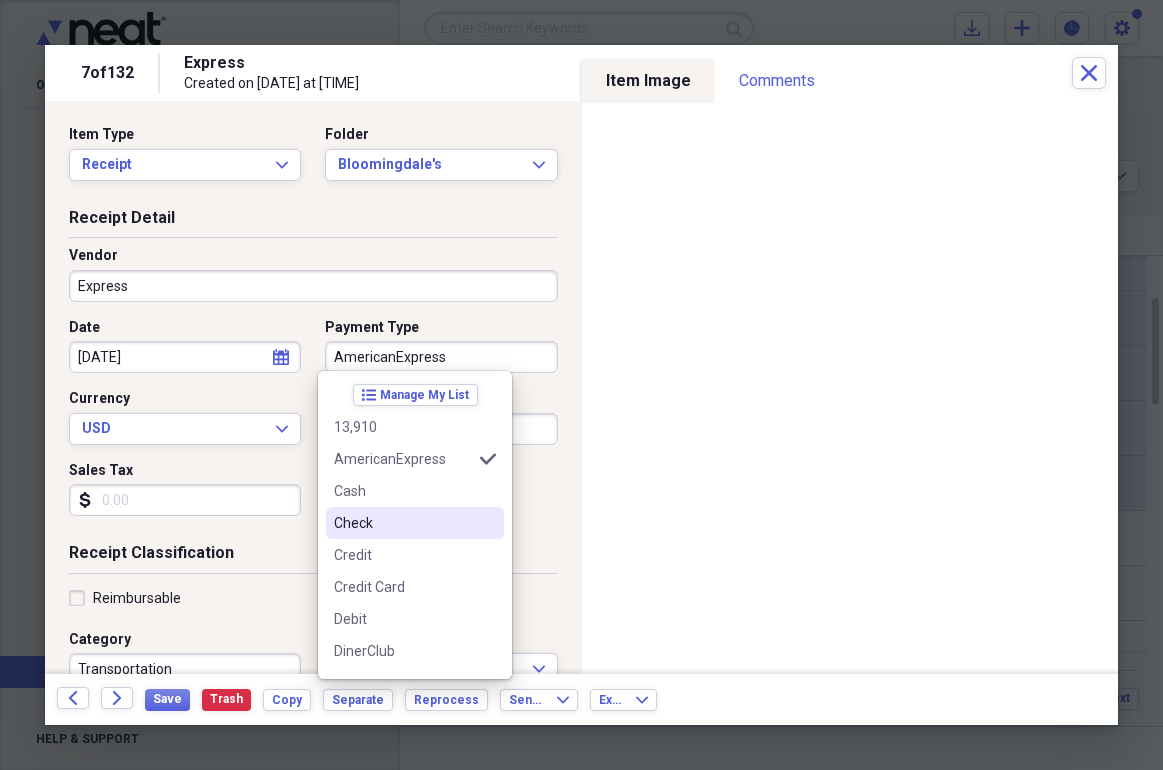click on "Check" at bounding box center [403, 523] 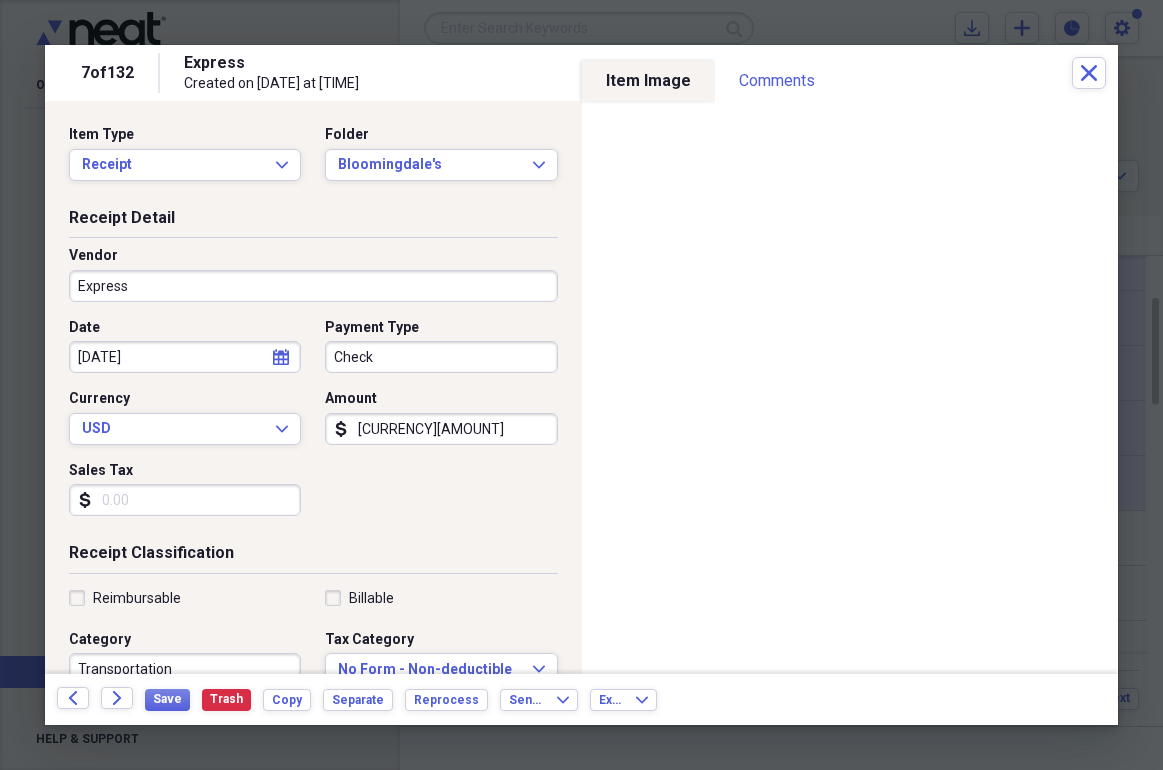 click on "Express" at bounding box center (313, 286) 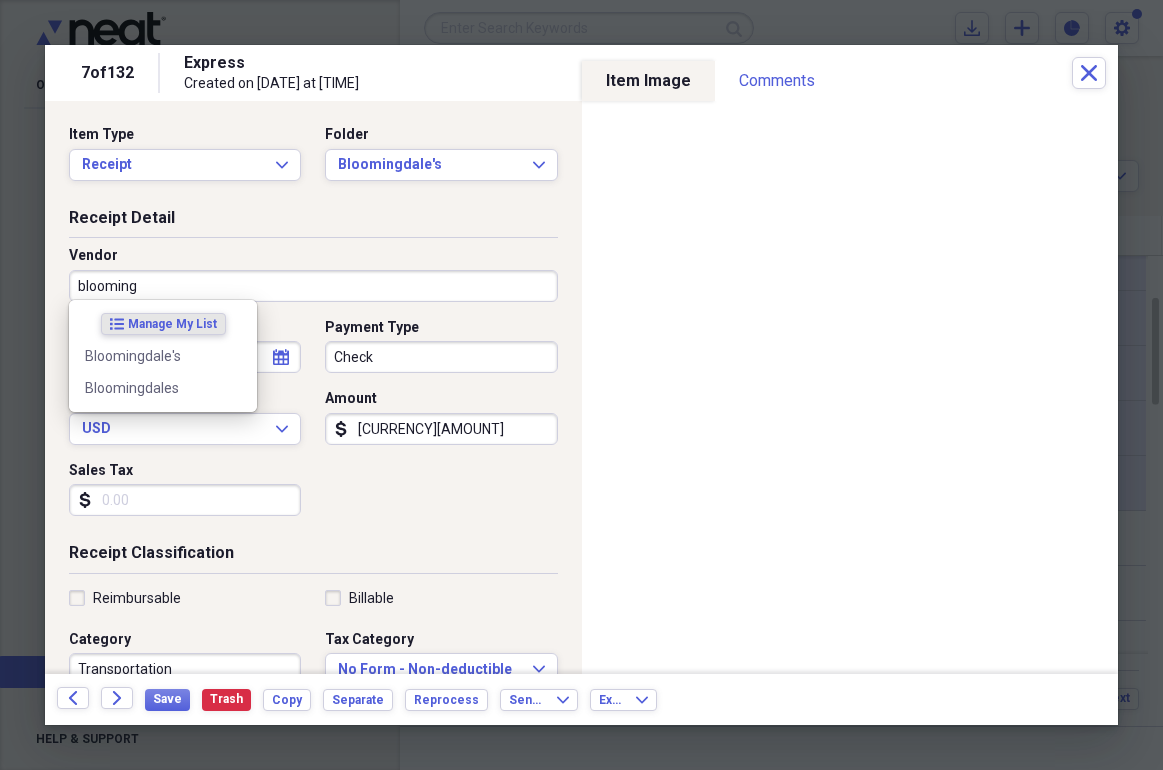drag, startPoint x: 177, startPoint y: 288, endPoint x: 123, endPoint y: 367, distance: 95.692215 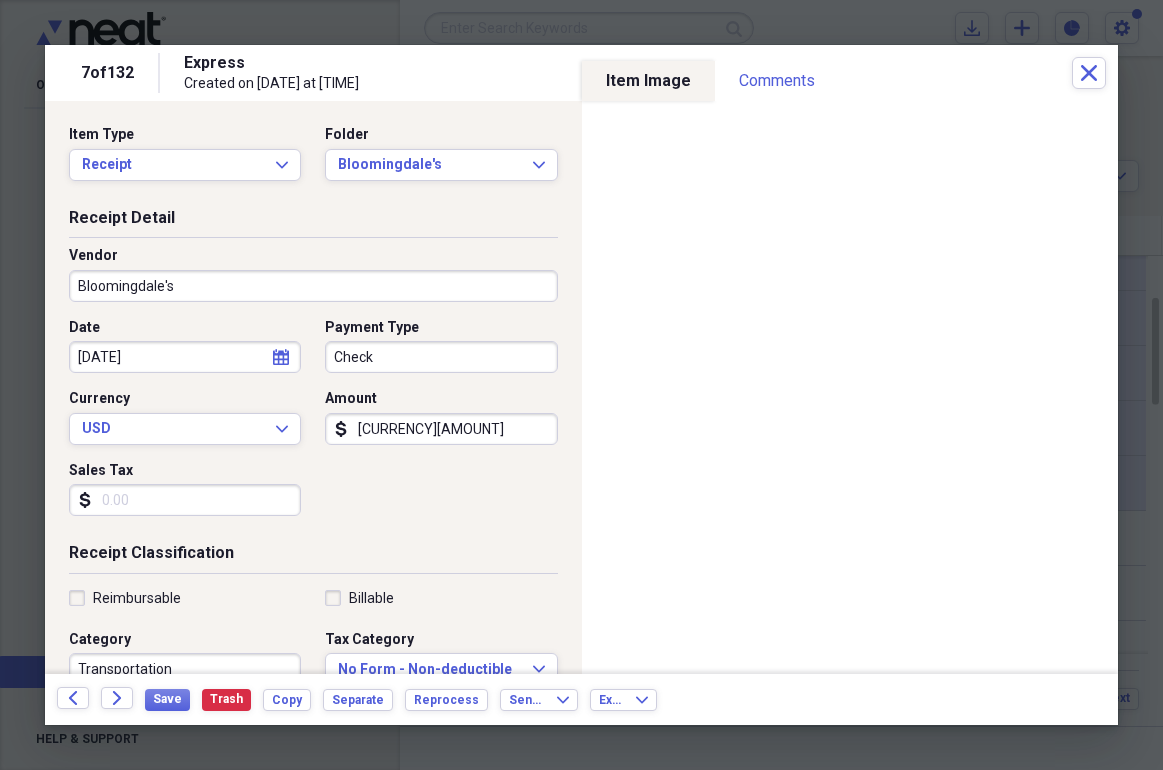 type on "Department Store" 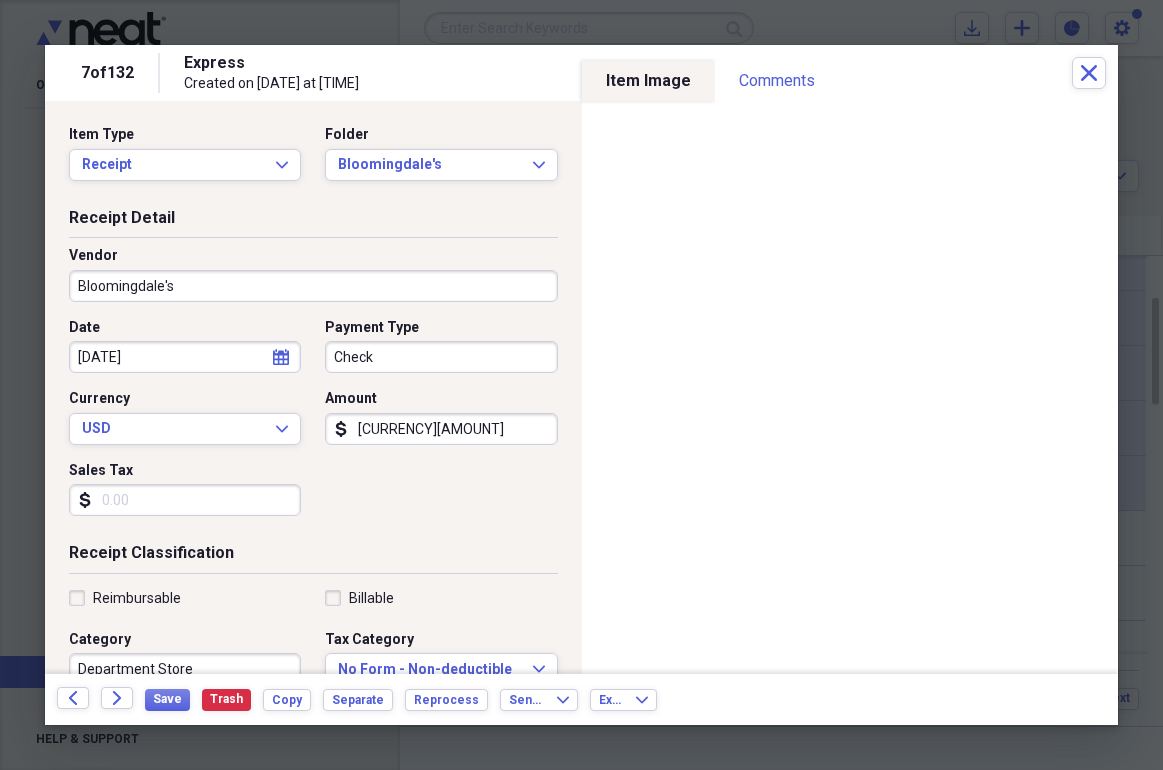 click on "[CURRENCY][AMOUNT]" at bounding box center [441, 429] 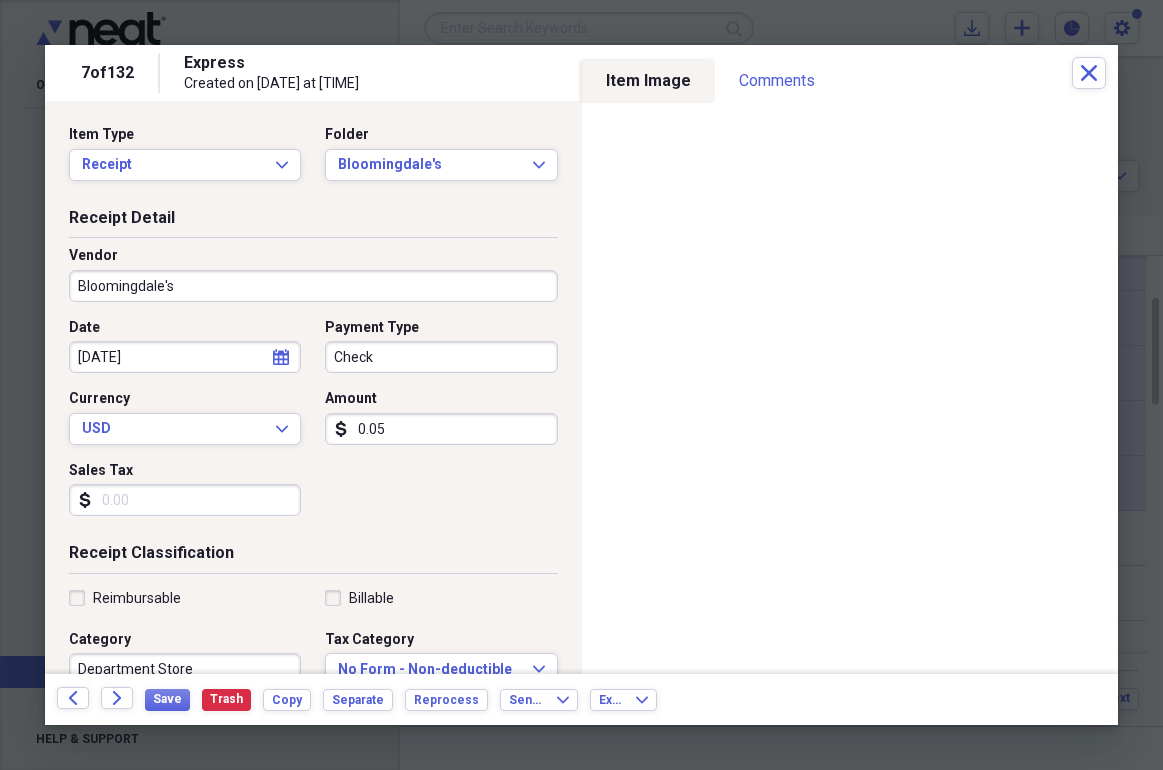 type on "0.05" 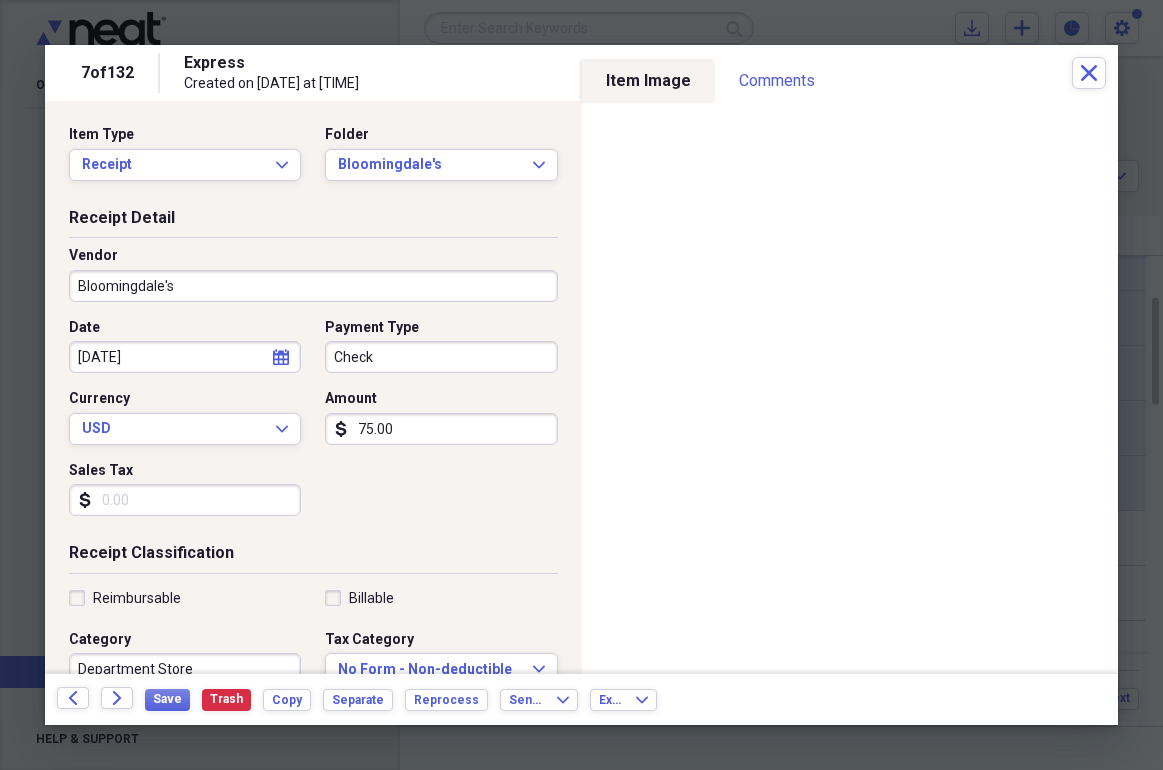 type on "750.00" 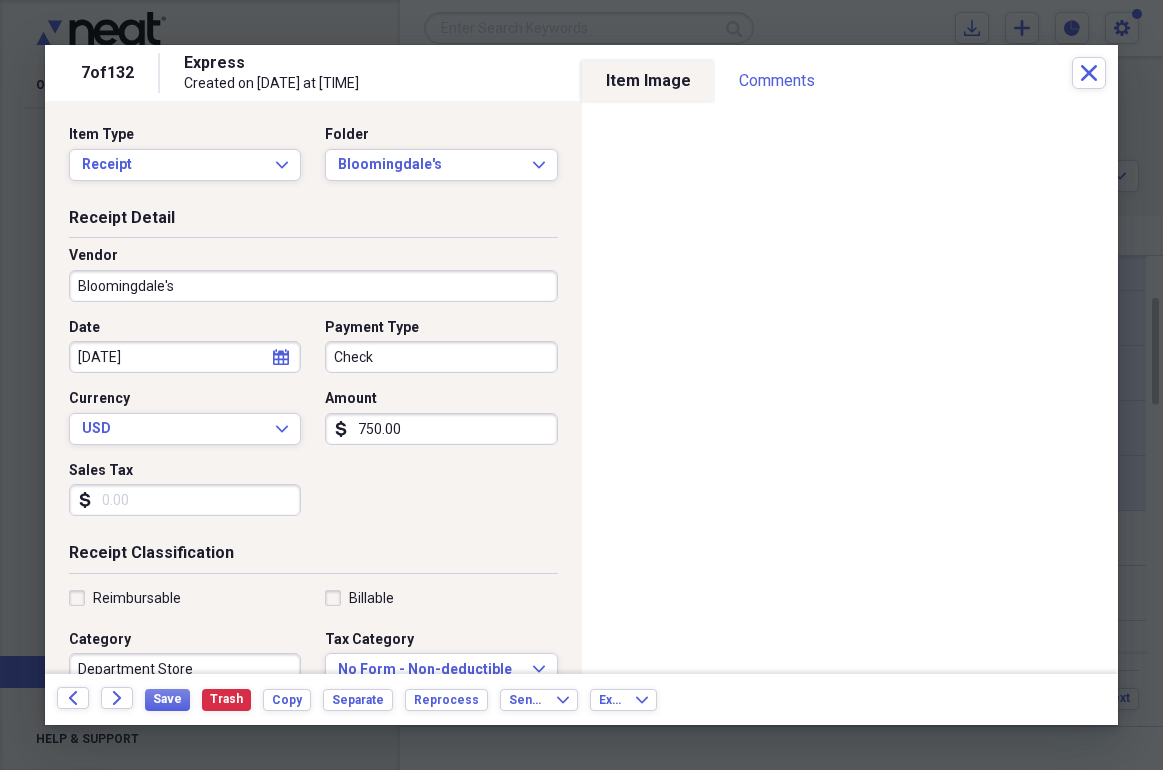 click on "Date [DATE] calendar Calendar Payment Type Check Currency USD Expand Amount dollar-sign [AMOUNT] Sales Tax dollar-sign" at bounding box center (313, 425) 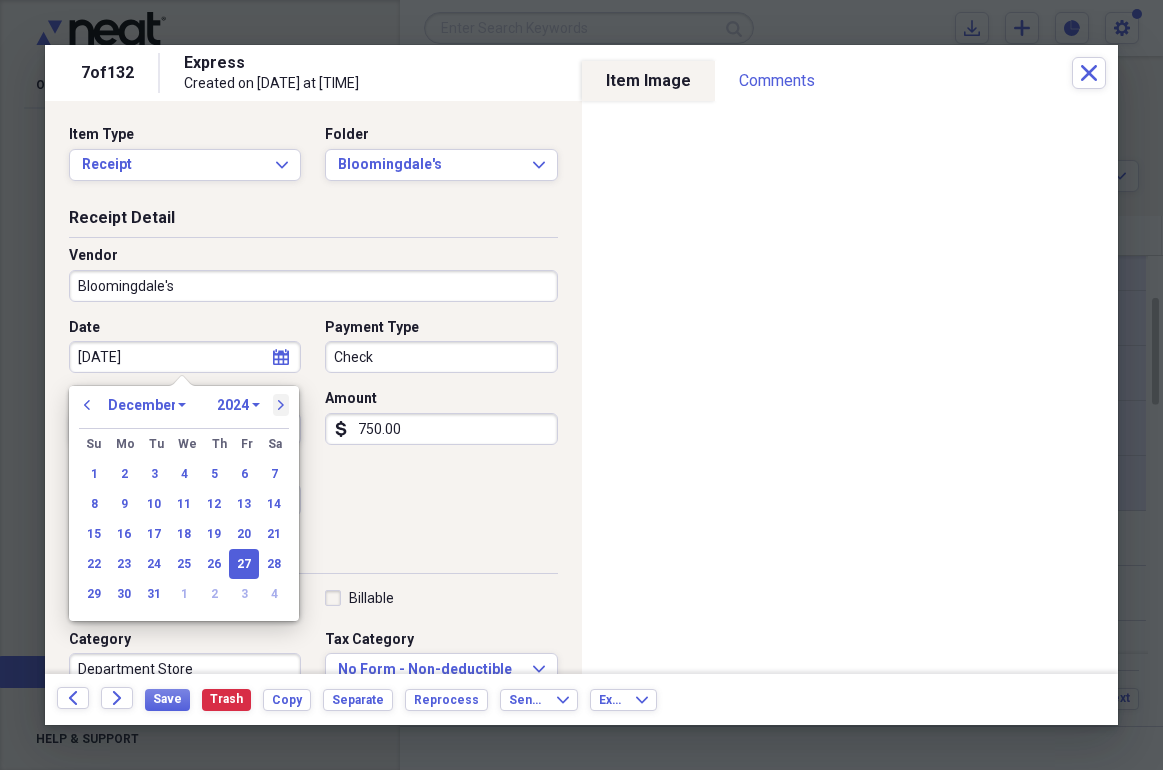click on "next" at bounding box center [281, 405] 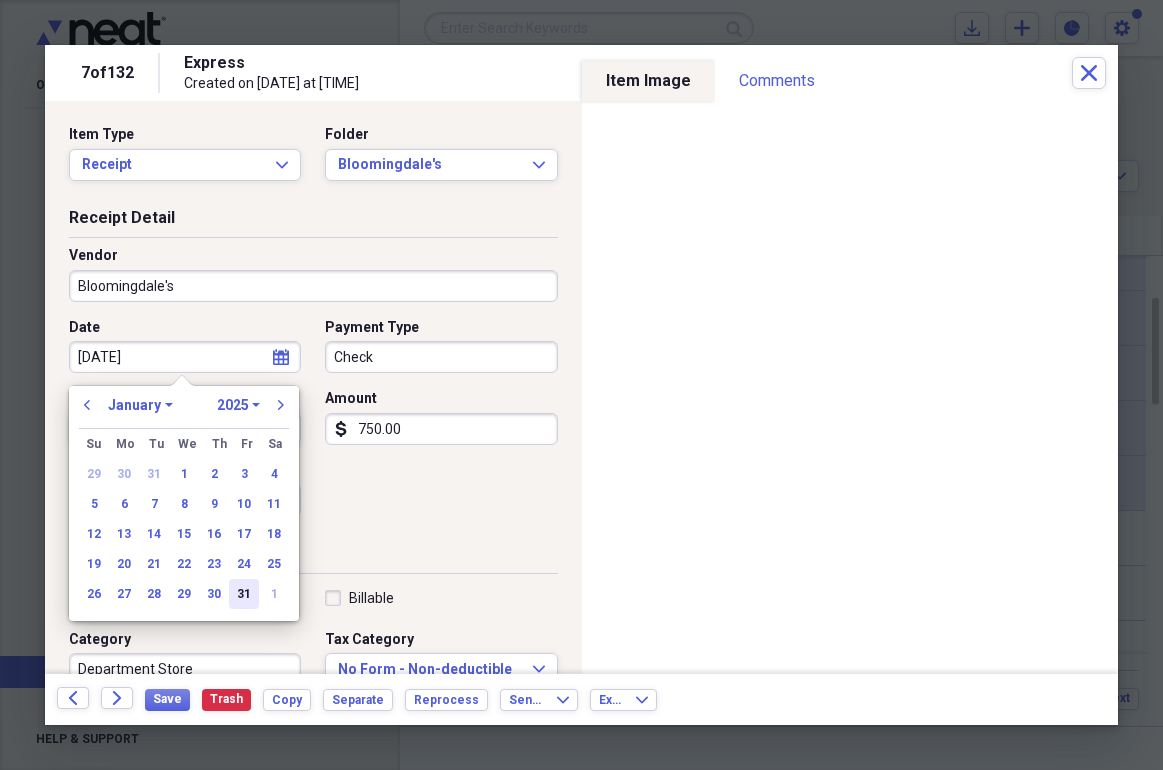 click on "31" at bounding box center [244, 594] 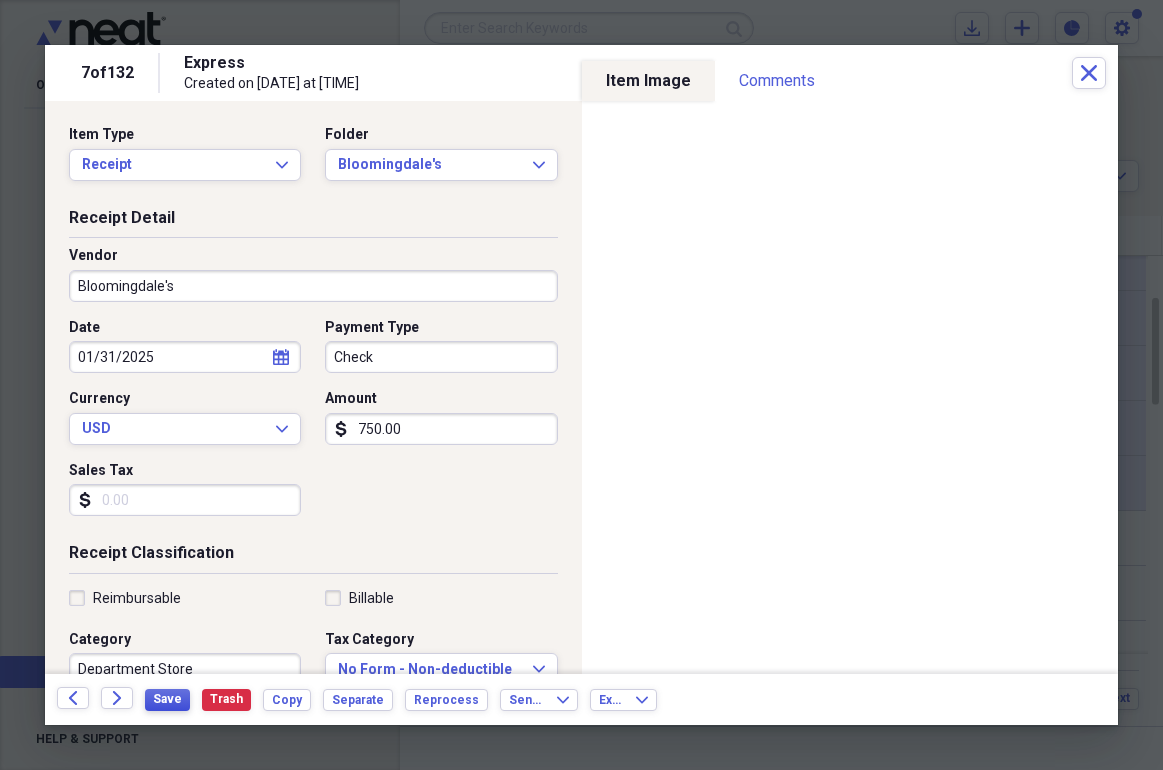 click on "Save" at bounding box center (167, 699) 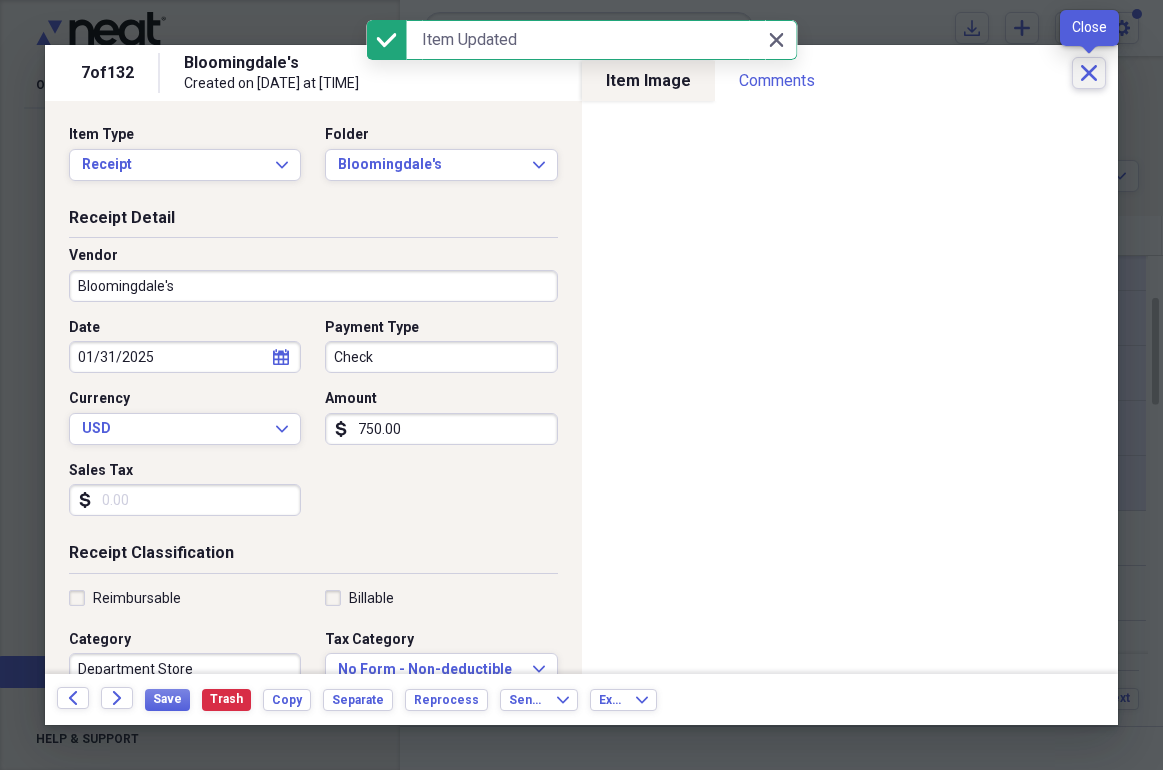 click on "Close" at bounding box center (1089, 73) 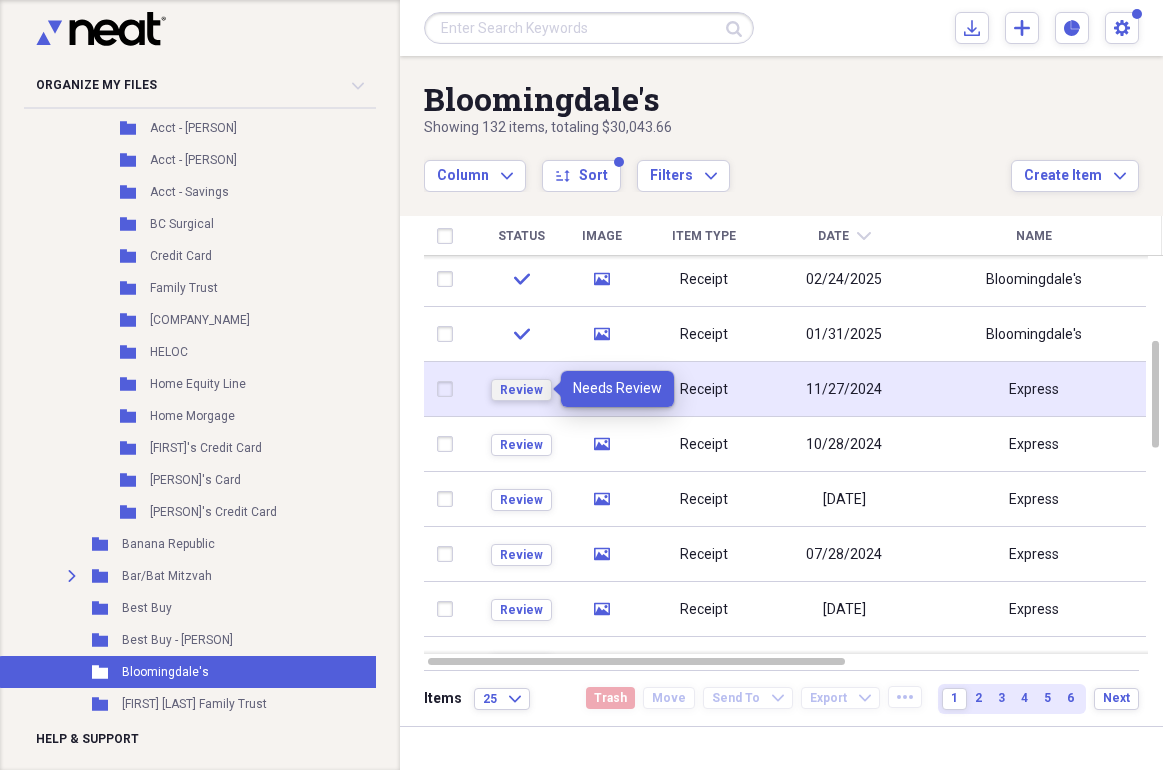 click on "Review" at bounding box center [521, 390] 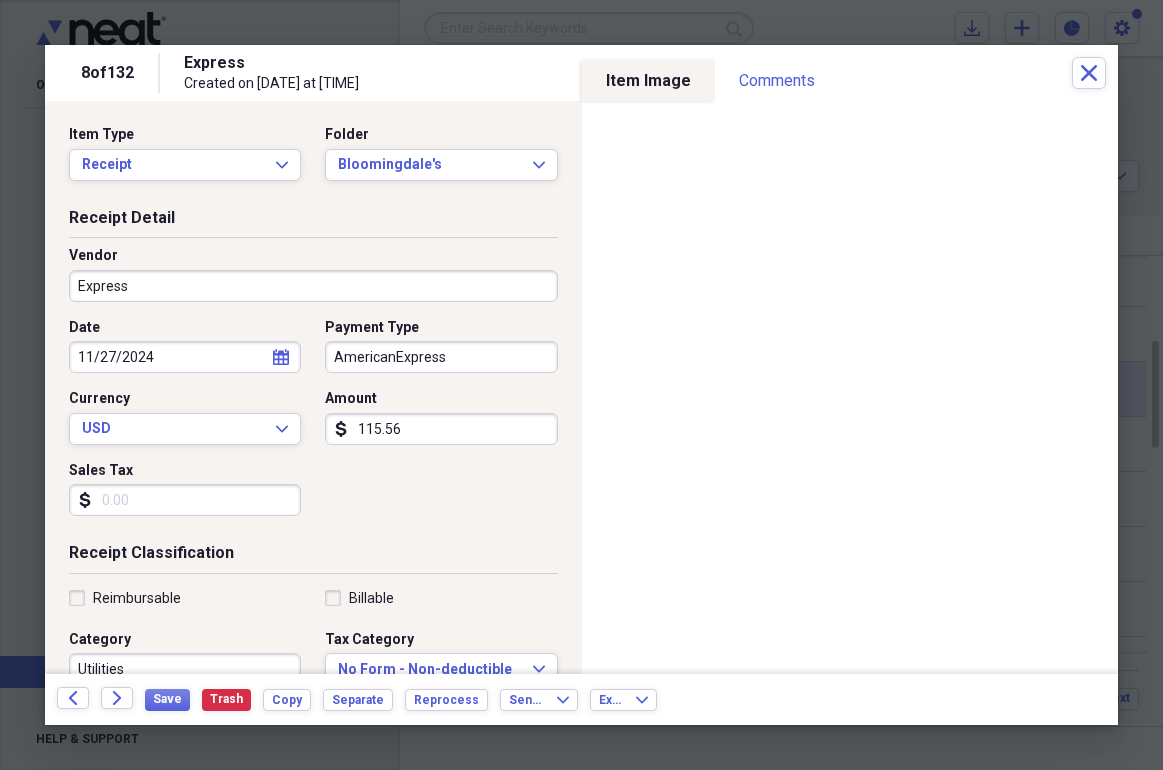 click on "Express" at bounding box center (313, 286) 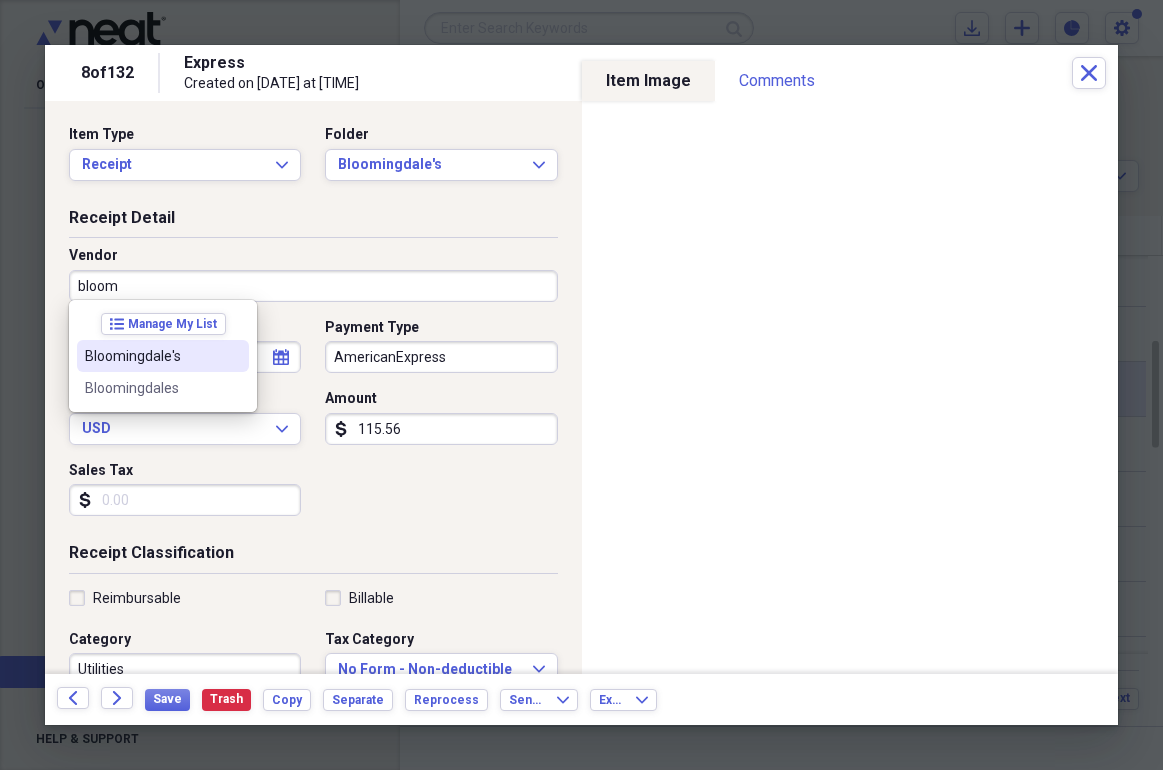 click on "Bloomingdale's" at bounding box center (163, 356) 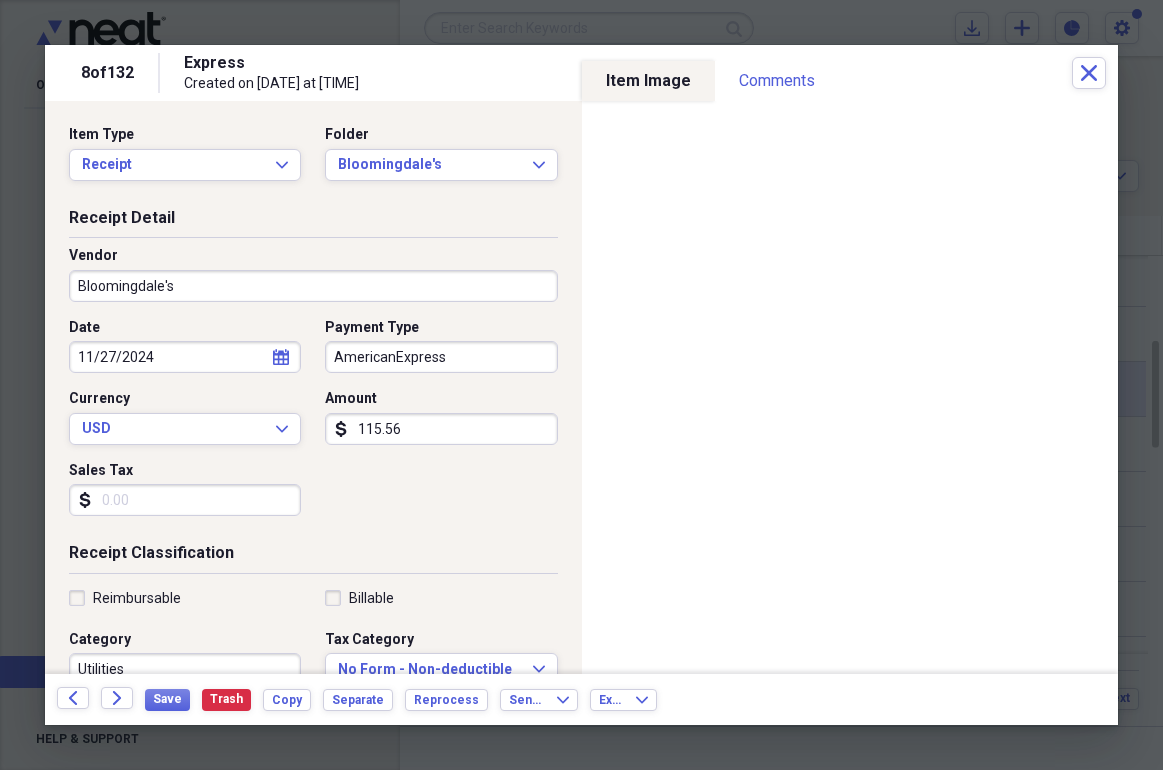 type on "Department Store" 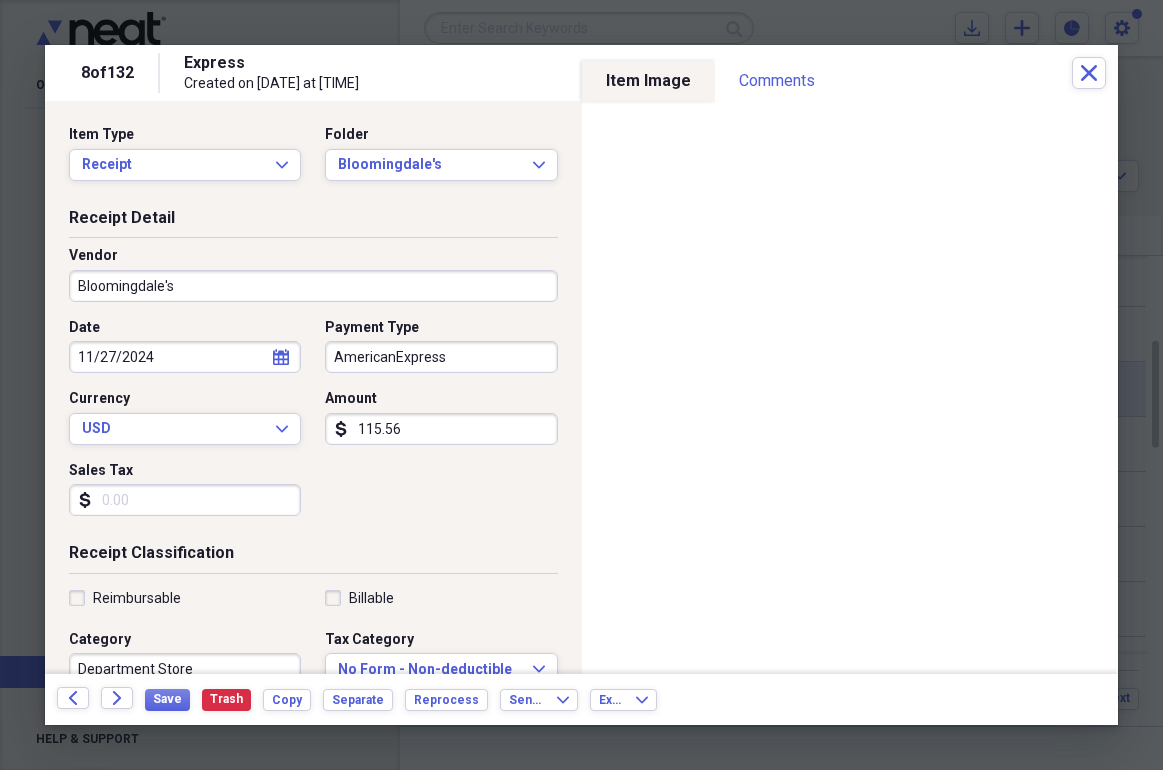 click on "AmericanExpress" at bounding box center [441, 357] 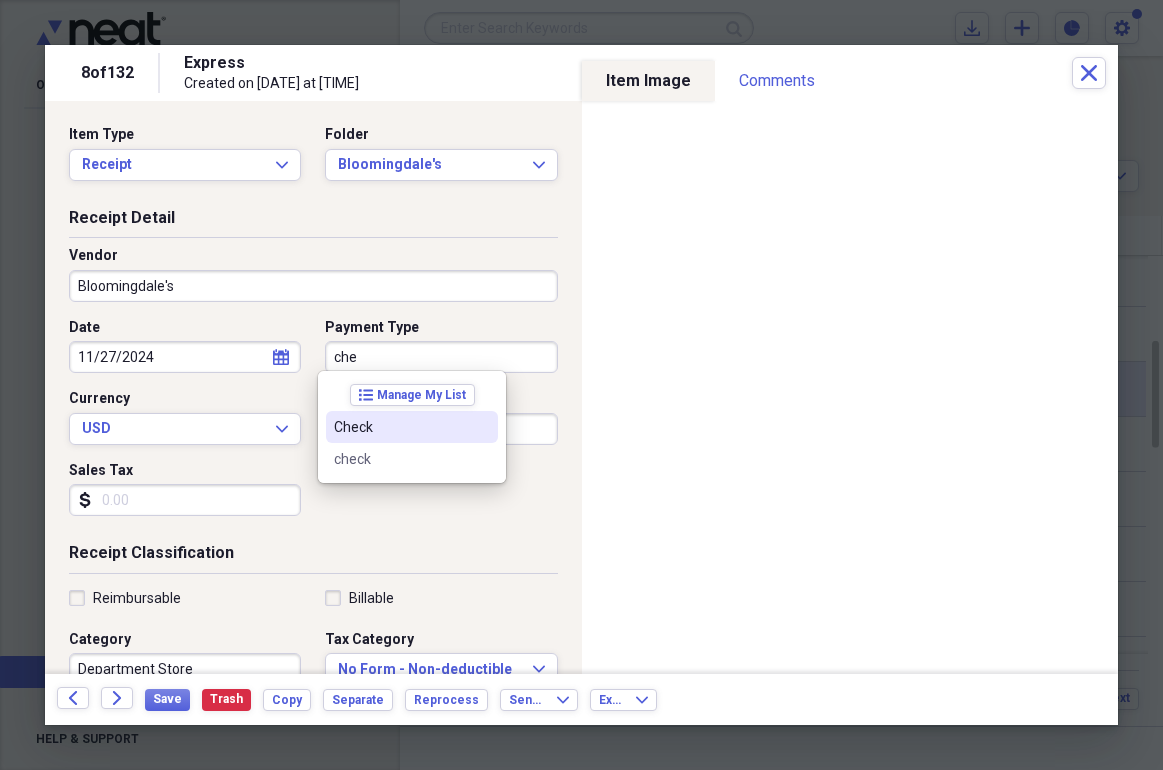 click on "Check" at bounding box center (400, 427) 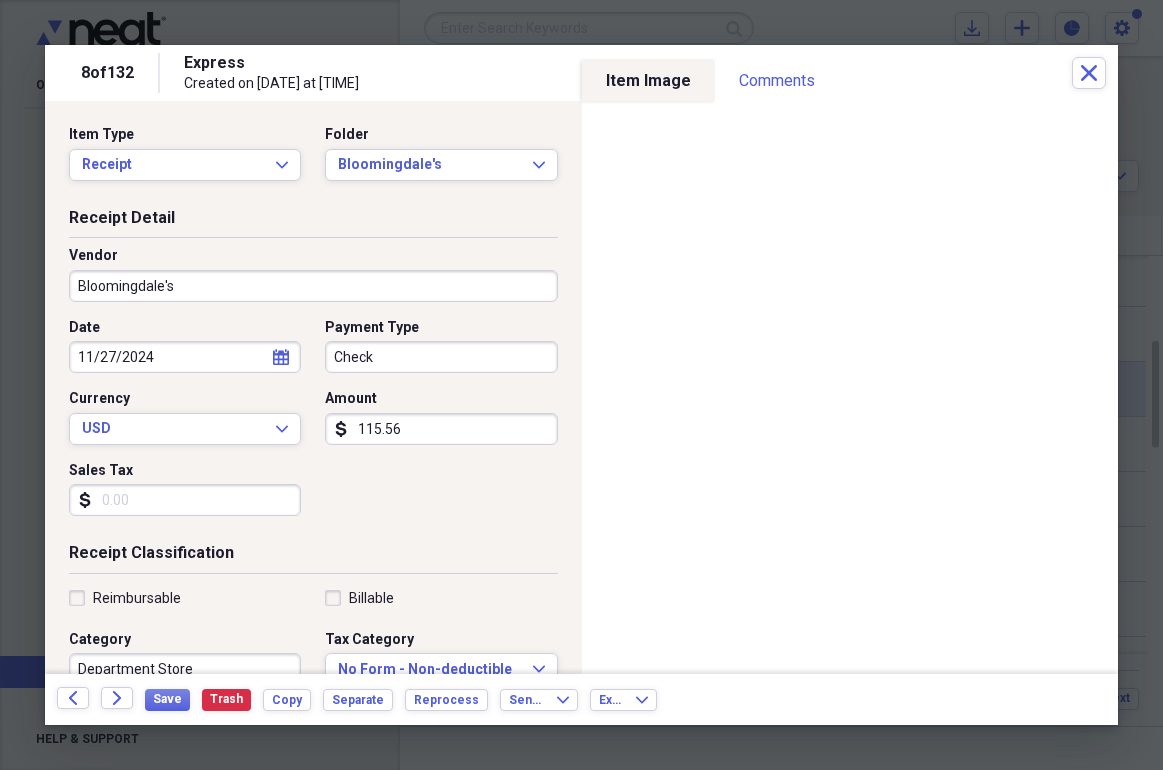 click 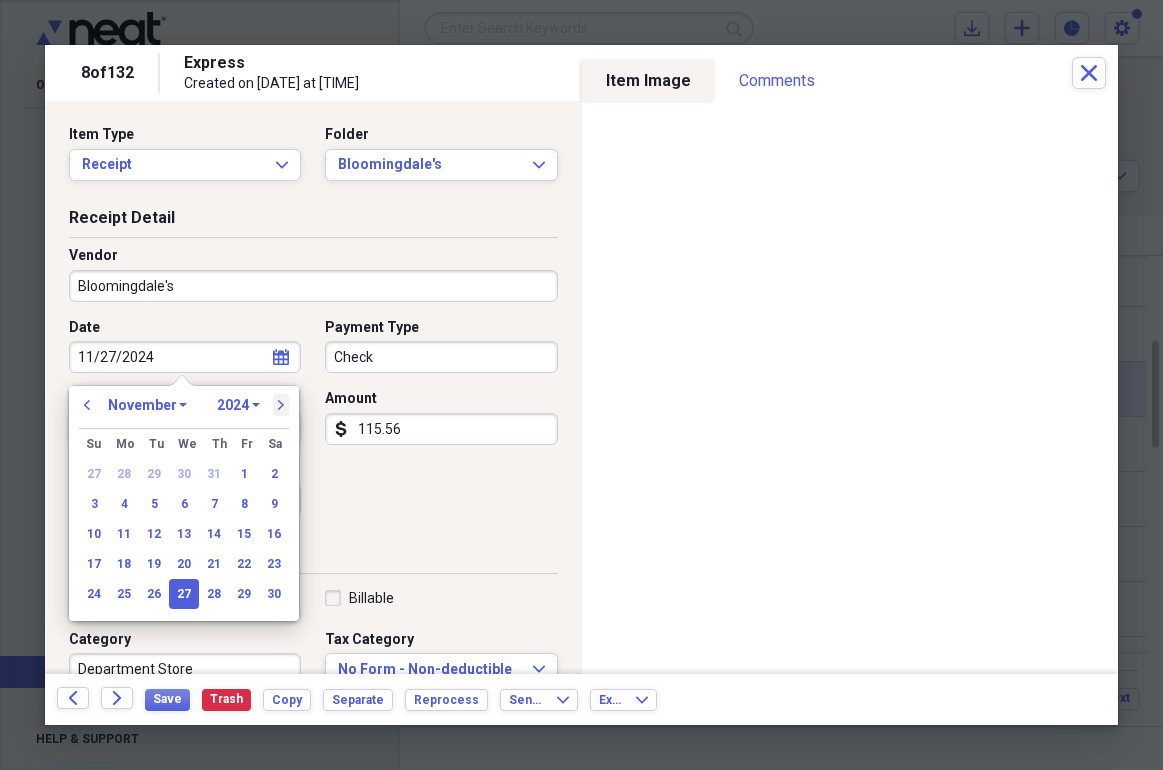 click on "next" at bounding box center (281, 405) 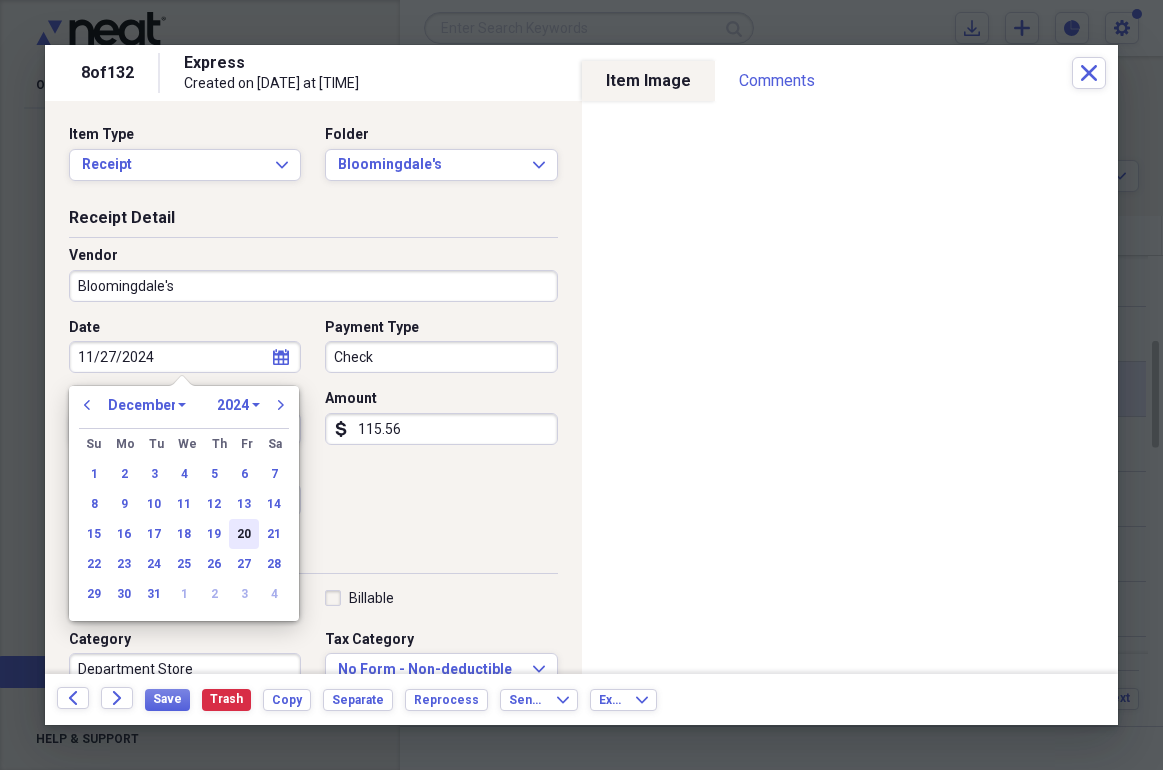 click on "20" at bounding box center [244, 534] 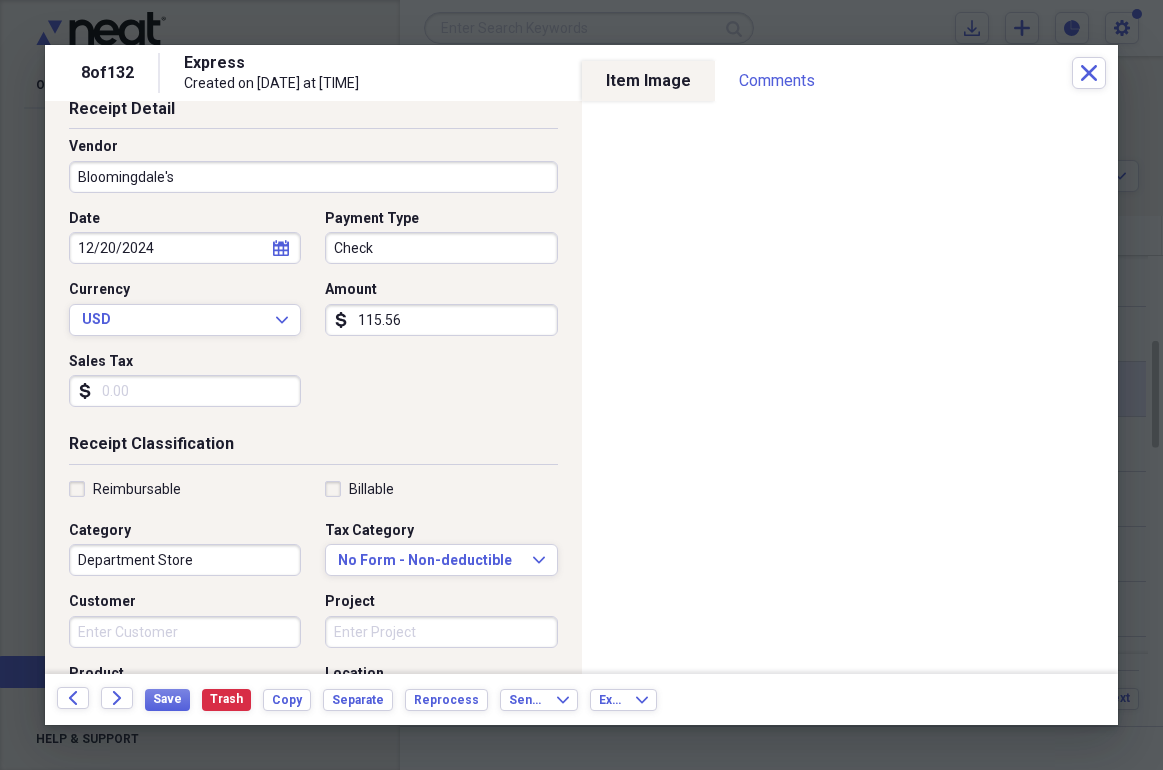 scroll, scrollTop: 114, scrollLeft: 0, axis: vertical 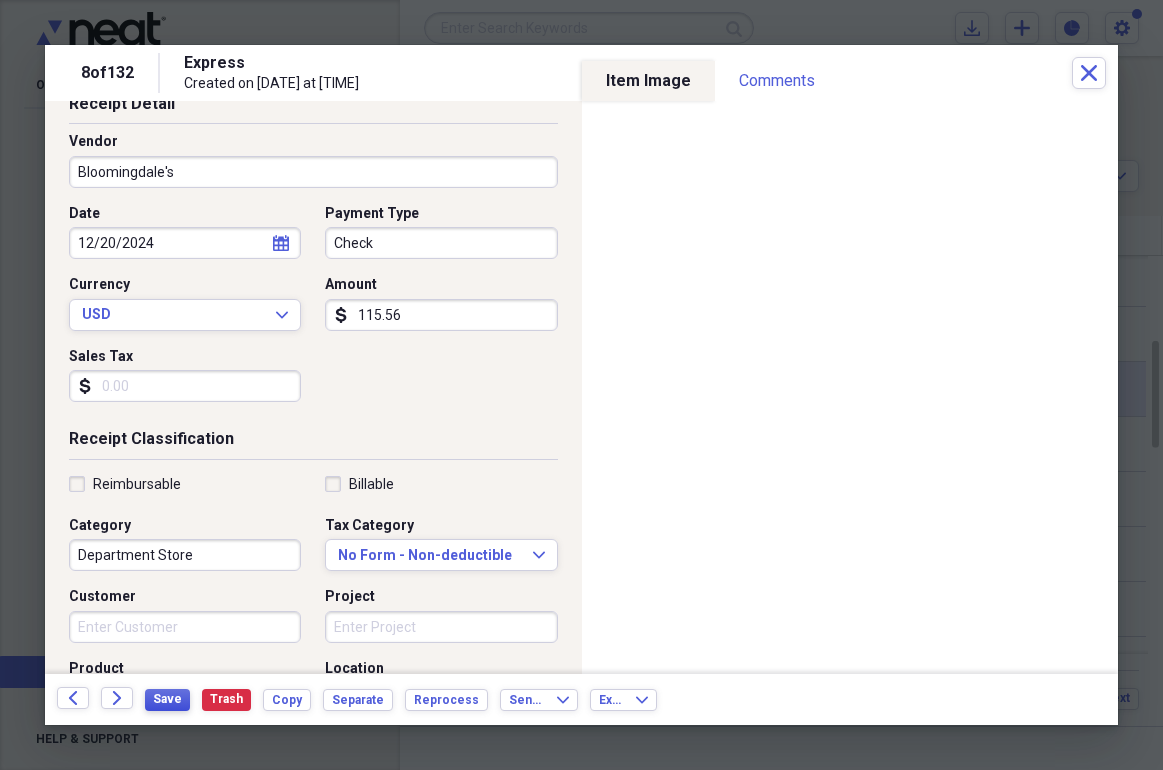click on "Save" at bounding box center [167, 699] 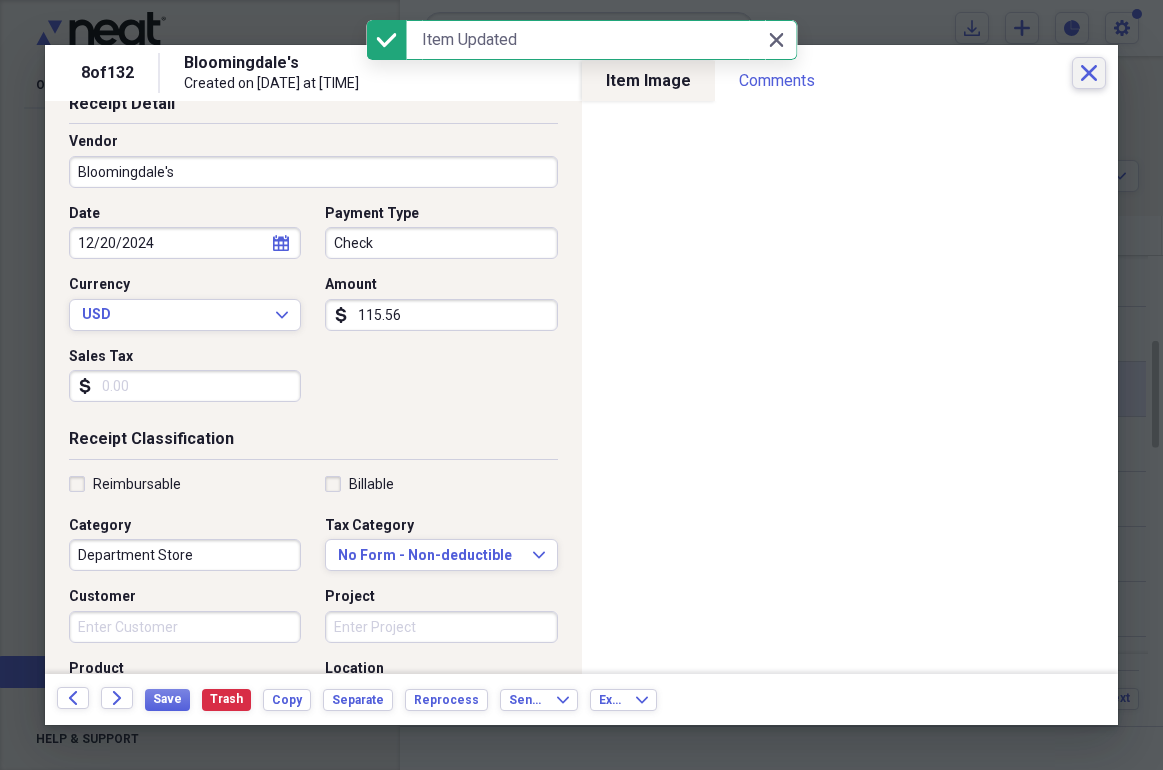 click 